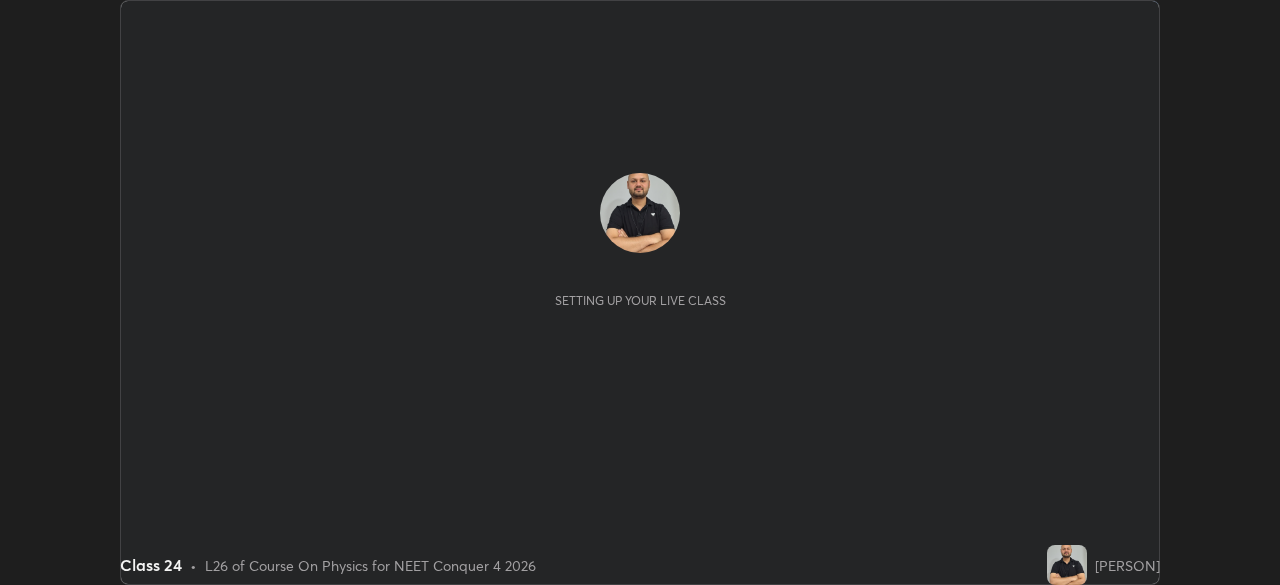 scroll, scrollTop: 0, scrollLeft: 0, axis: both 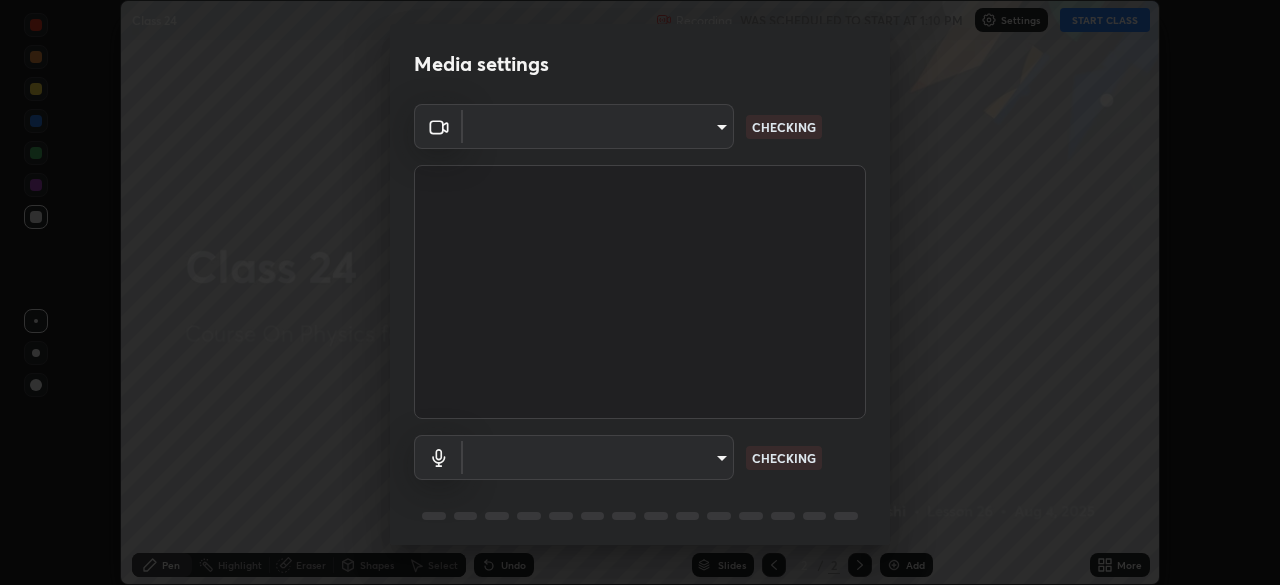 type on "b4e1421f6c5060577252b130237662f08d19228d59f93fcd840f6b1a72f24613" 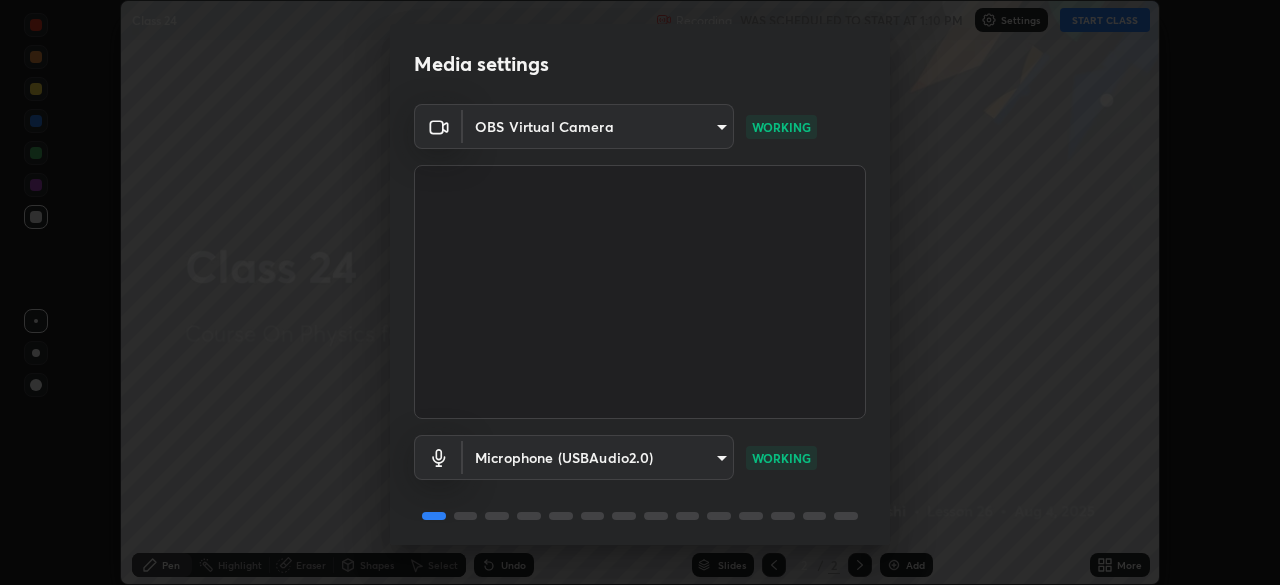 scroll, scrollTop: 71, scrollLeft: 0, axis: vertical 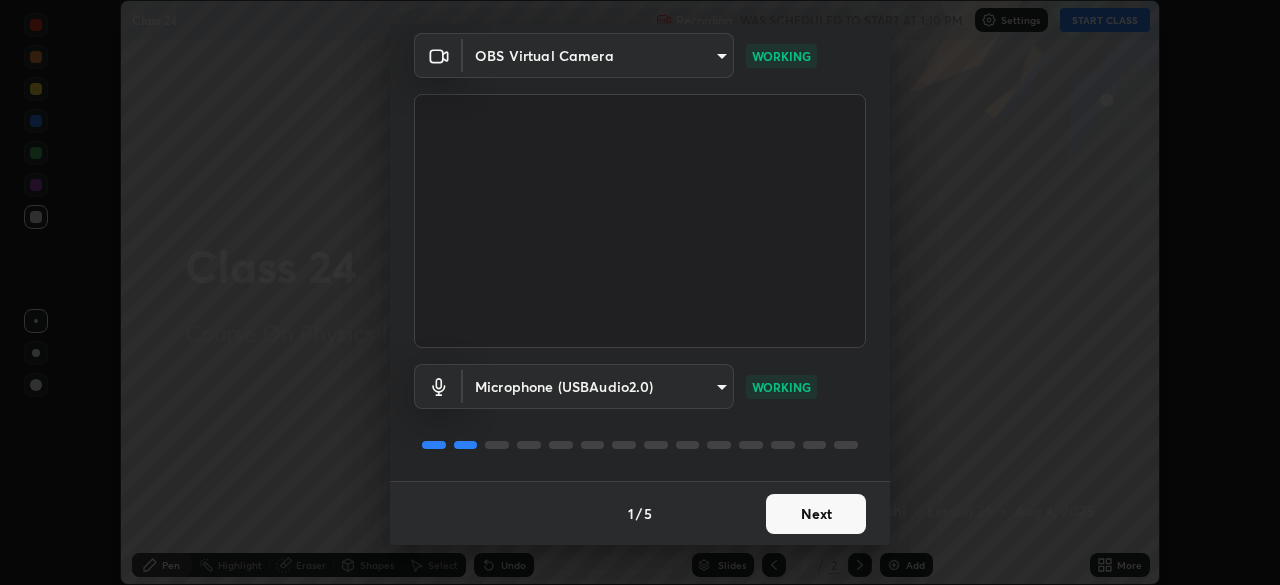 click on "Next" at bounding box center (816, 514) 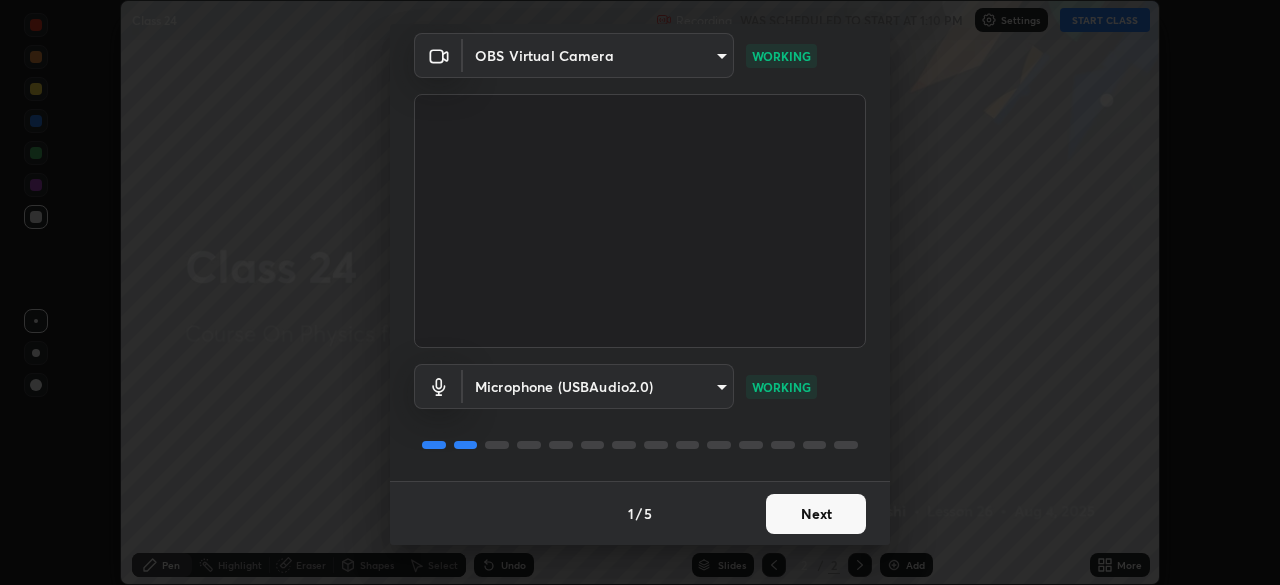scroll, scrollTop: 0, scrollLeft: 0, axis: both 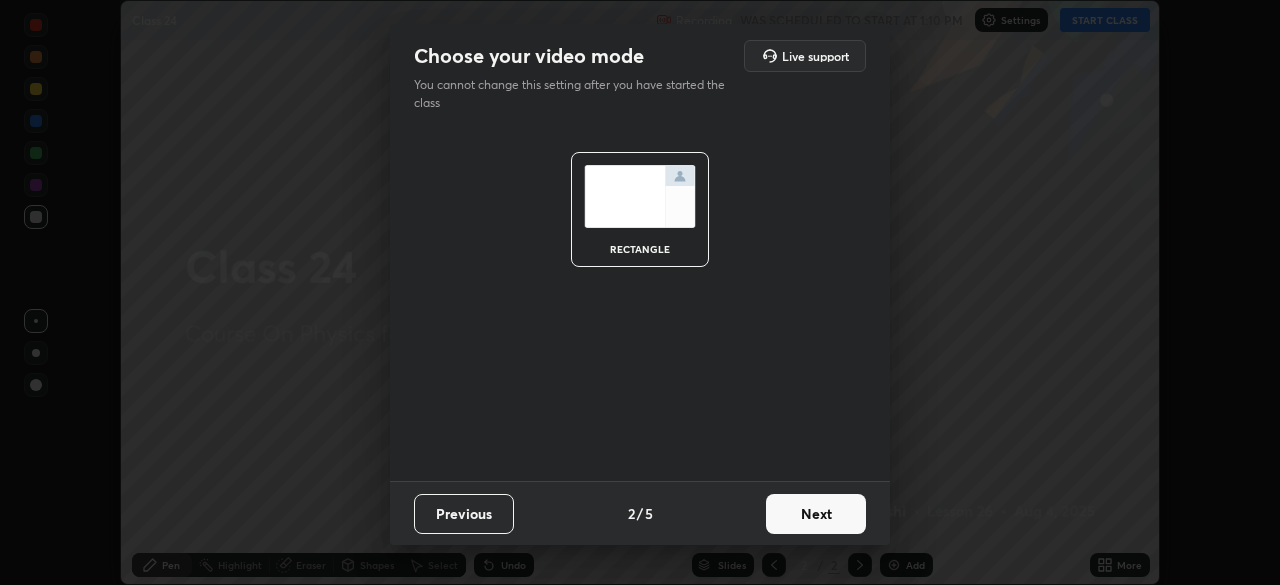 click on "Next" at bounding box center (816, 514) 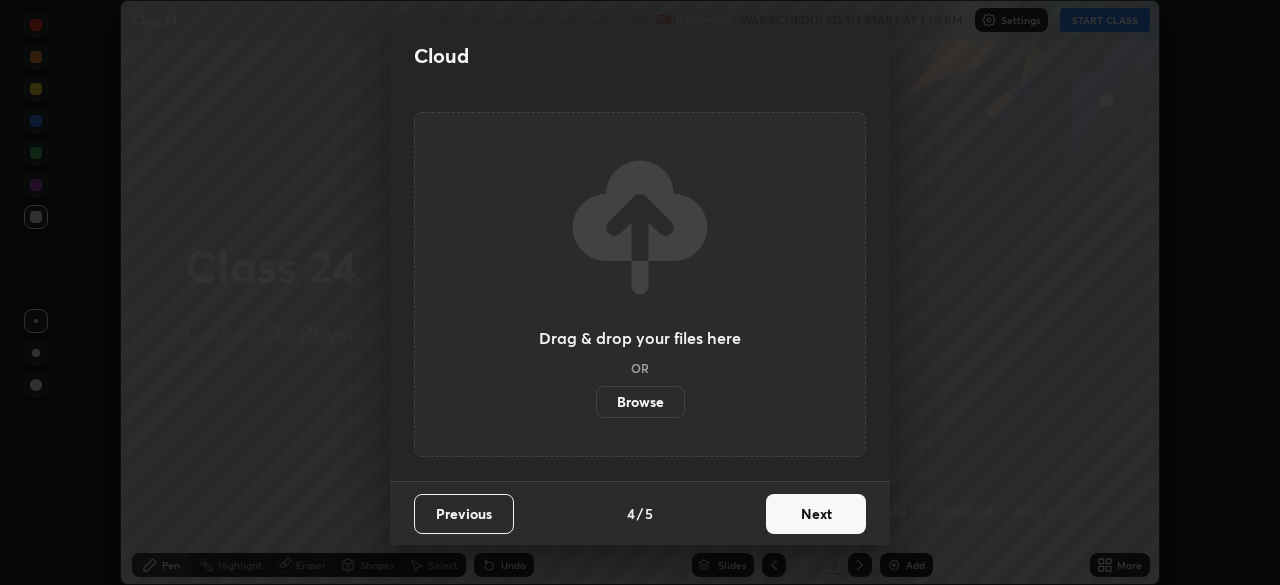 click on "Next" at bounding box center [816, 514] 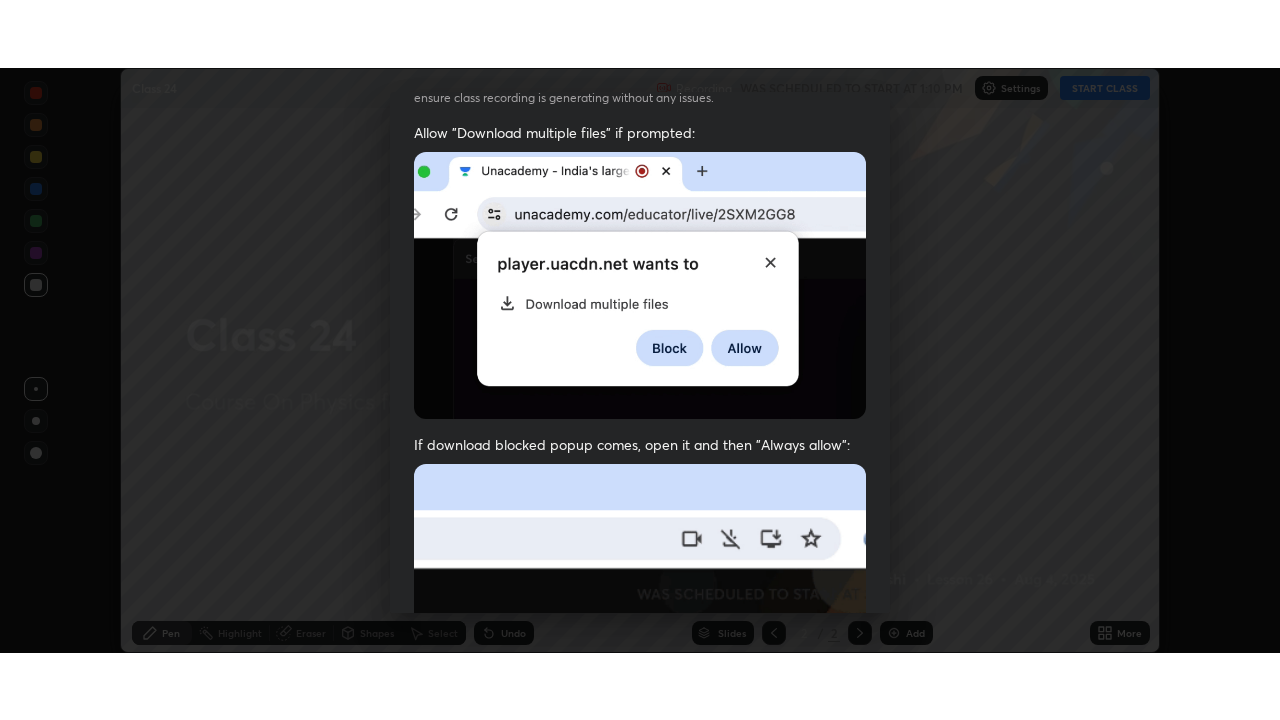 scroll, scrollTop: 479, scrollLeft: 0, axis: vertical 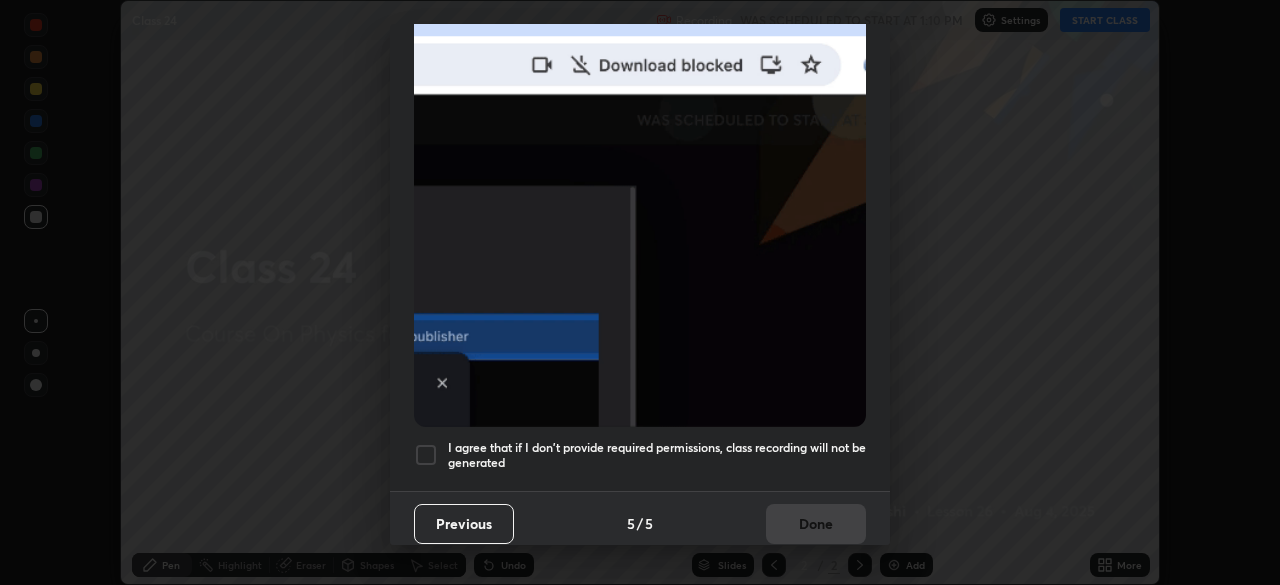 click at bounding box center (426, 455) 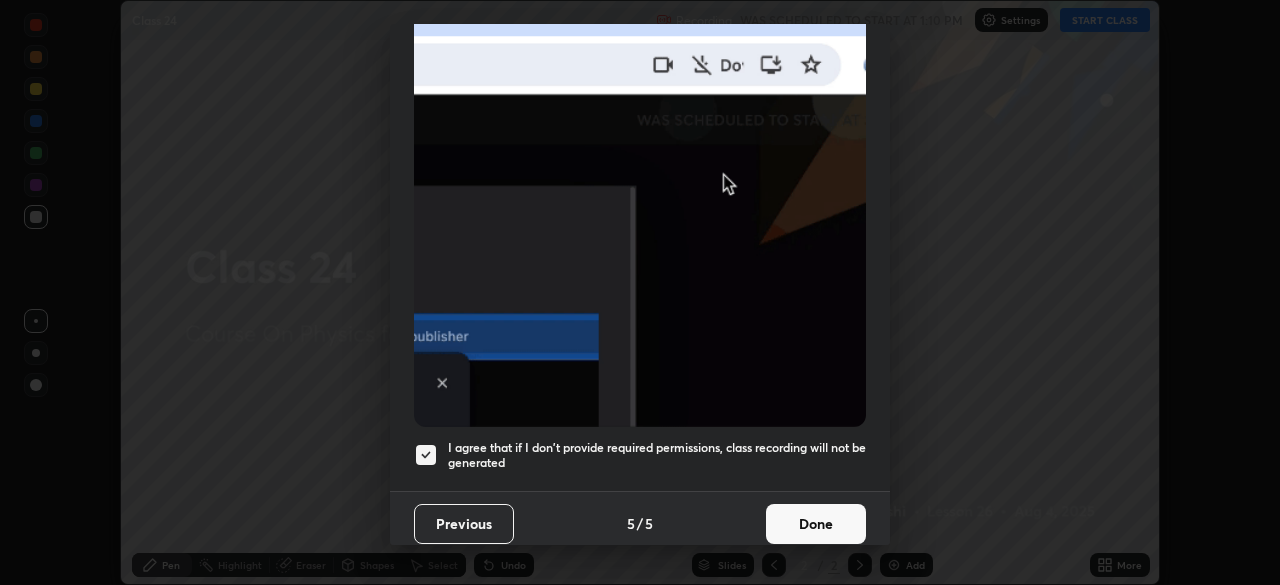 click on "Done" at bounding box center (816, 524) 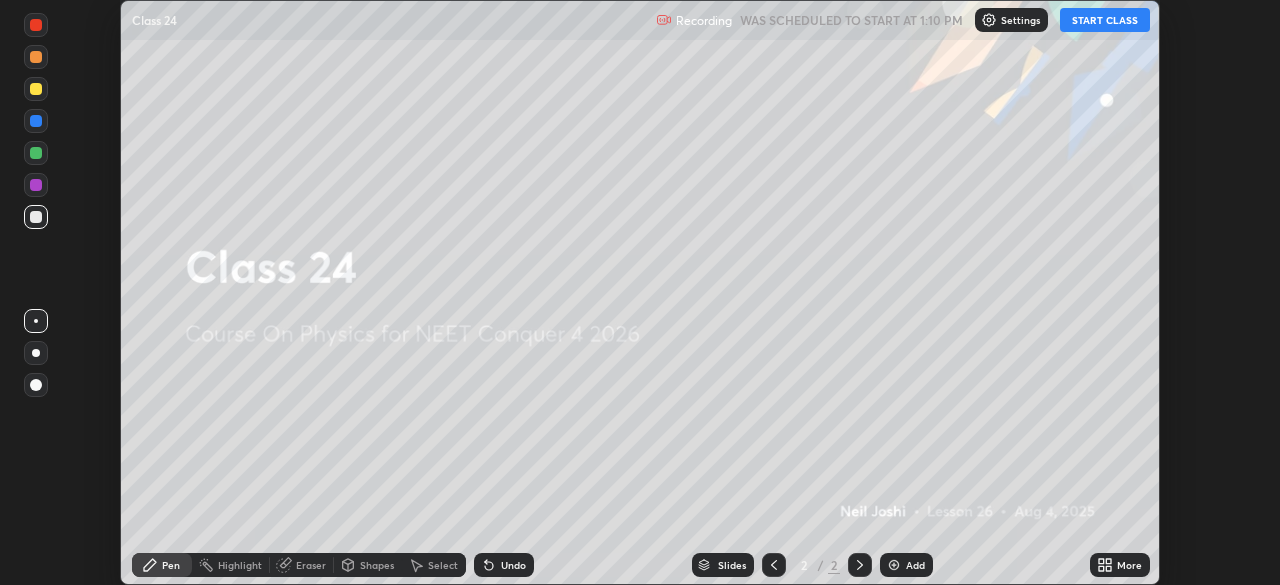 click on "START CLASS" at bounding box center (1105, 20) 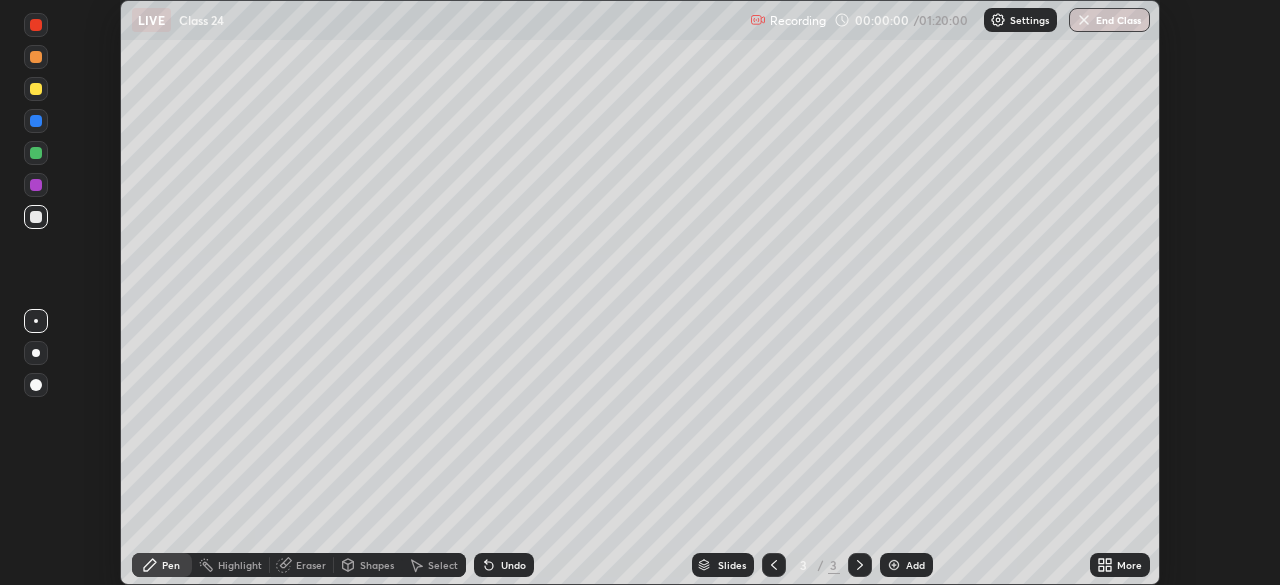 click 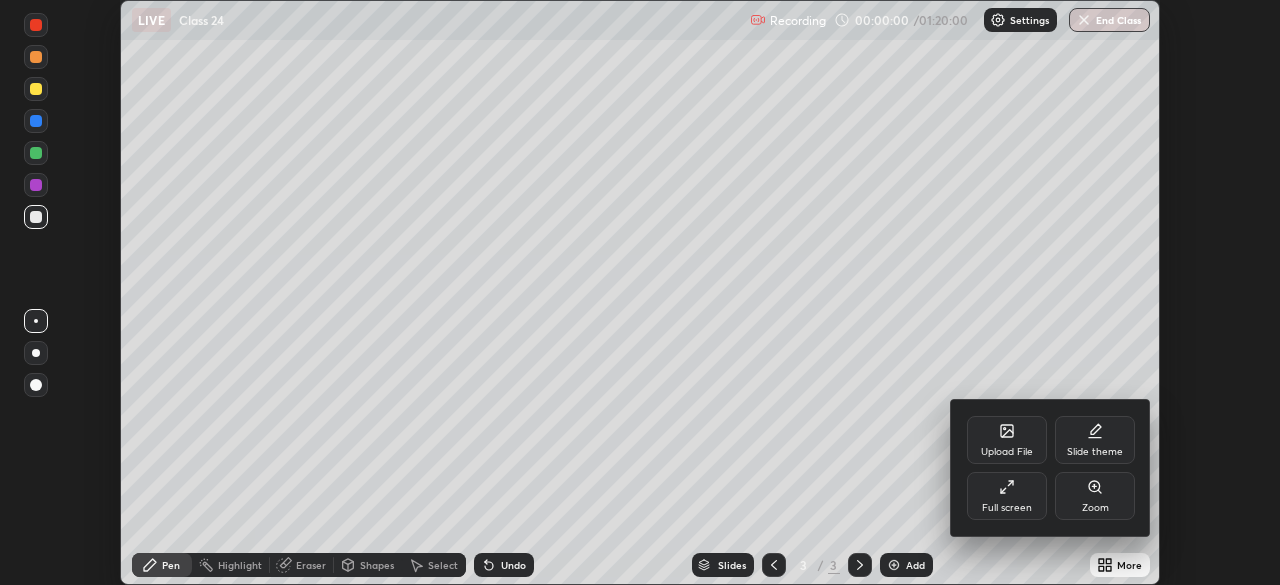 click on "Full screen" at bounding box center (1007, 496) 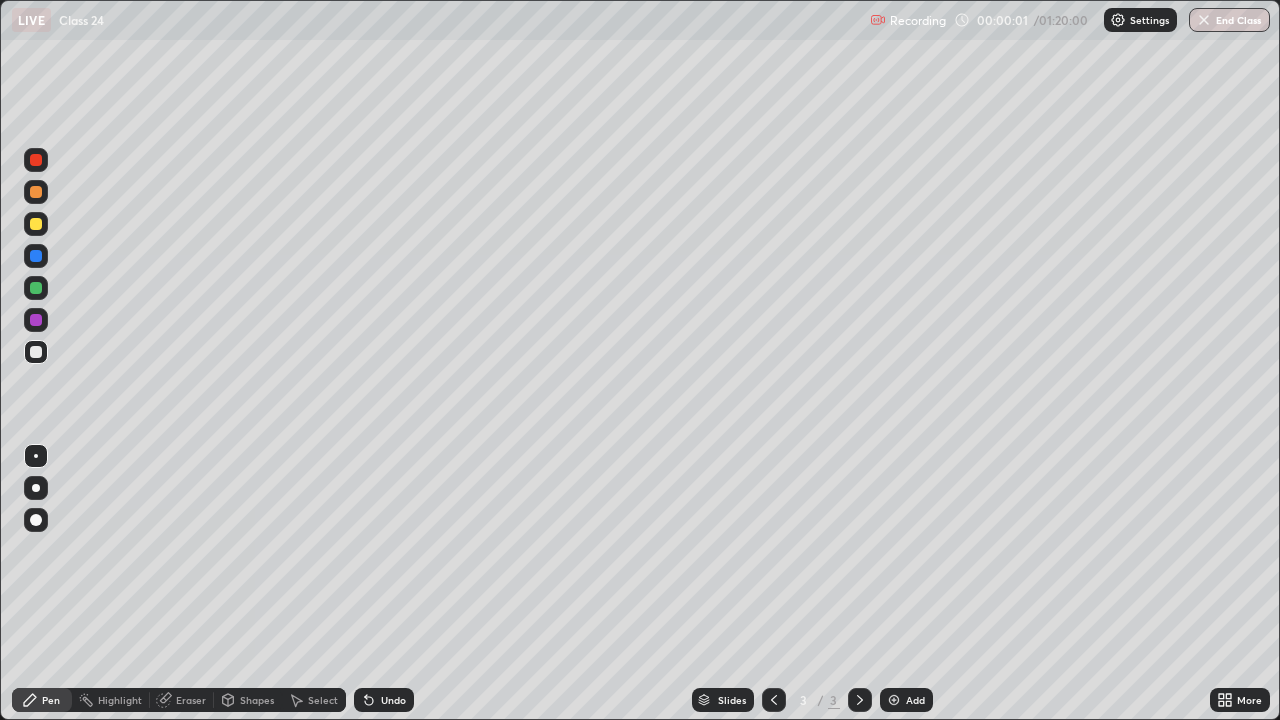 scroll, scrollTop: 99280, scrollLeft: 98720, axis: both 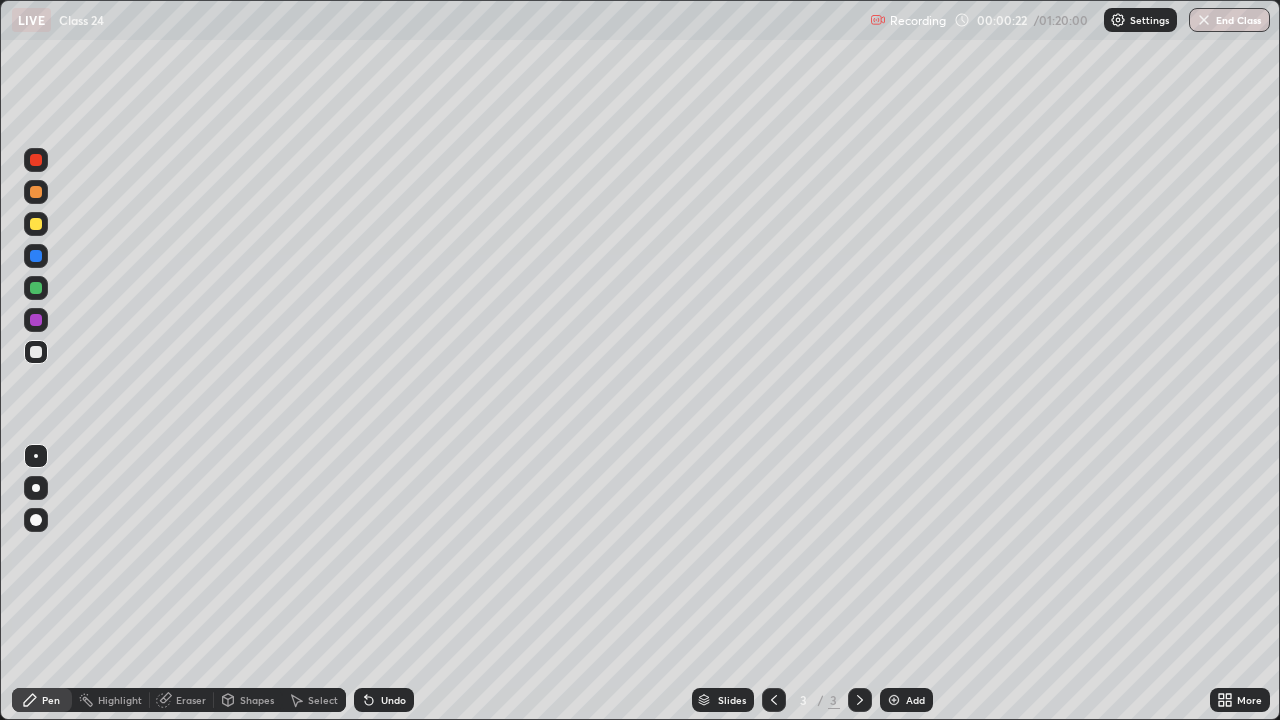 click at bounding box center [36, 192] 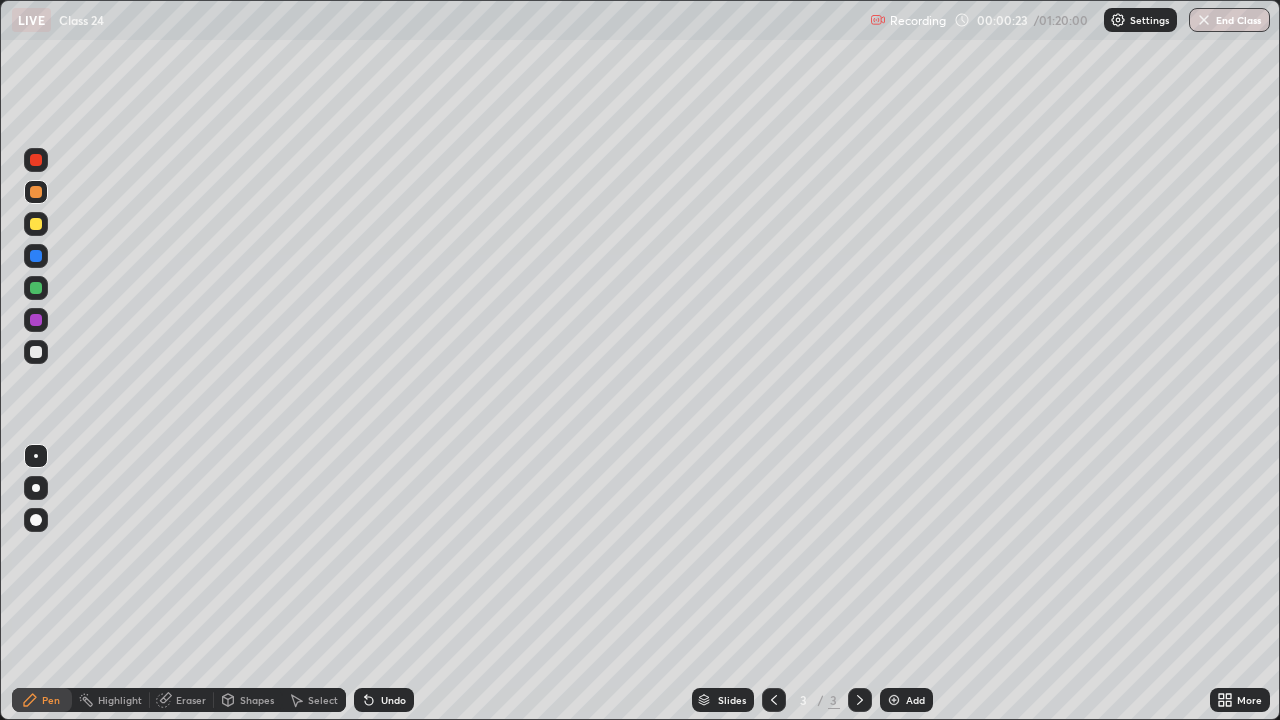 click at bounding box center (36, 224) 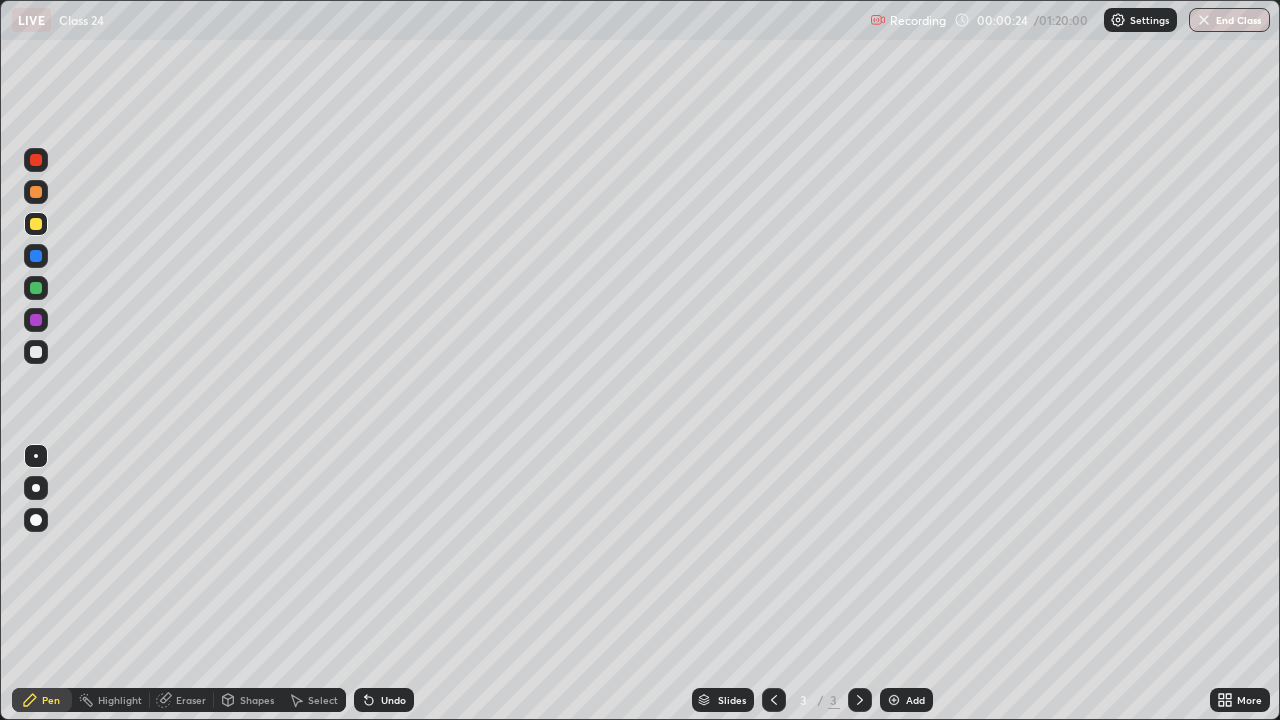 click at bounding box center [36, 488] 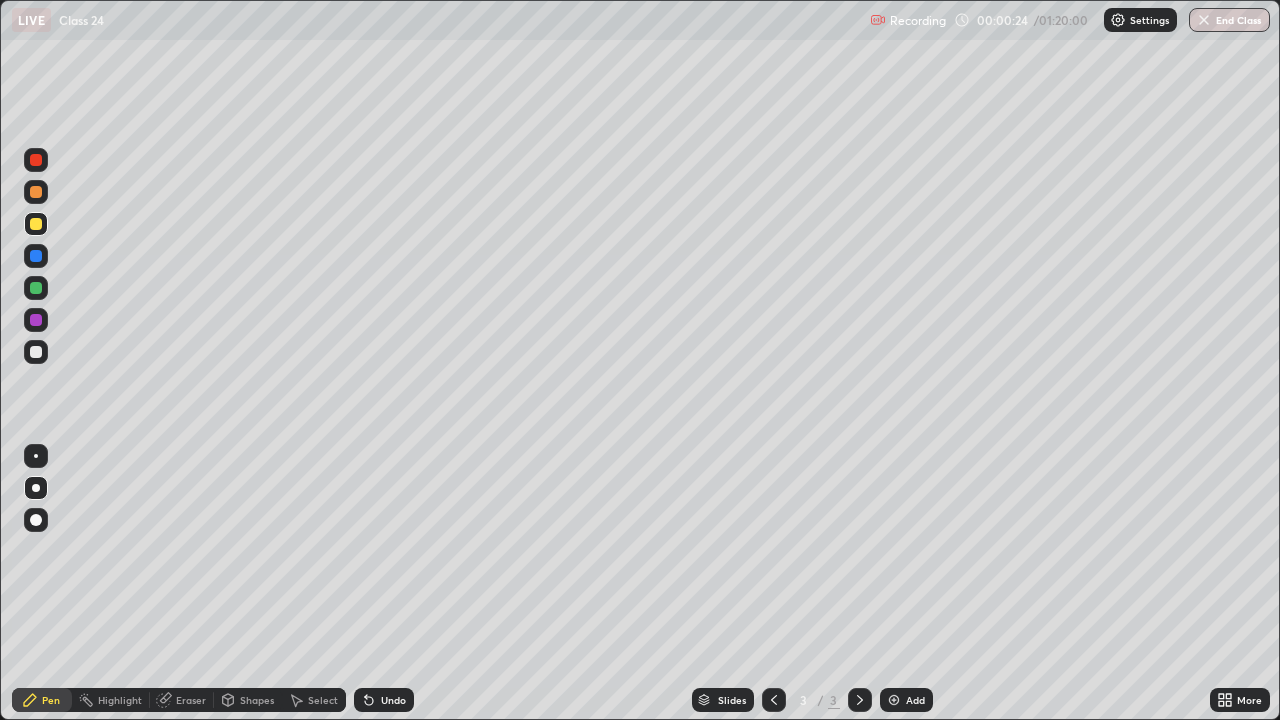 click at bounding box center [36, 488] 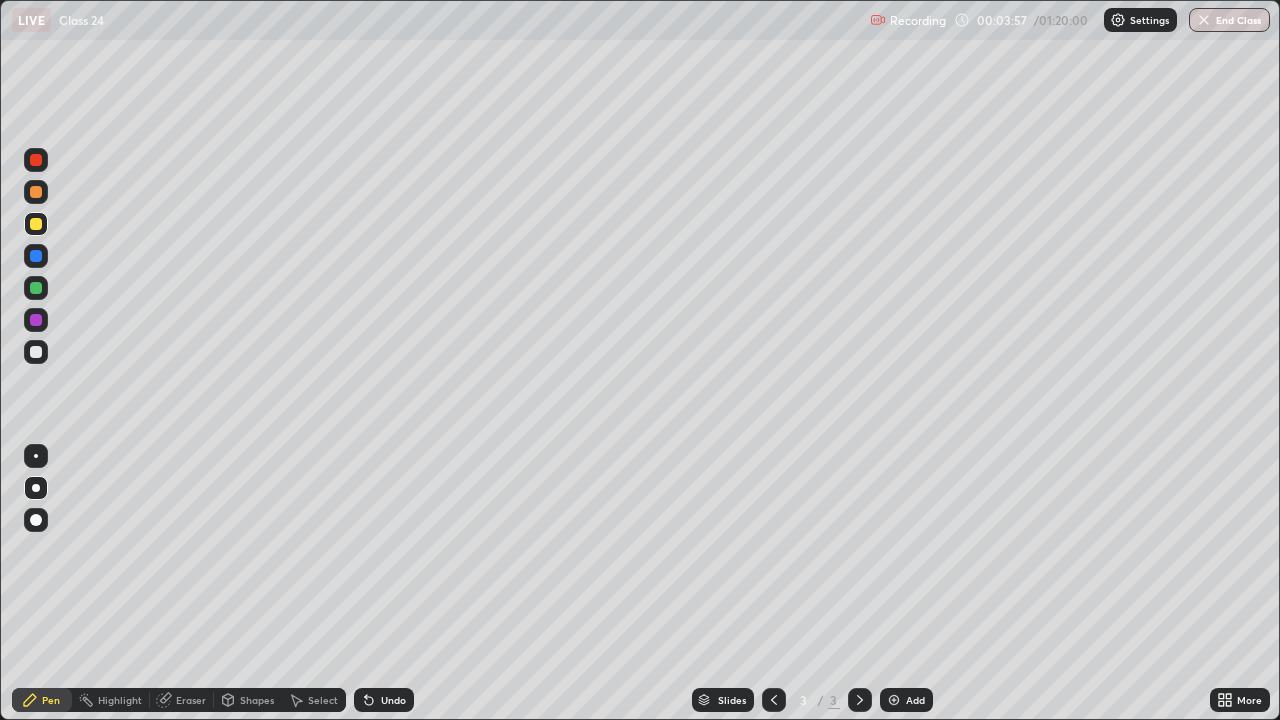click at bounding box center [36, 288] 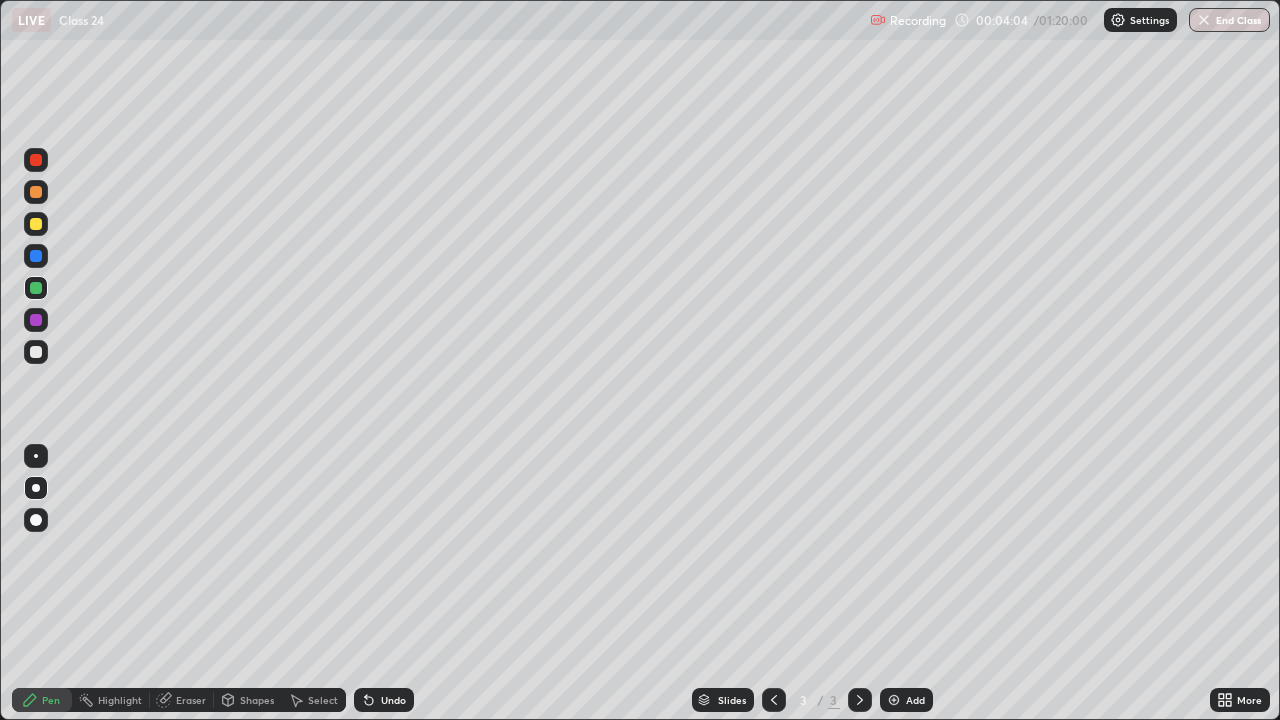 click on "Undo" at bounding box center [393, 700] 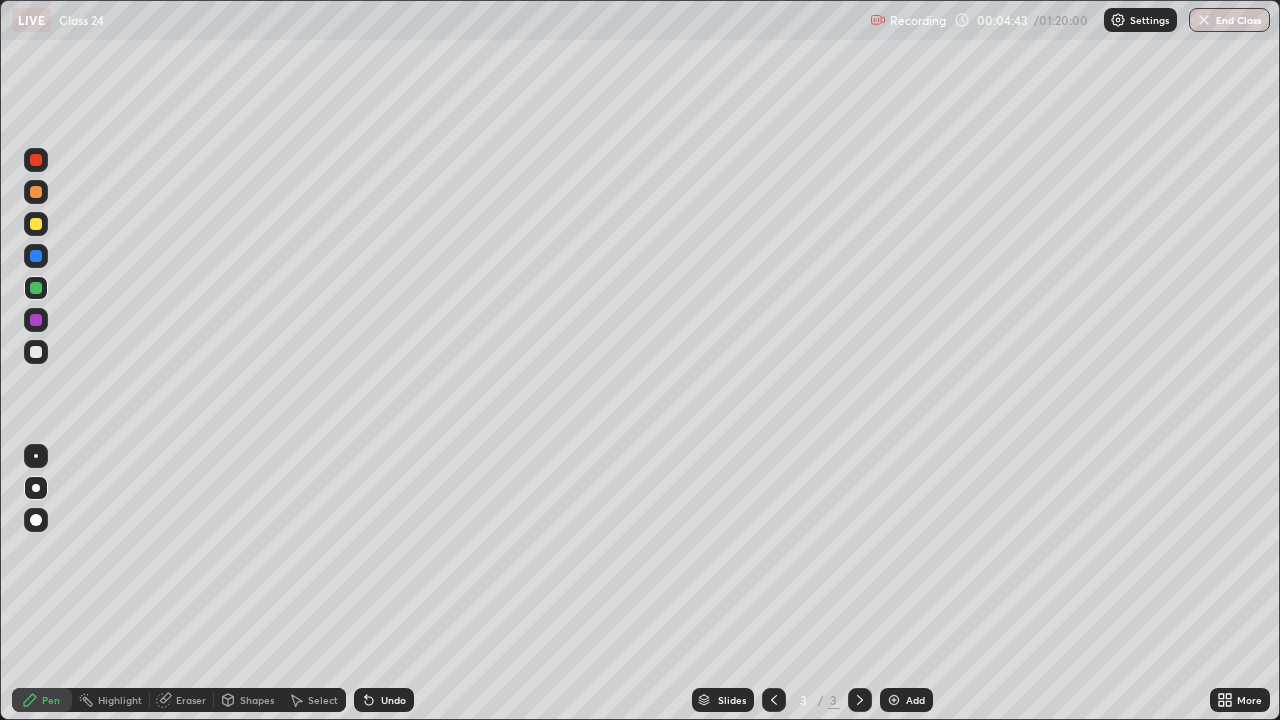 click at bounding box center (36, 224) 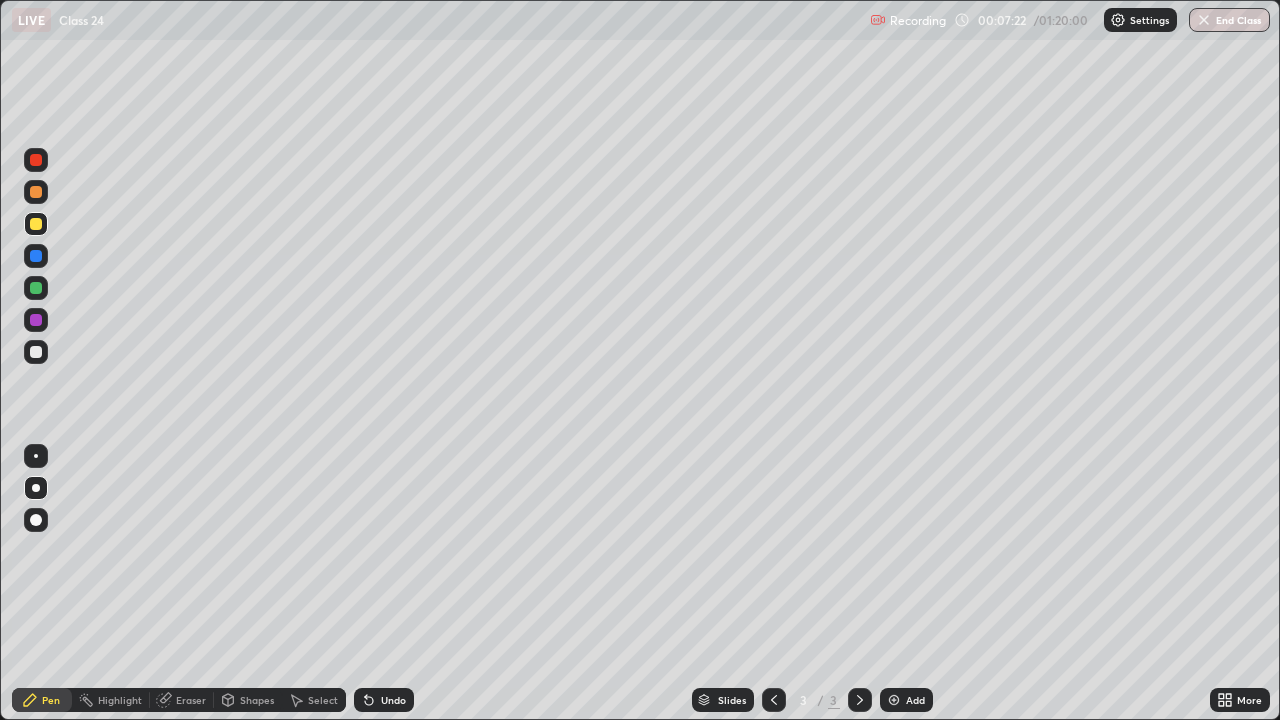 click on "Add" at bounding box center [915, 700] 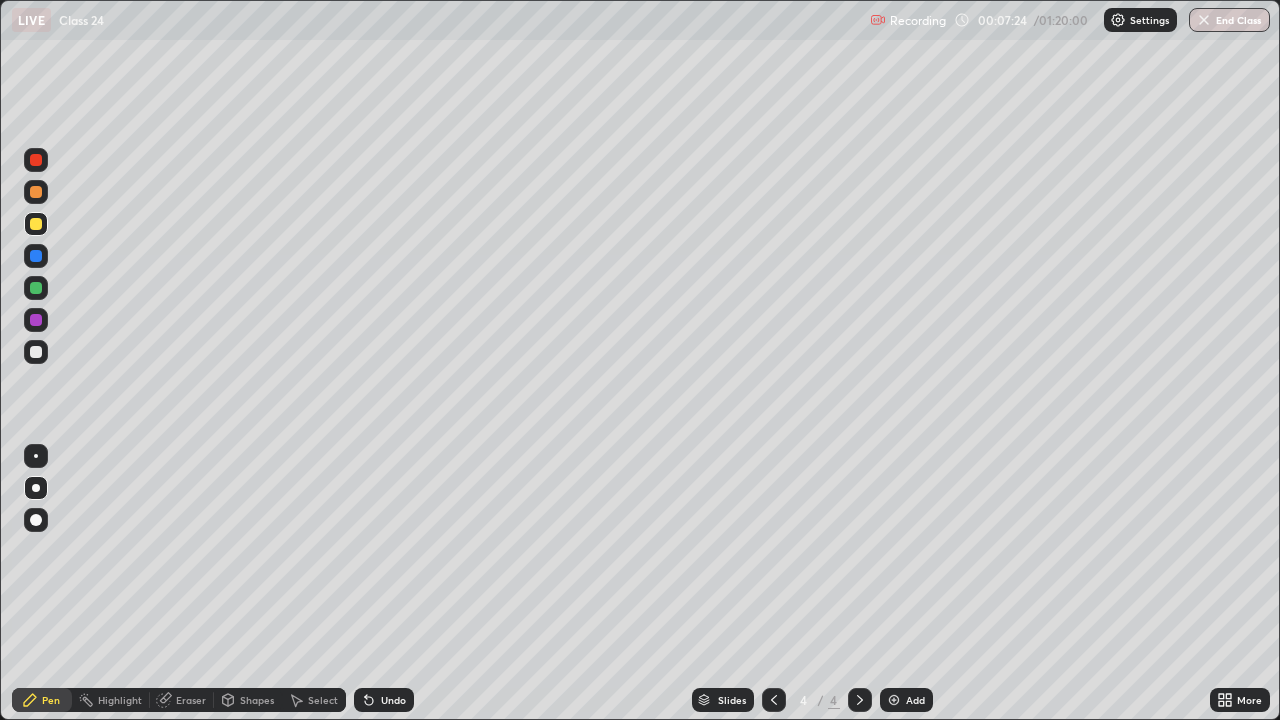 click at bounding box center [36, 456] 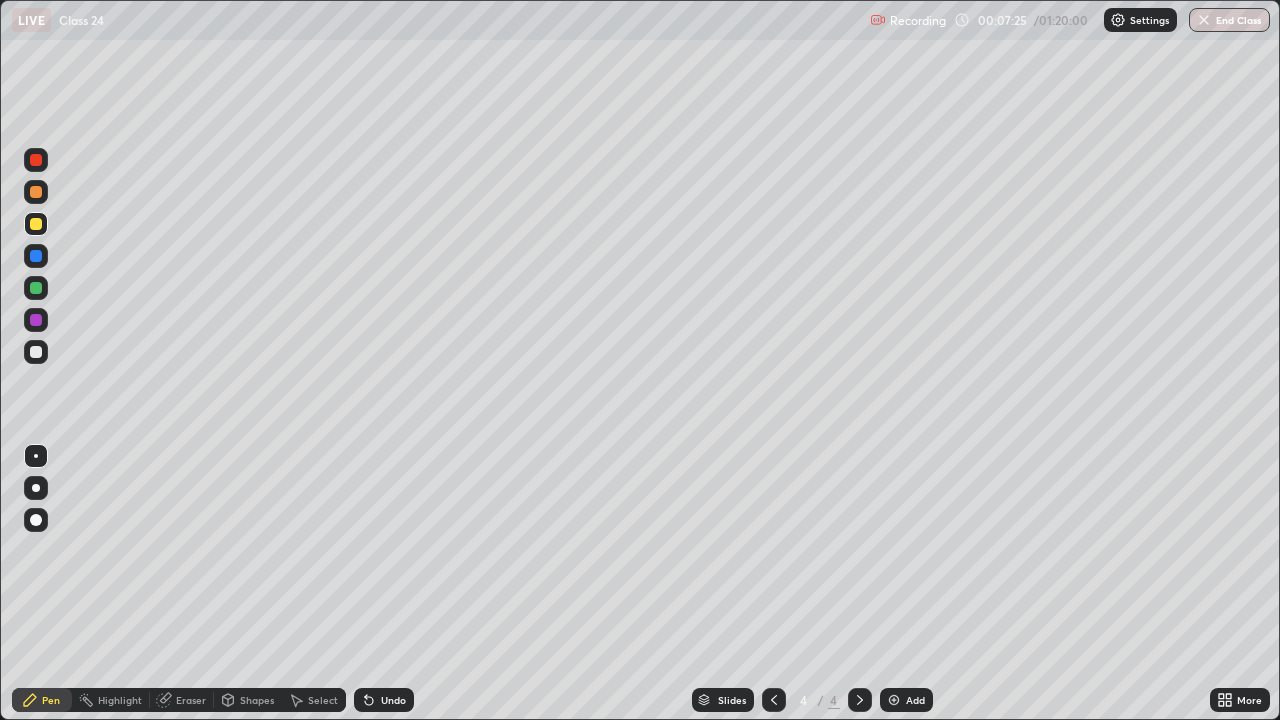 click at bounding box center [36, 488] 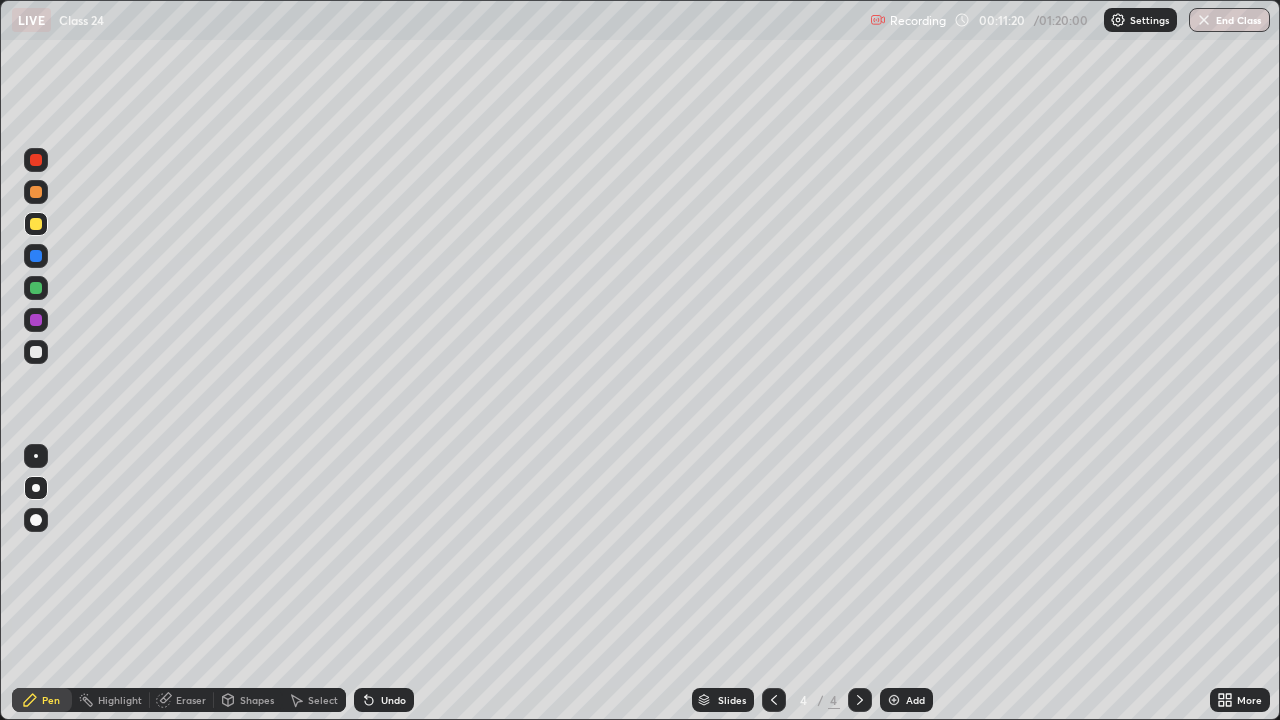 click at bounding box center [36, 192] 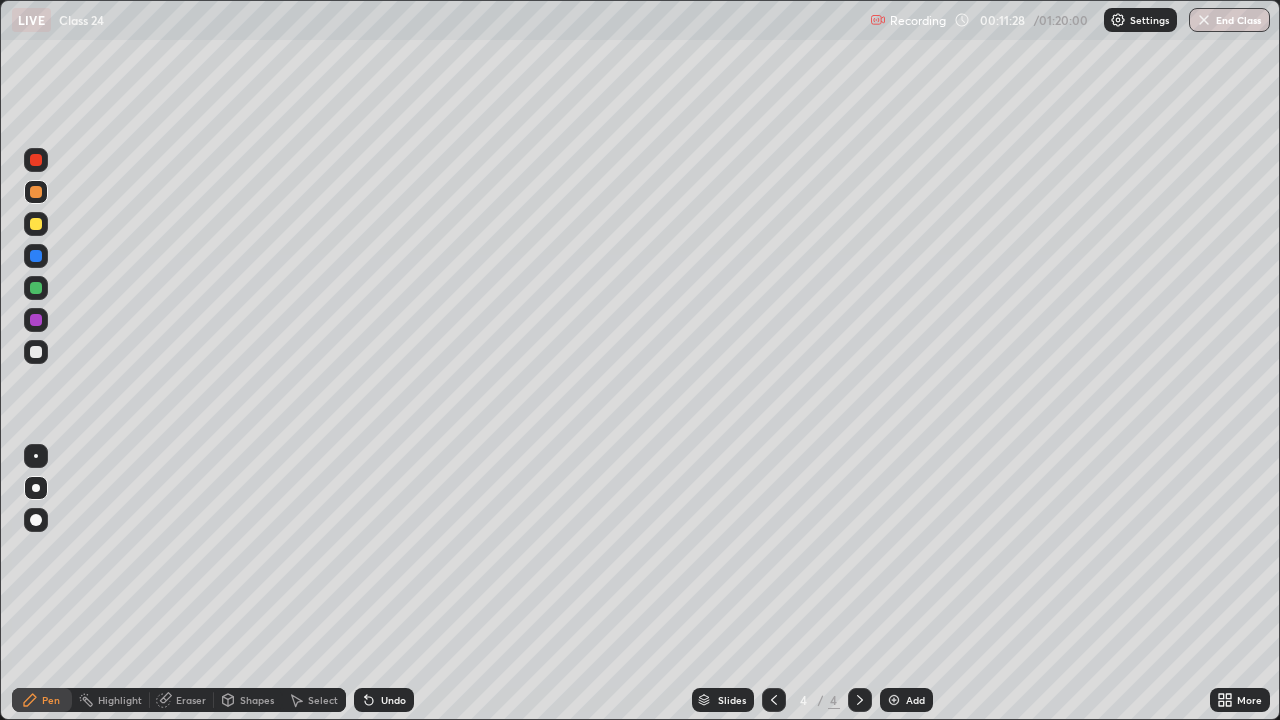 click at bounding box center [36, 288] 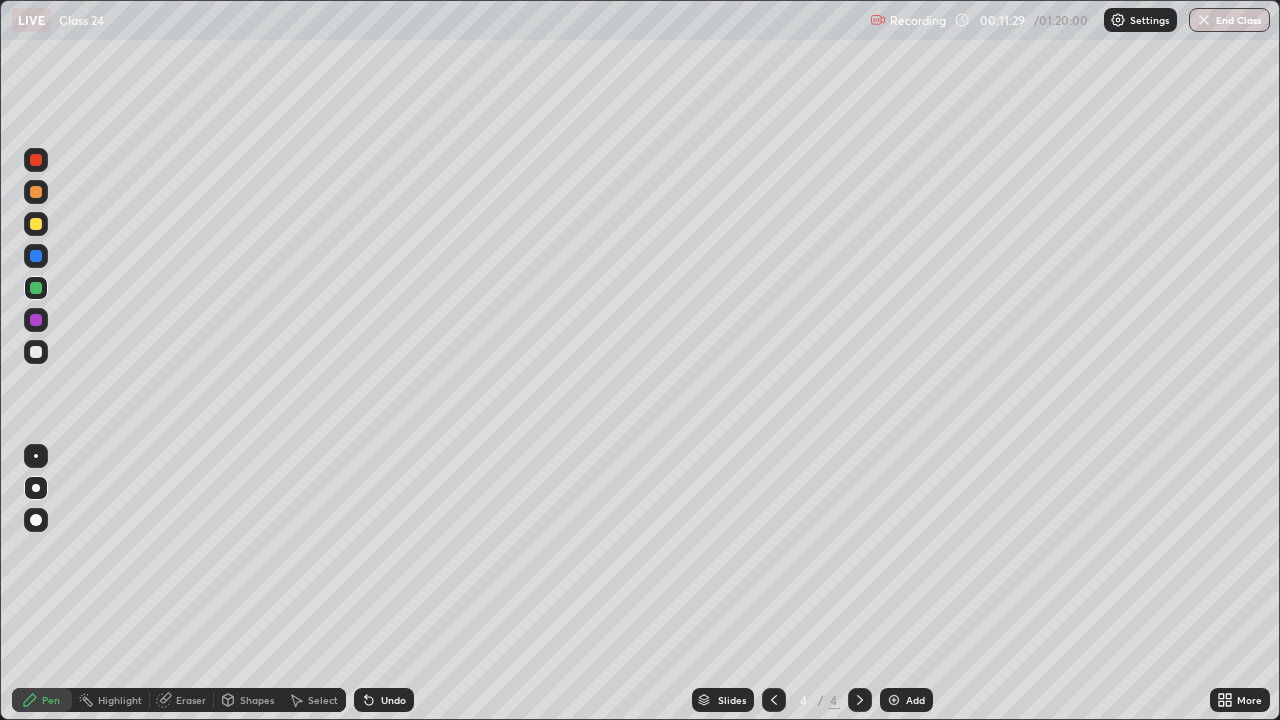 click at bounding box center (36, 288) 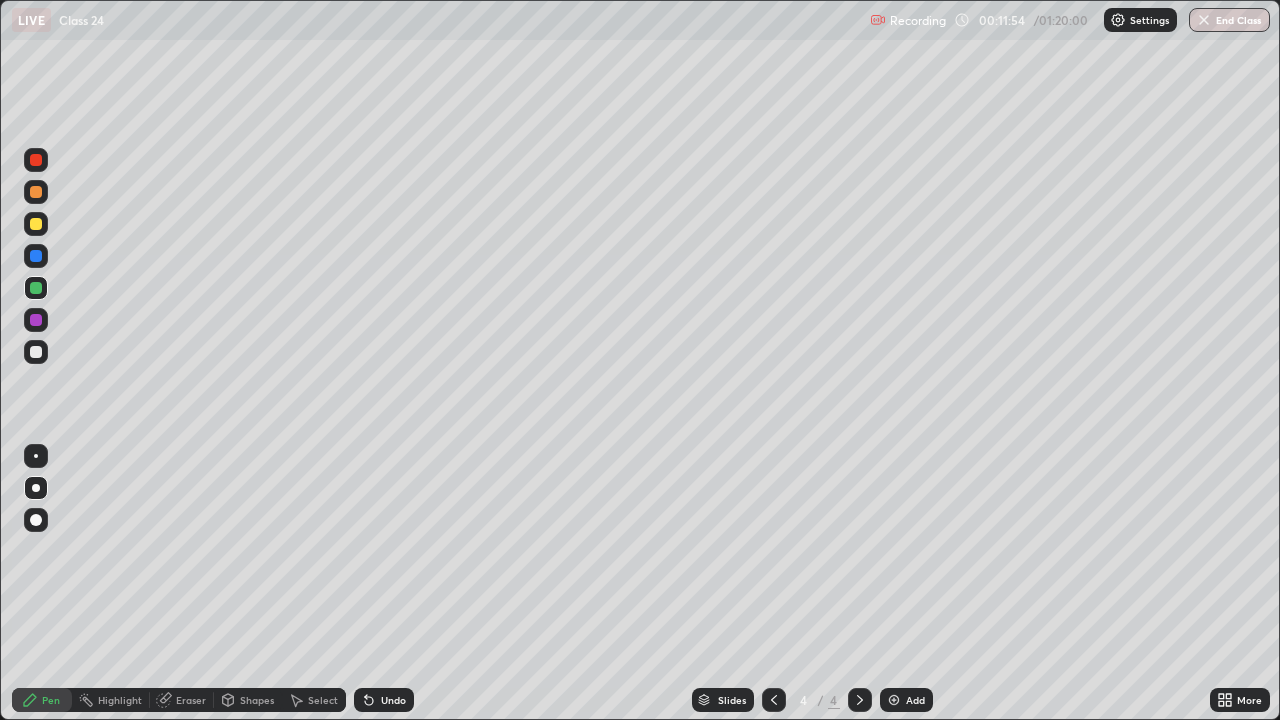 click at bounding box center [36, 224] 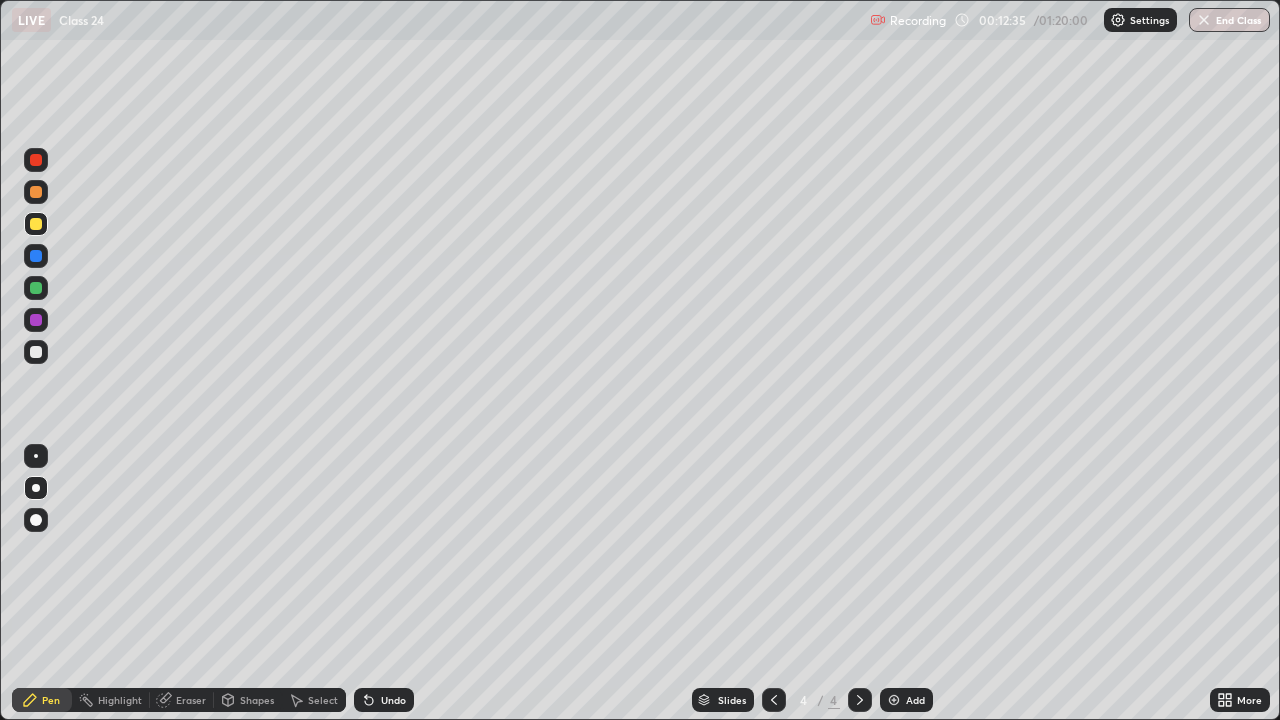 click on "Undo" at bounding box center (393, 700) 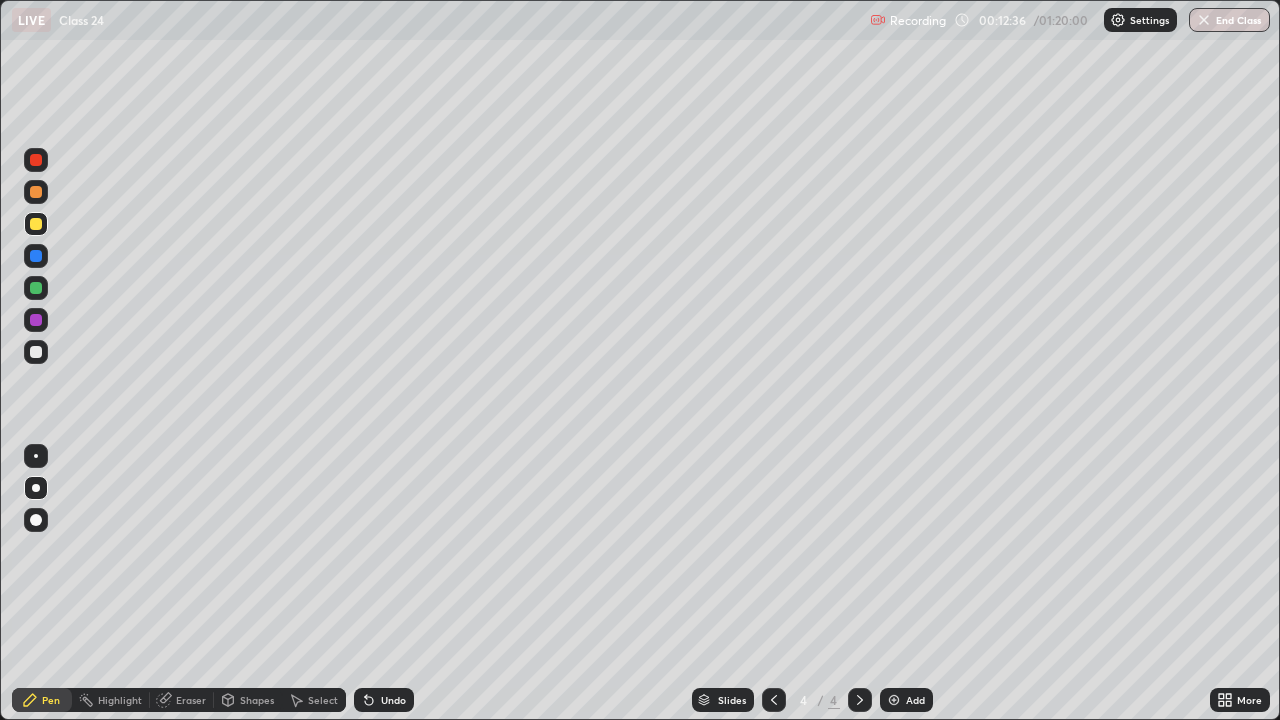 click on "Undo" at bounding box center (384, 700) 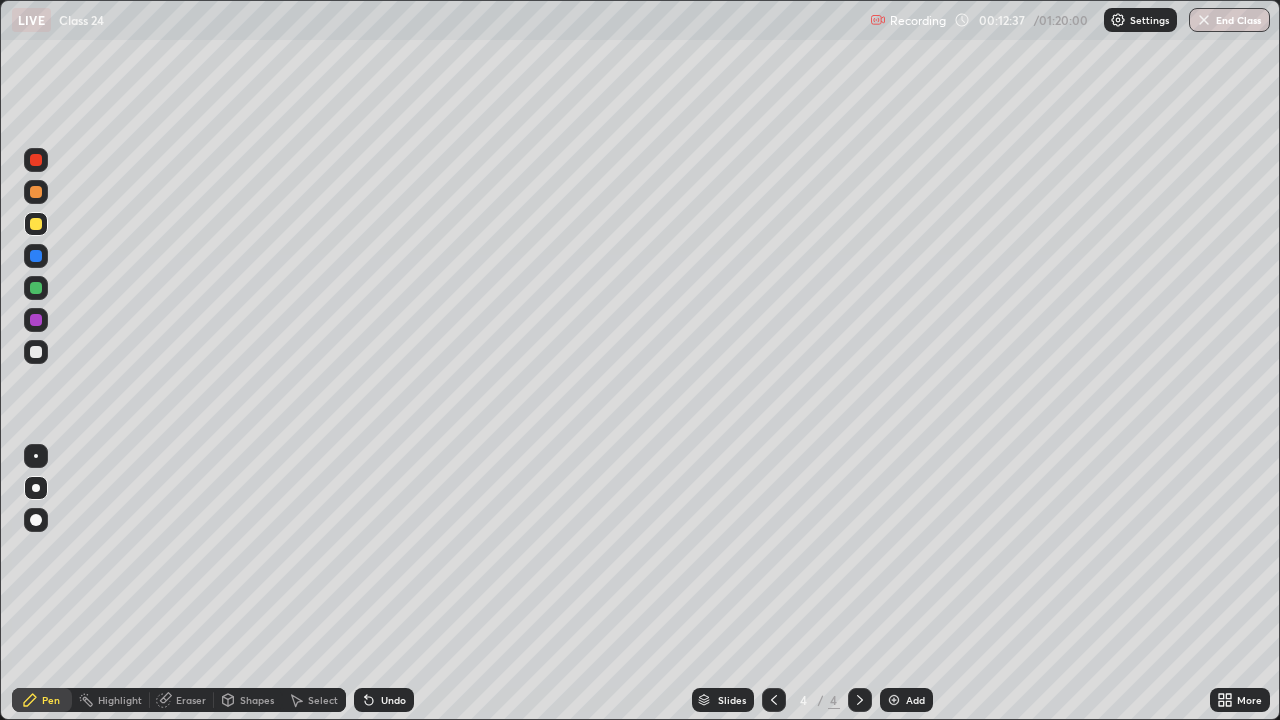 click on "Undo" at bounding box center (393, 700) 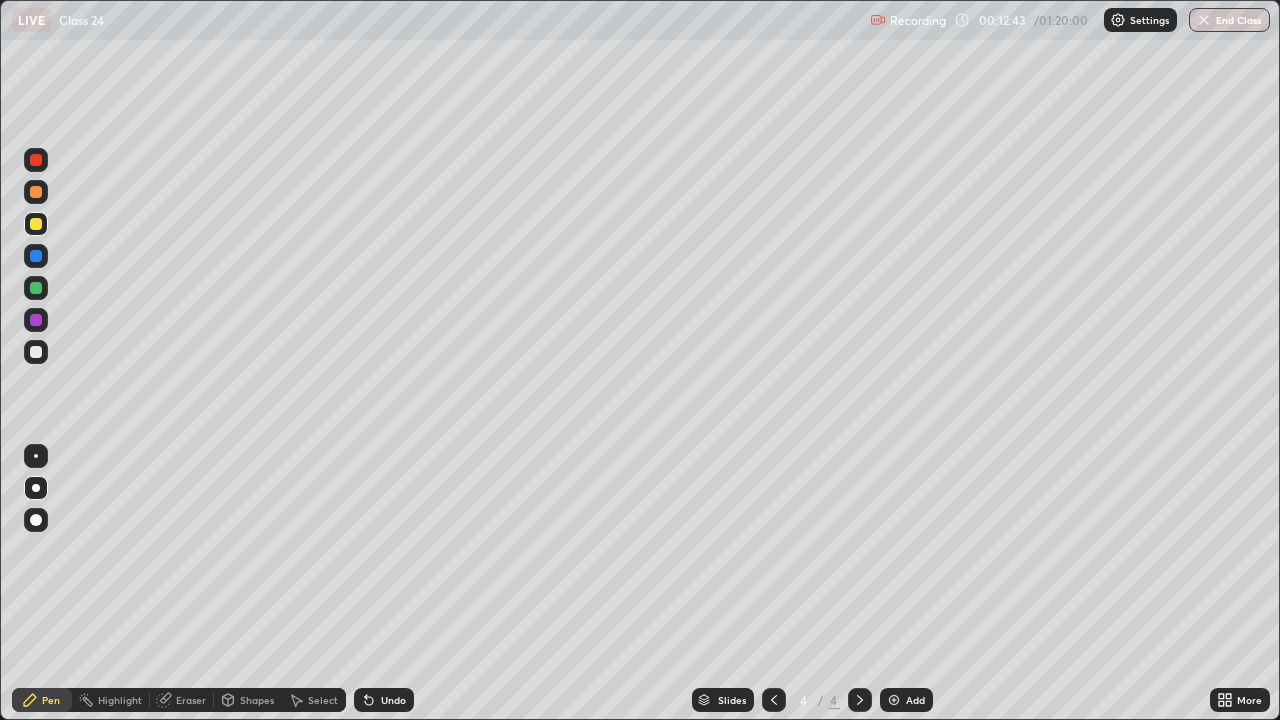 click at bounding box center (36, 320) 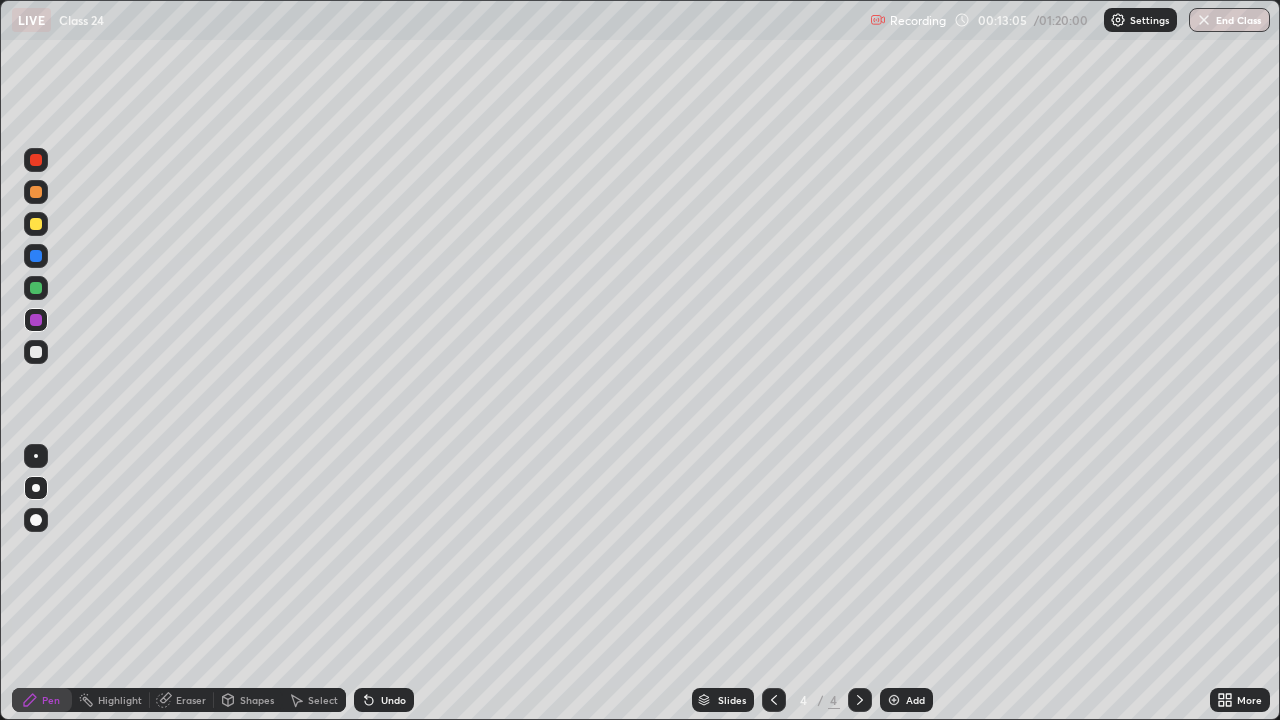 click at bounding box center (36, 288) 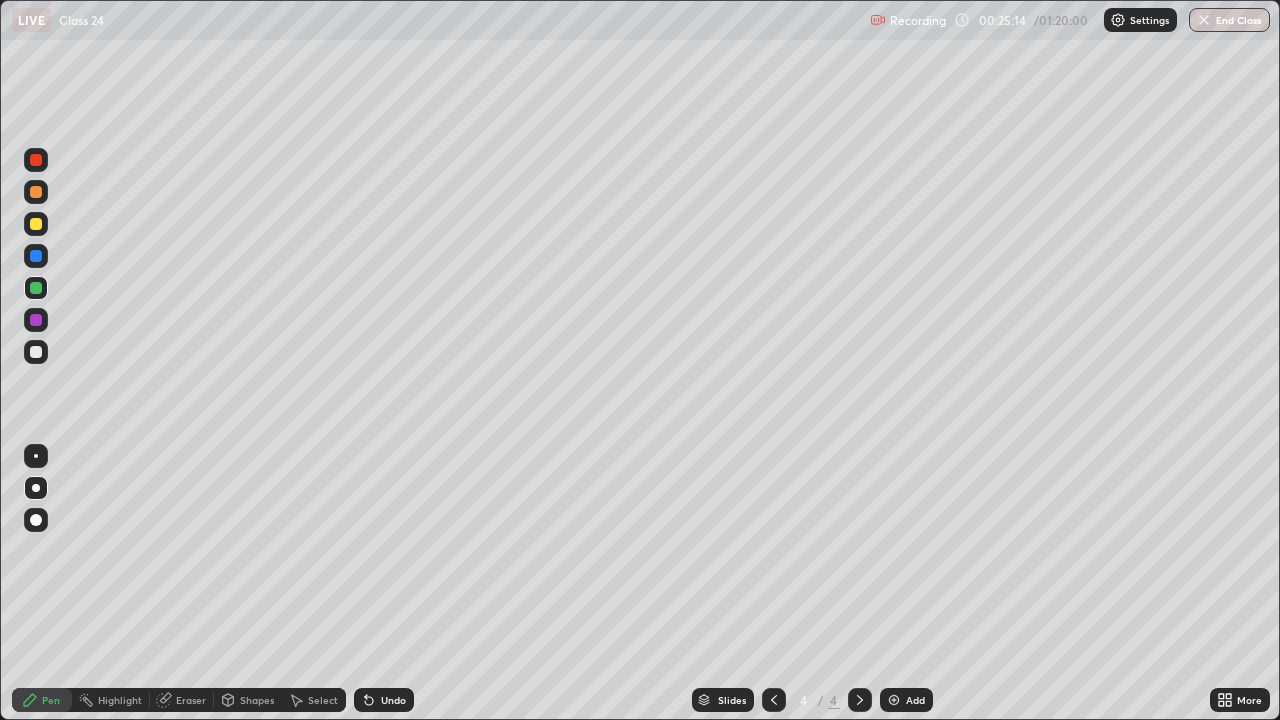 click on "Add" at bounding box center [915, 700] 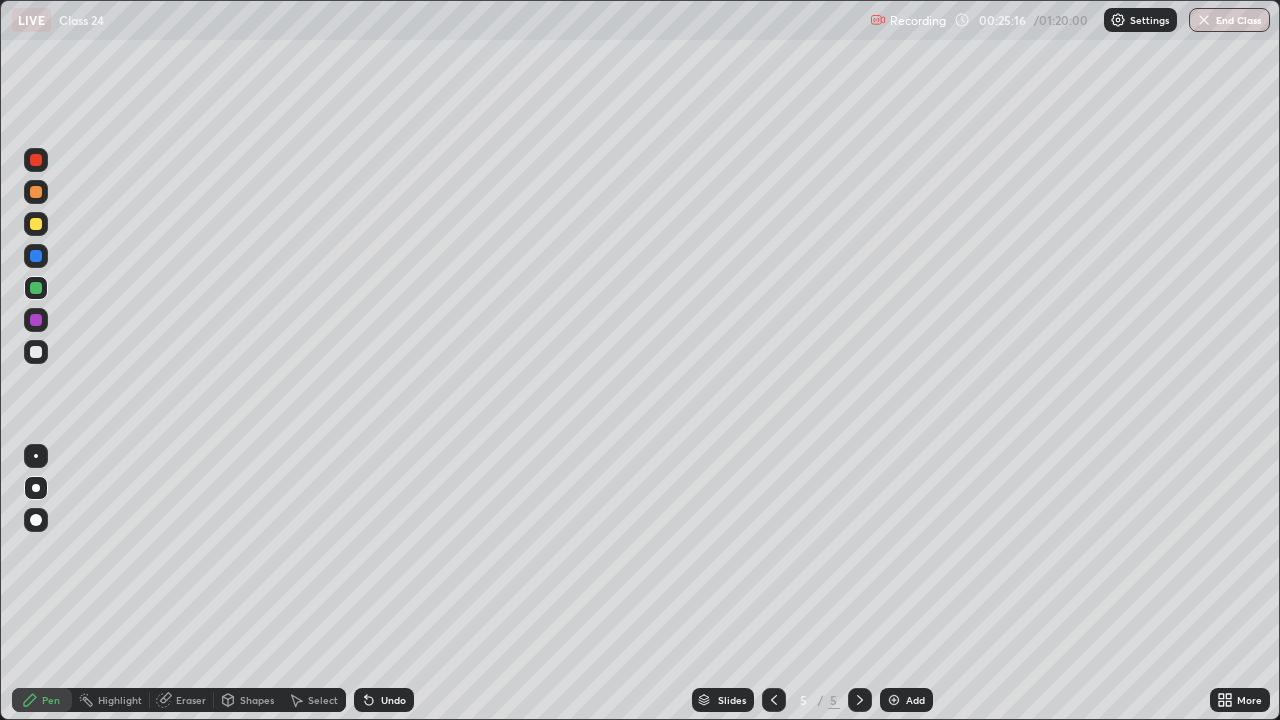 click at bounding box center (36, 224) 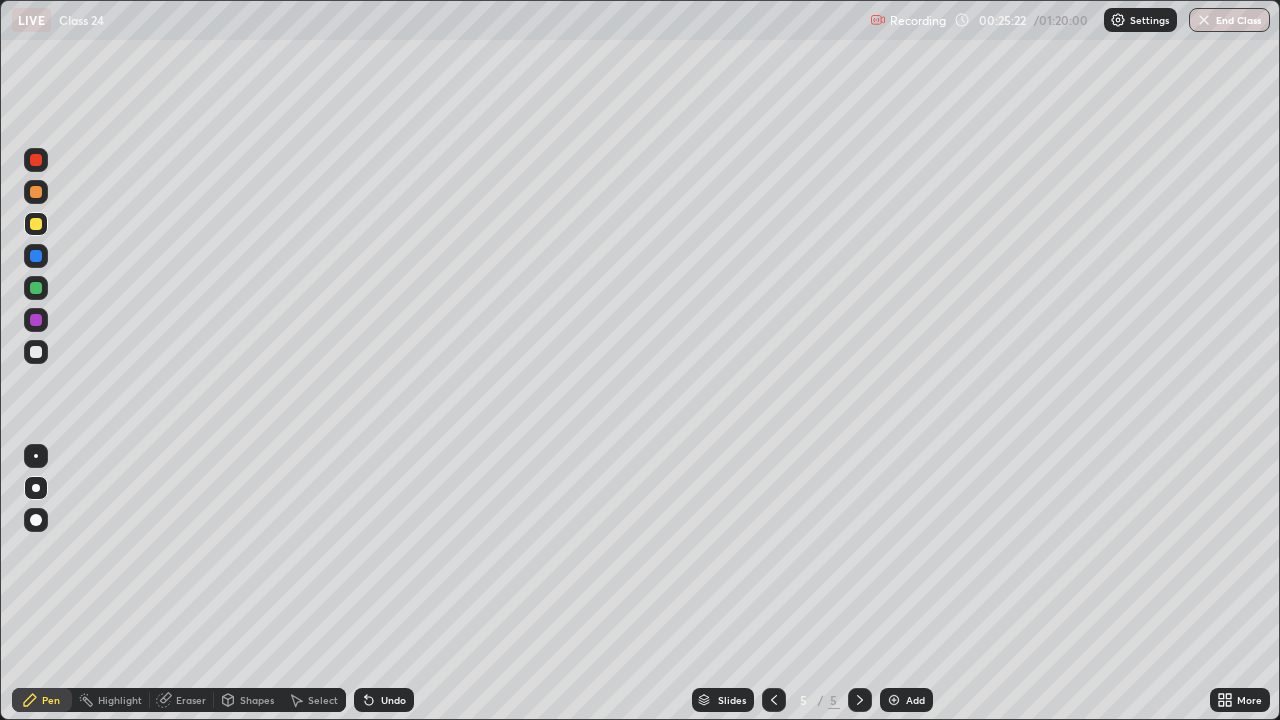 click on "Undo" at bounding box center (393, 700) 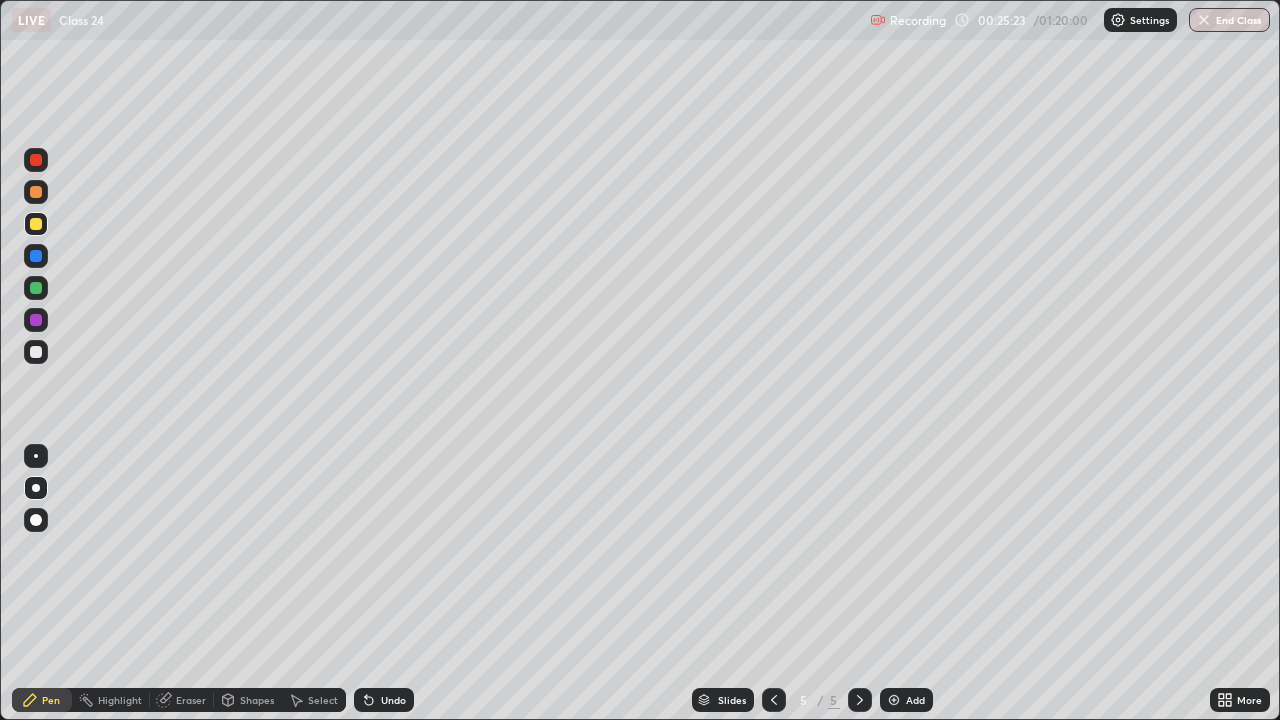 click on "Undo" at bounding box center (384, 700) 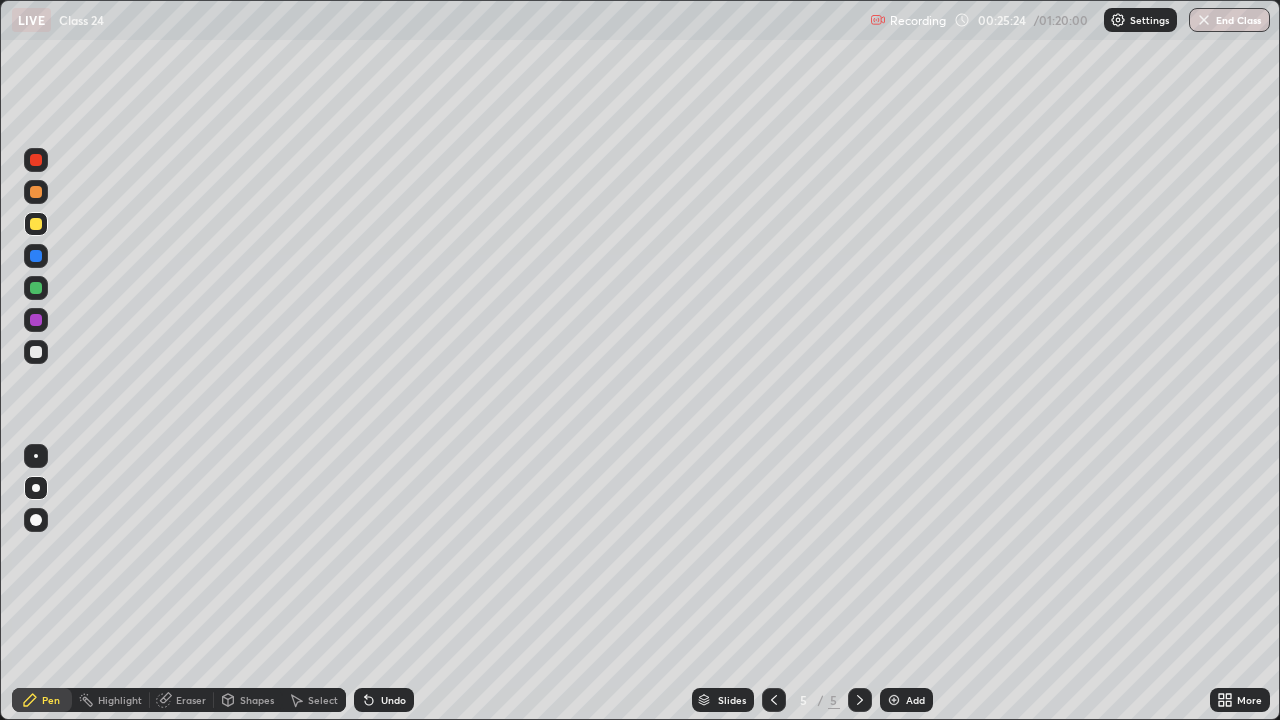 click 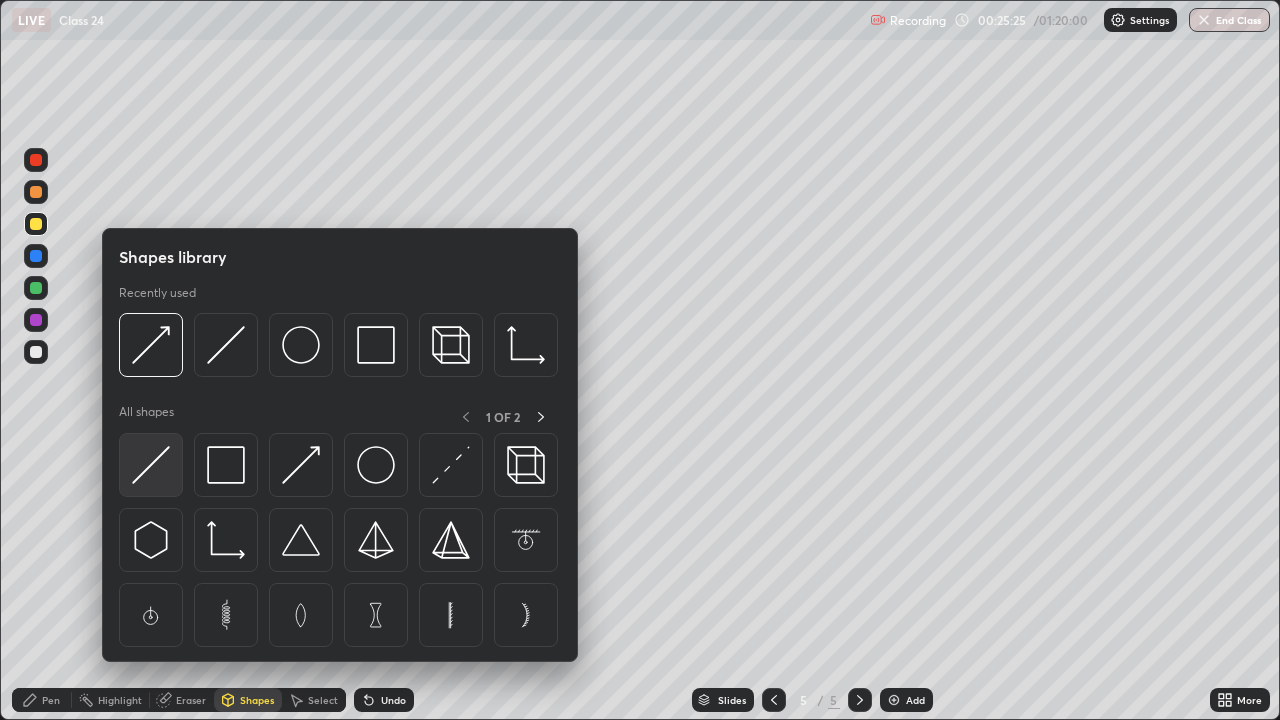click at bounding box center (151, 465) 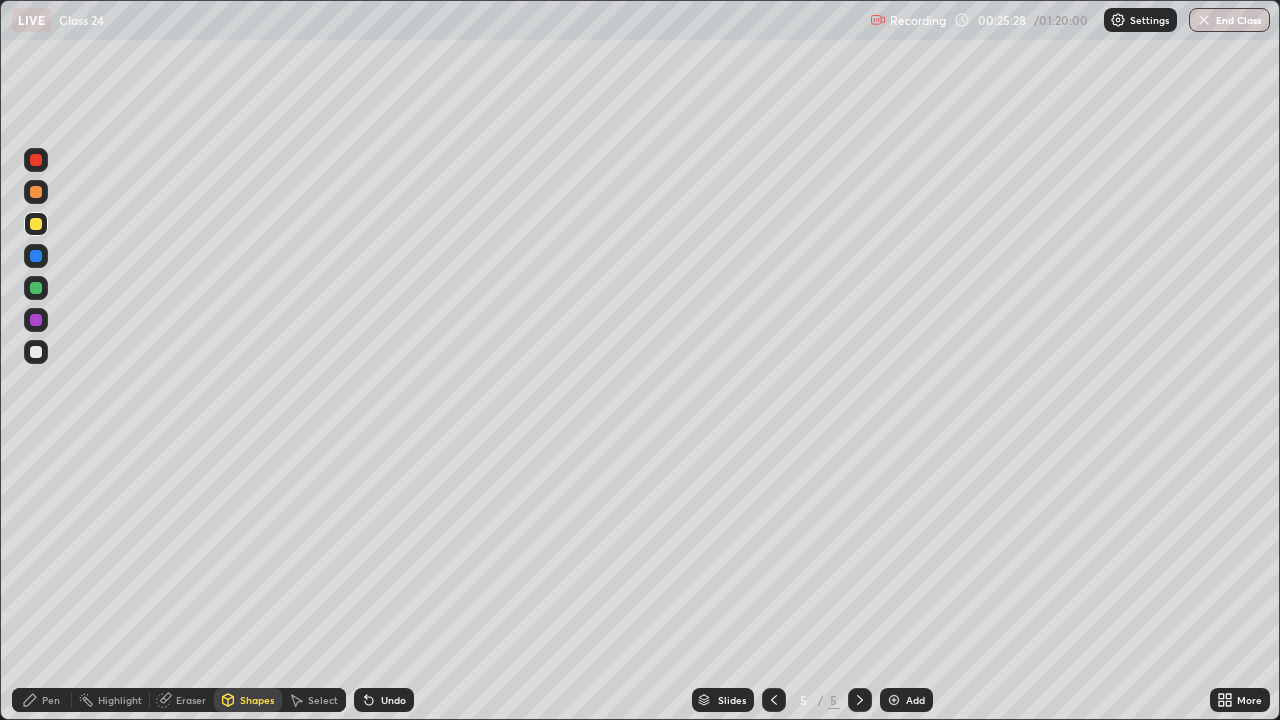 click on "Pen" at bounding box center (42, 700) 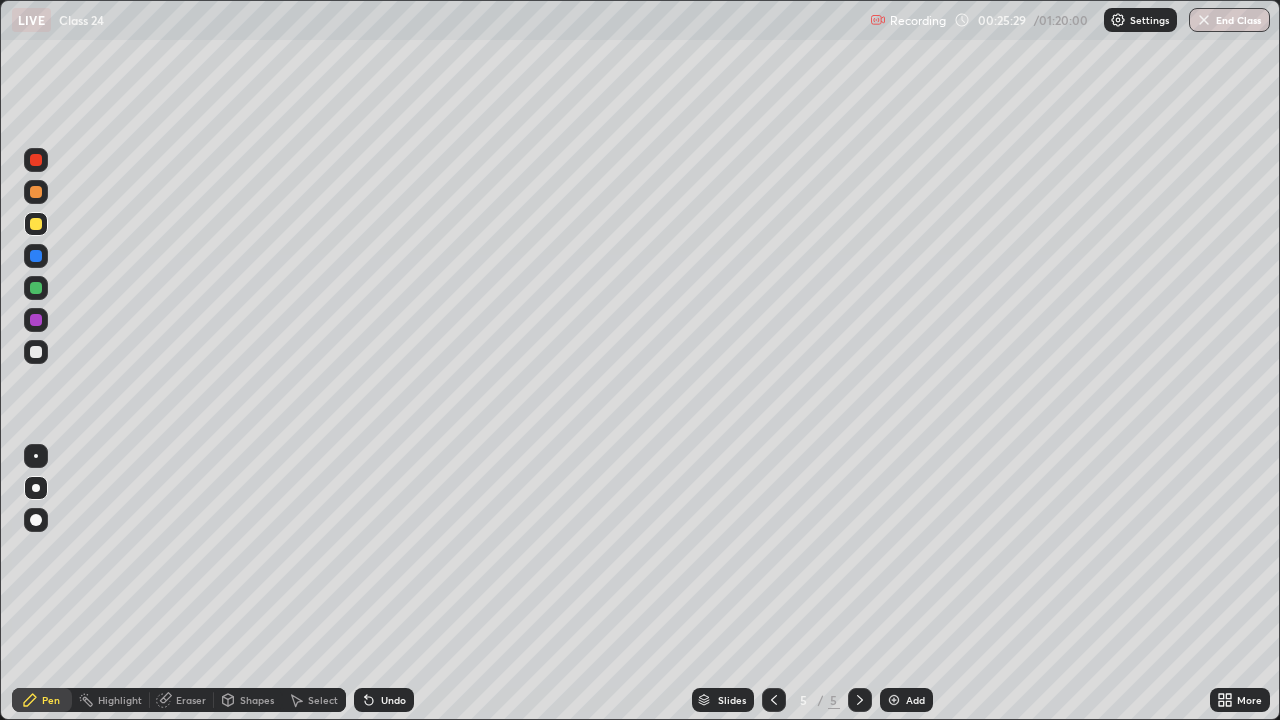 click on "Pen" at bounding box center (51, 700) 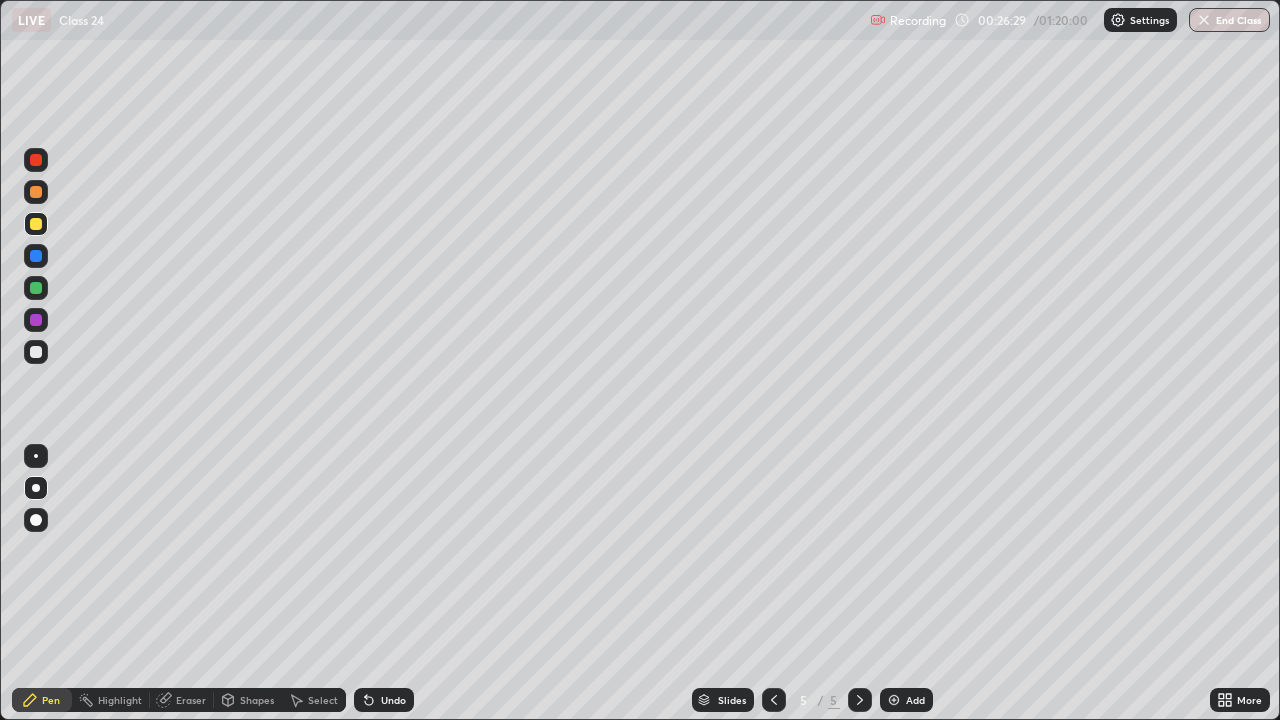 click at bounding box center (36, 192) 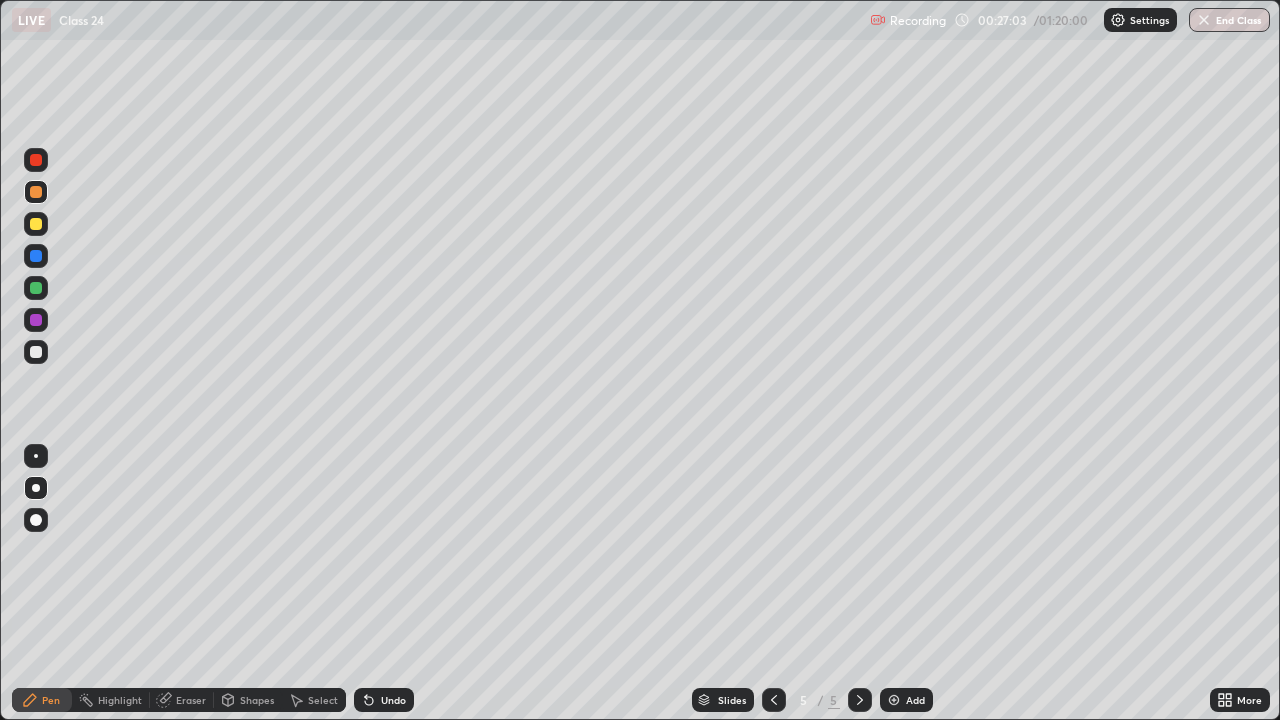 click at bounding box center [36, 160] 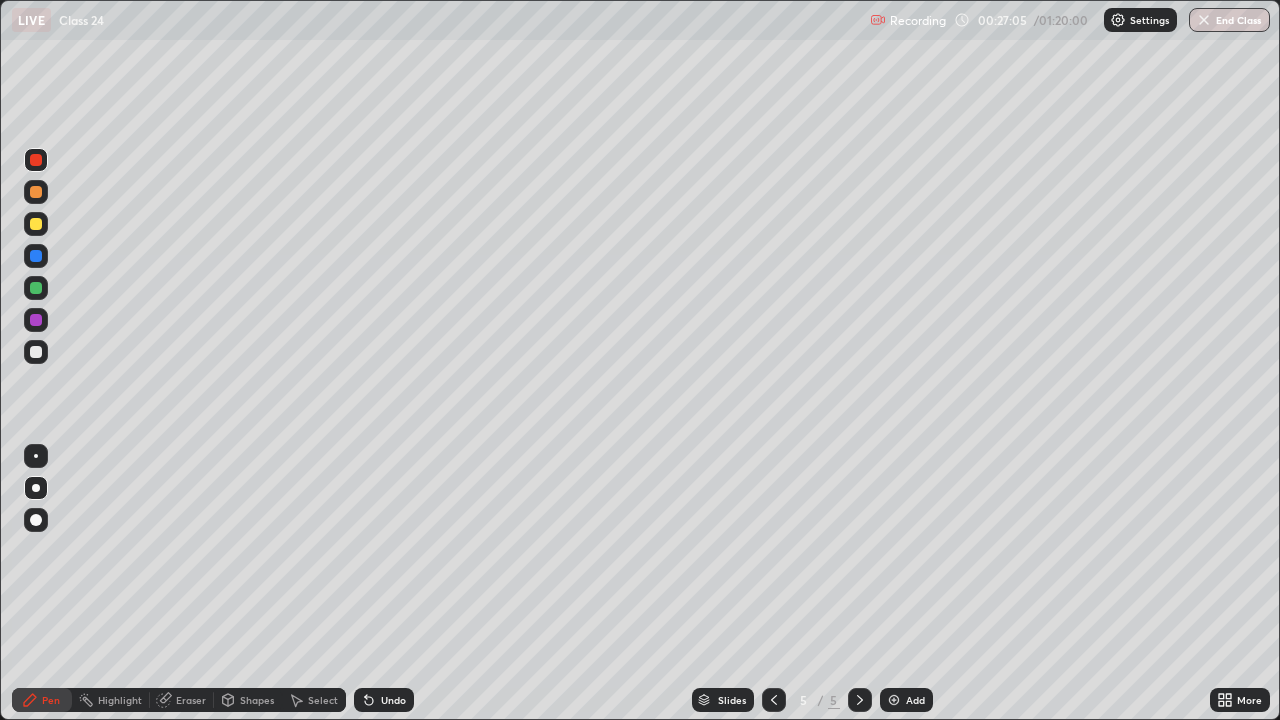 click at bounding box center (36, 288) 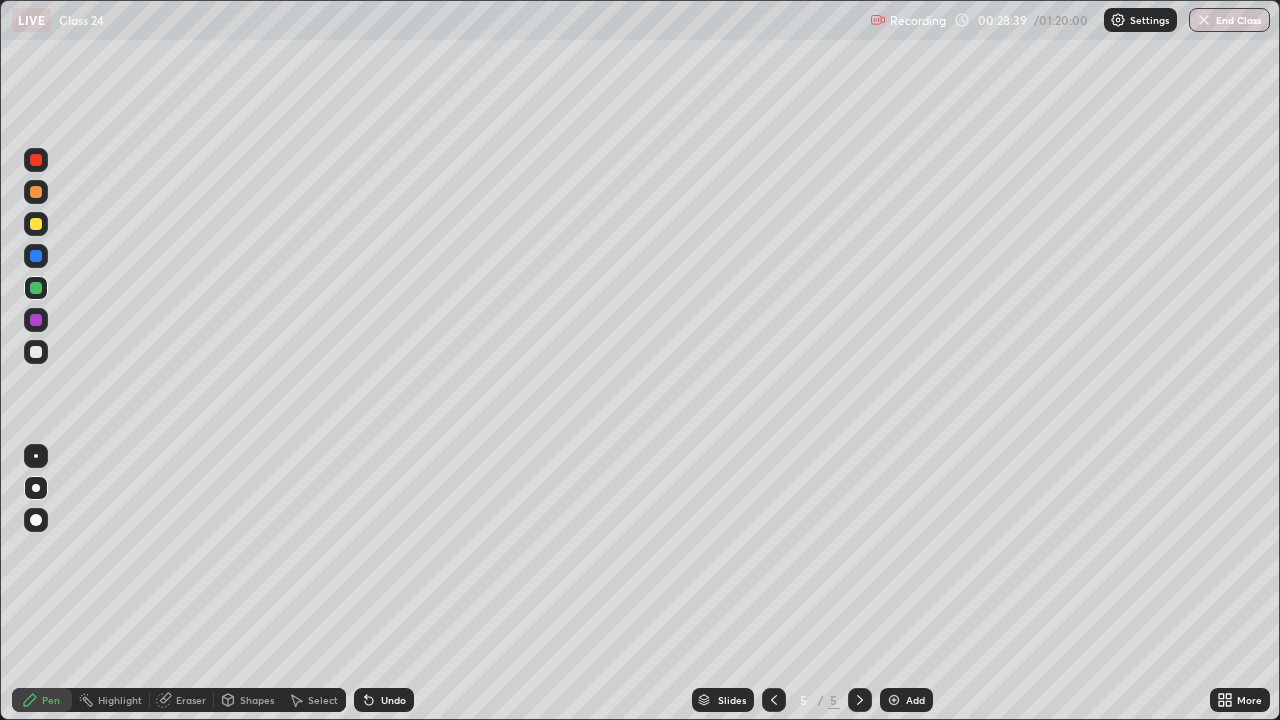 click on "Undo" at bounding box center (393, 700) 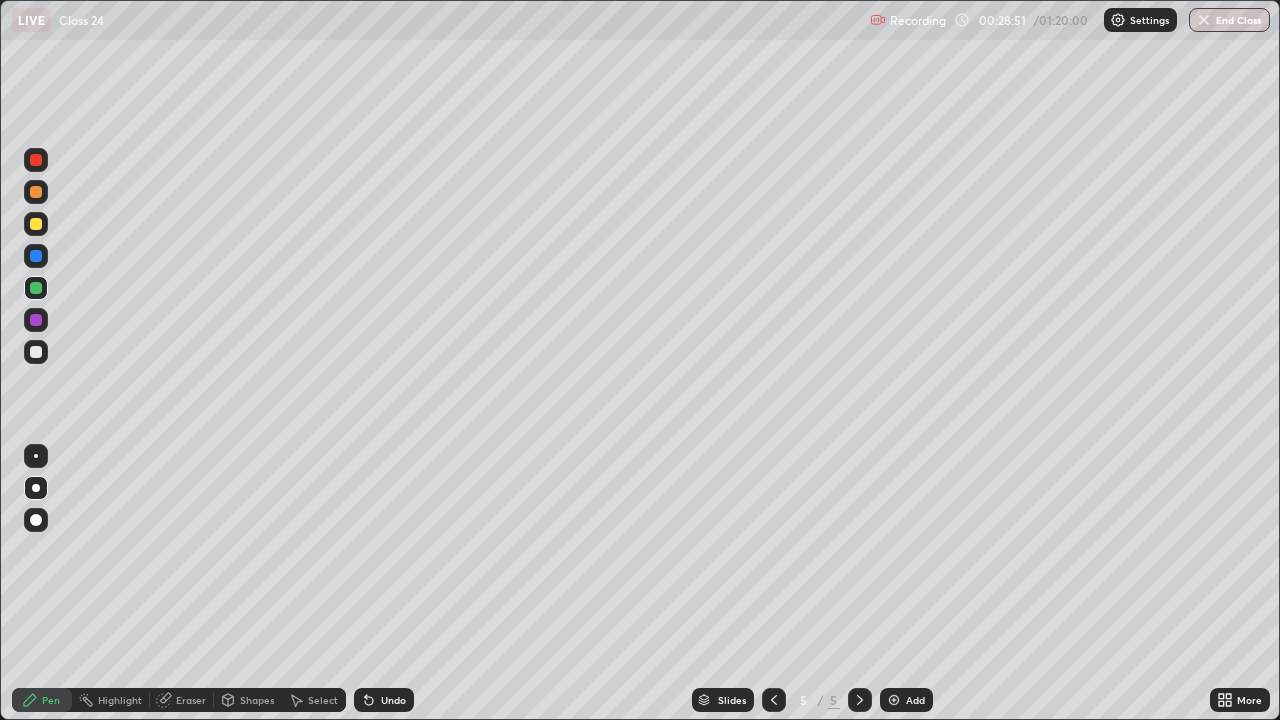 click on "Undo" at bounding box center [393, 700] 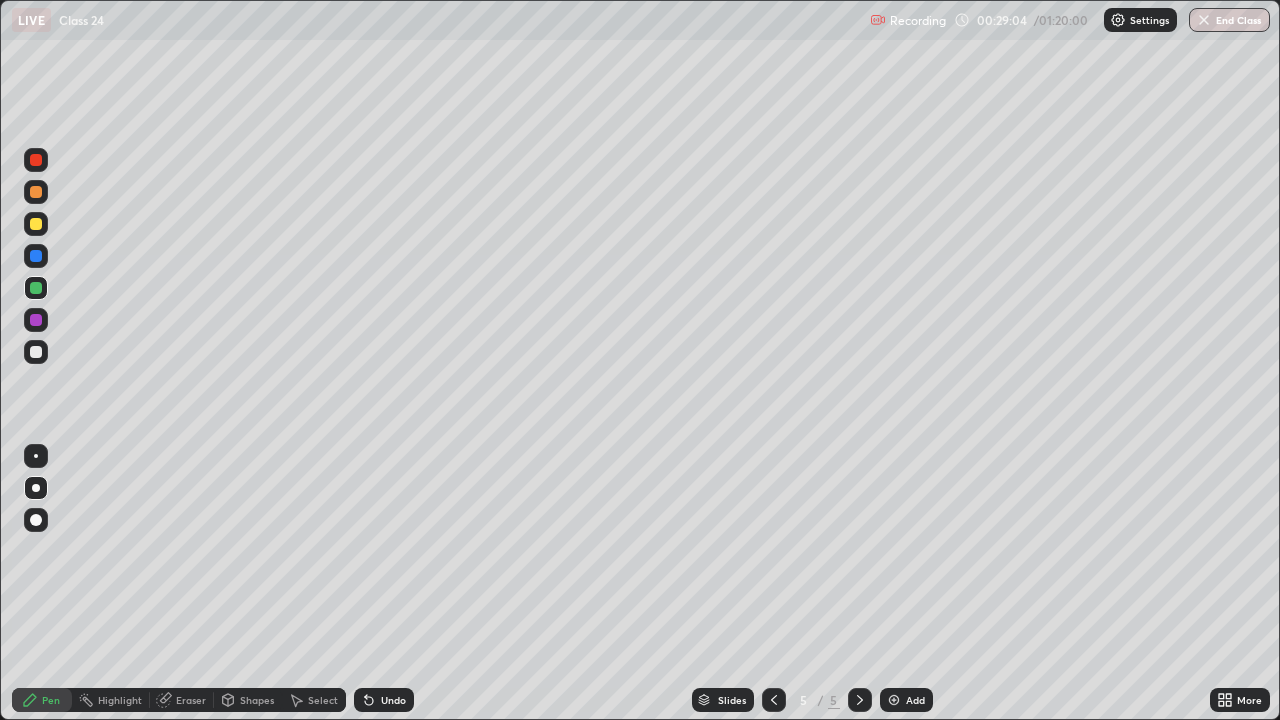 click at bounding box center [36, 320] 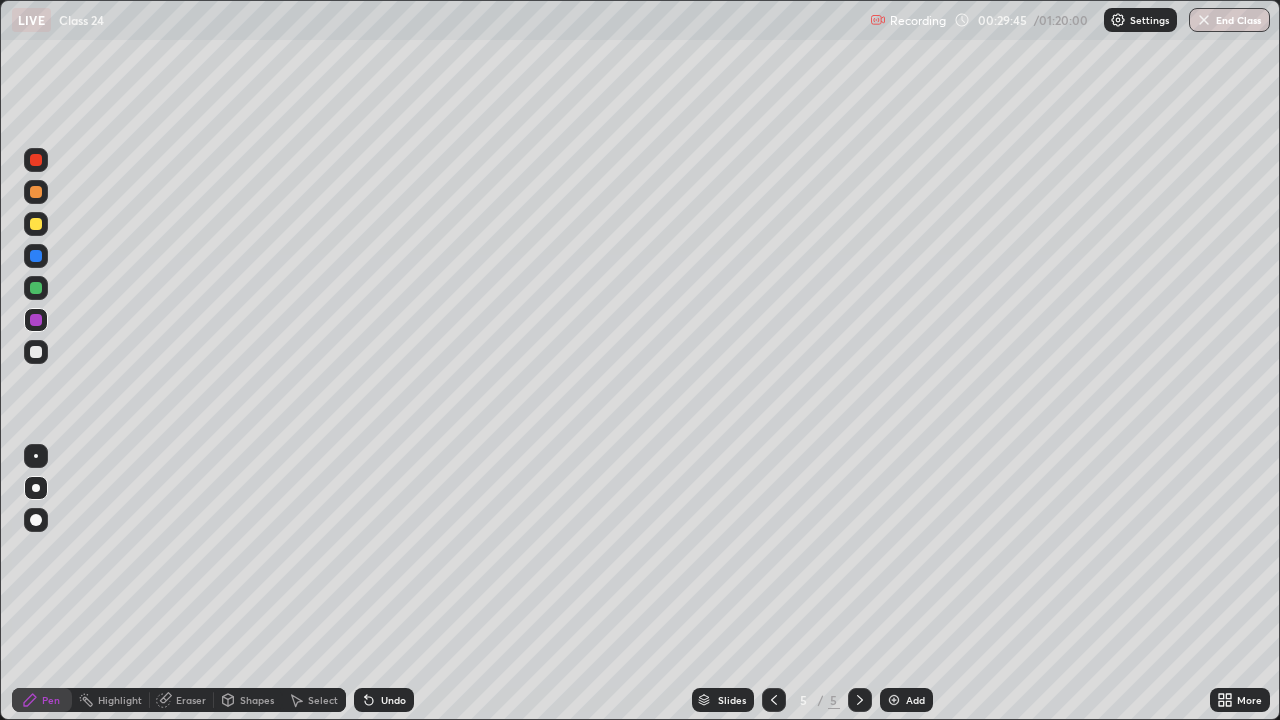 click at bounding box center [36, 224] 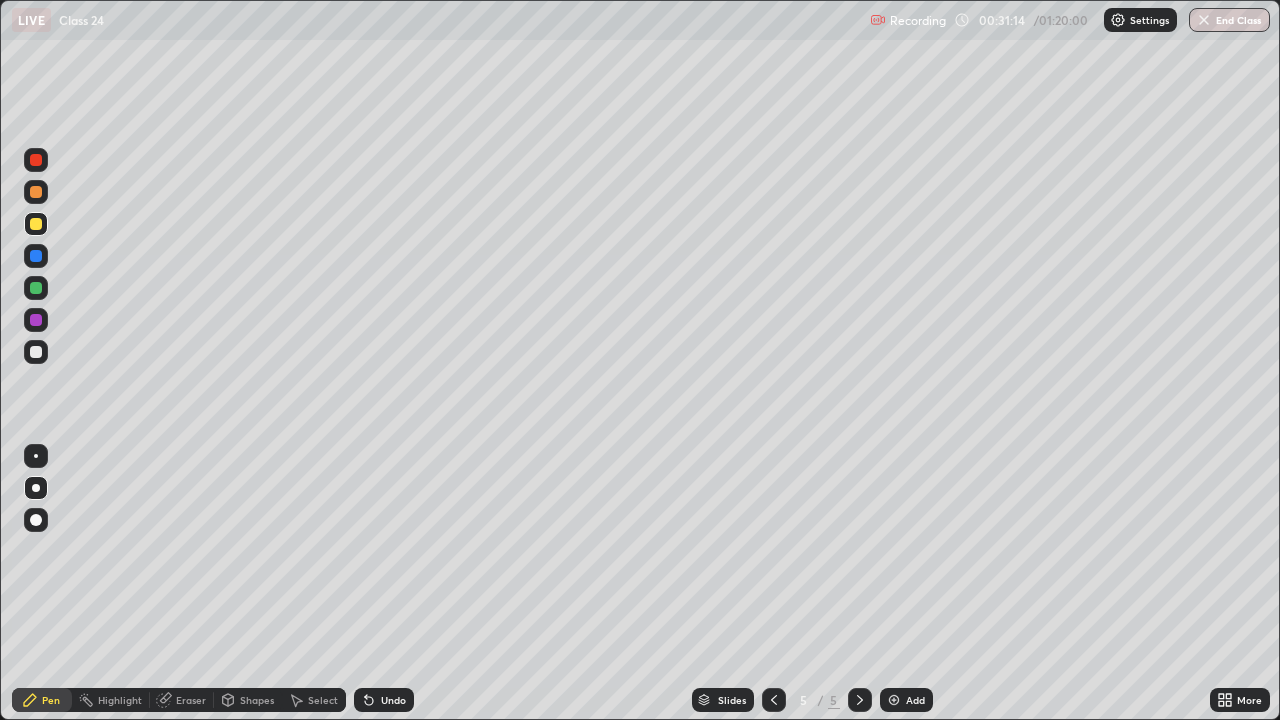 click at bounding box center [36, 224] 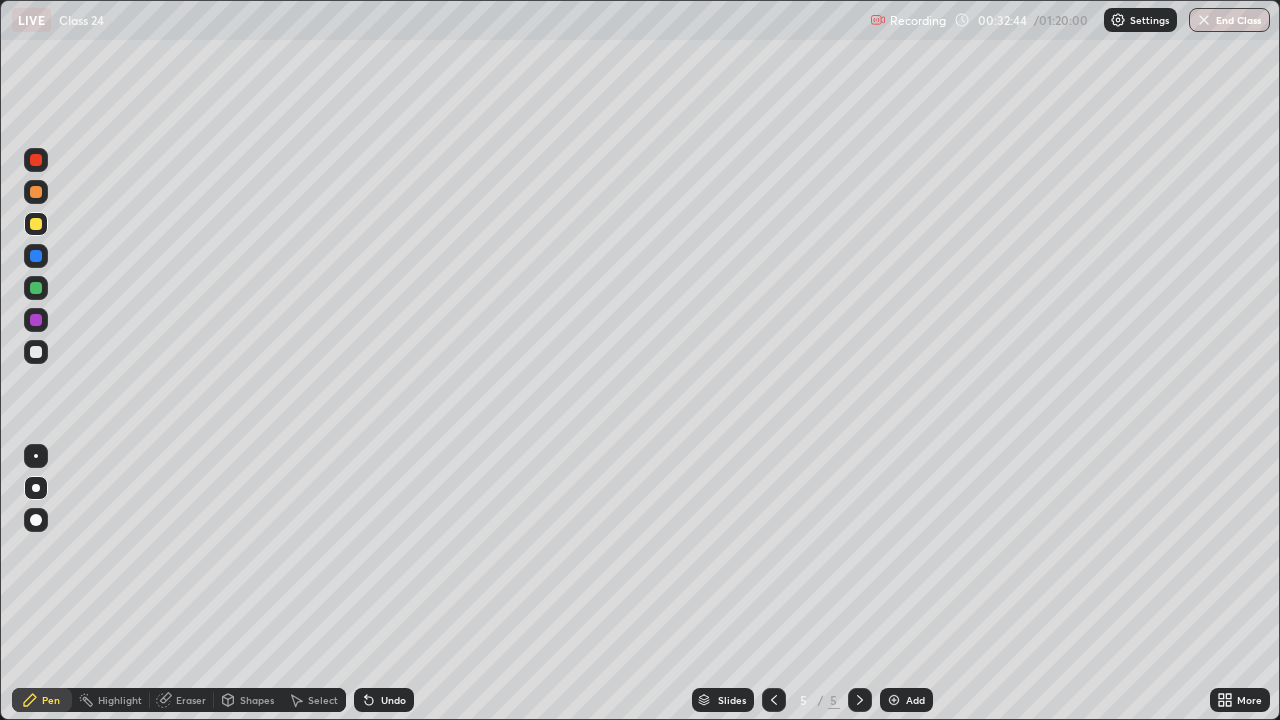 click at bounding box center (36, 352) 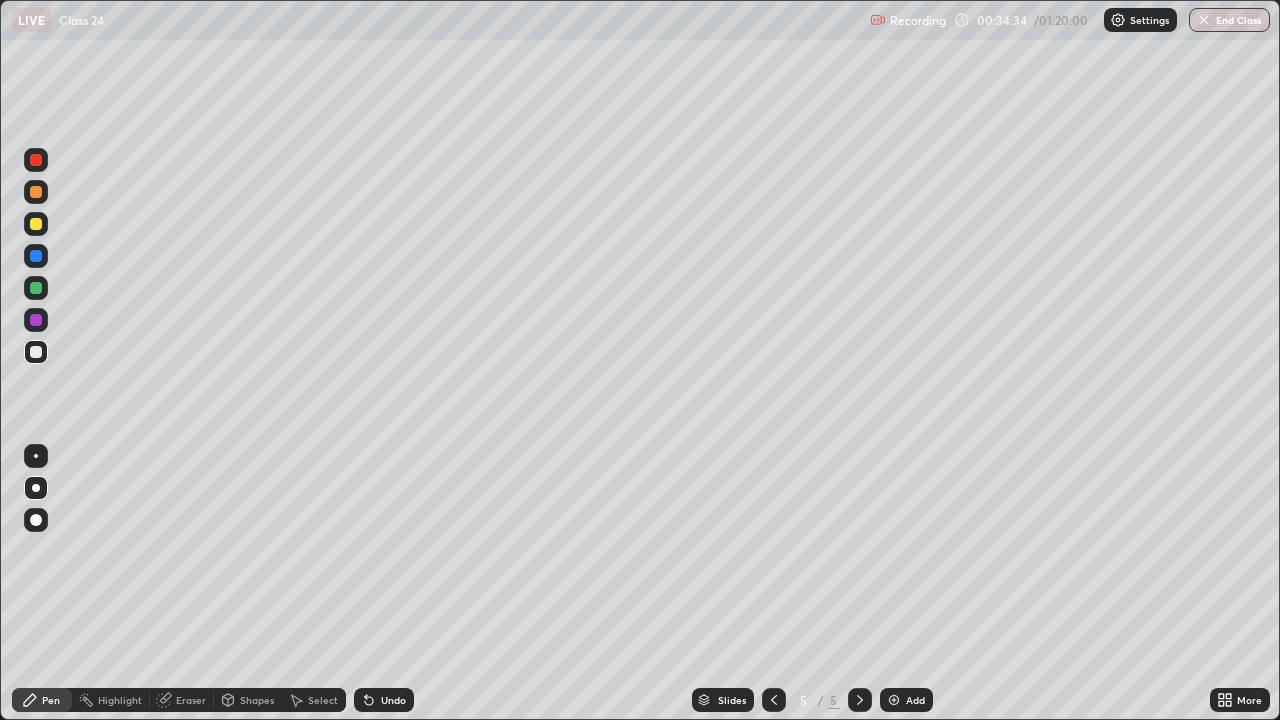 click on "Add" at bounding box center [915, 700] 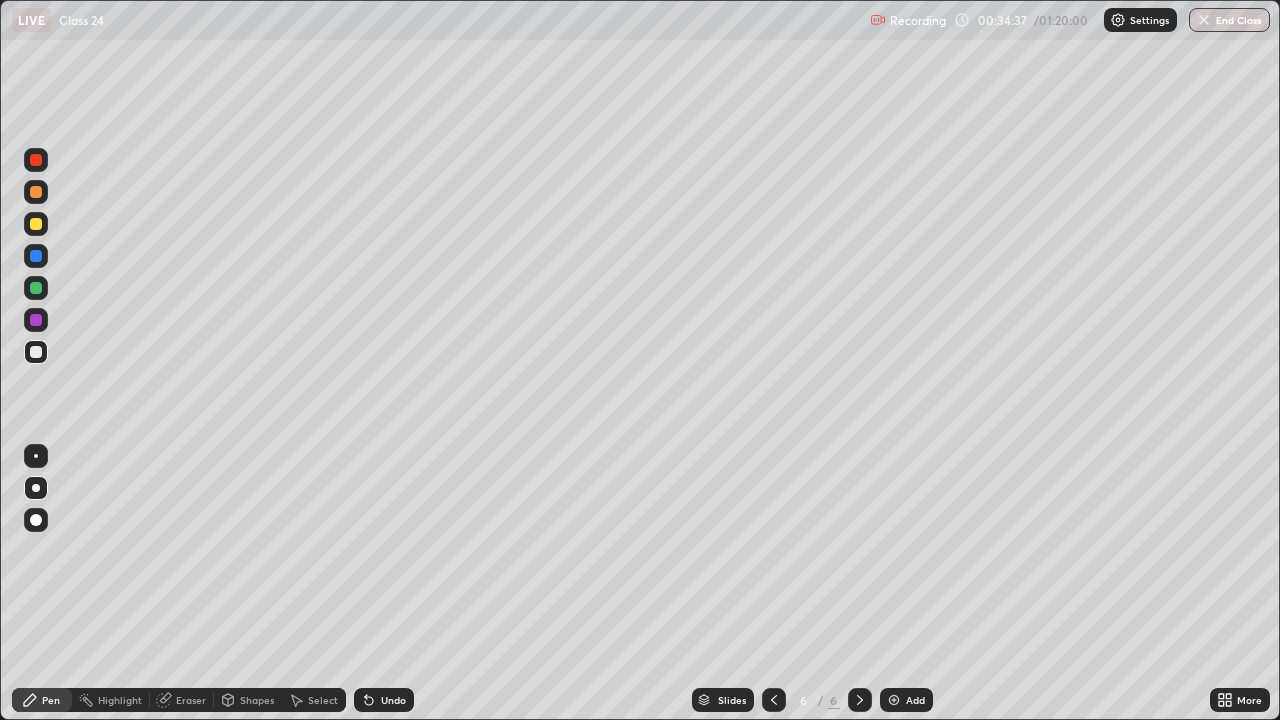 click at bounding box center (36, 224) 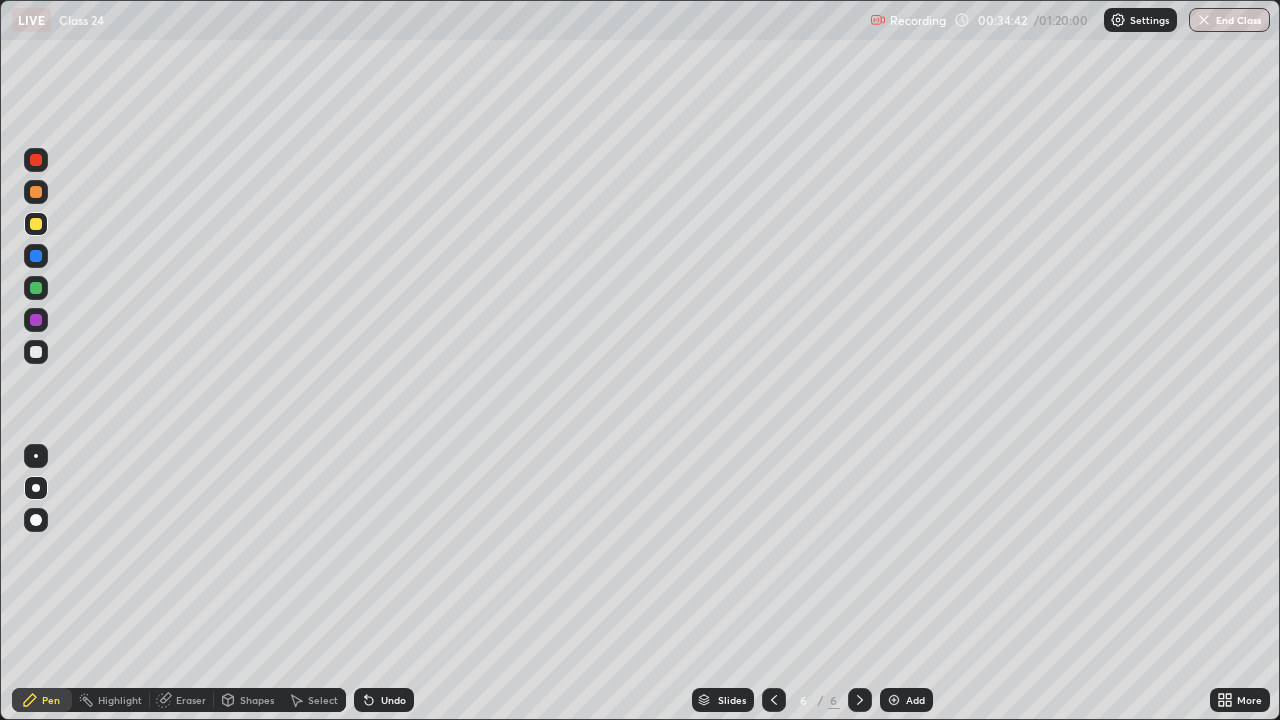 click on "Undo" at bounding box center [393, 700] 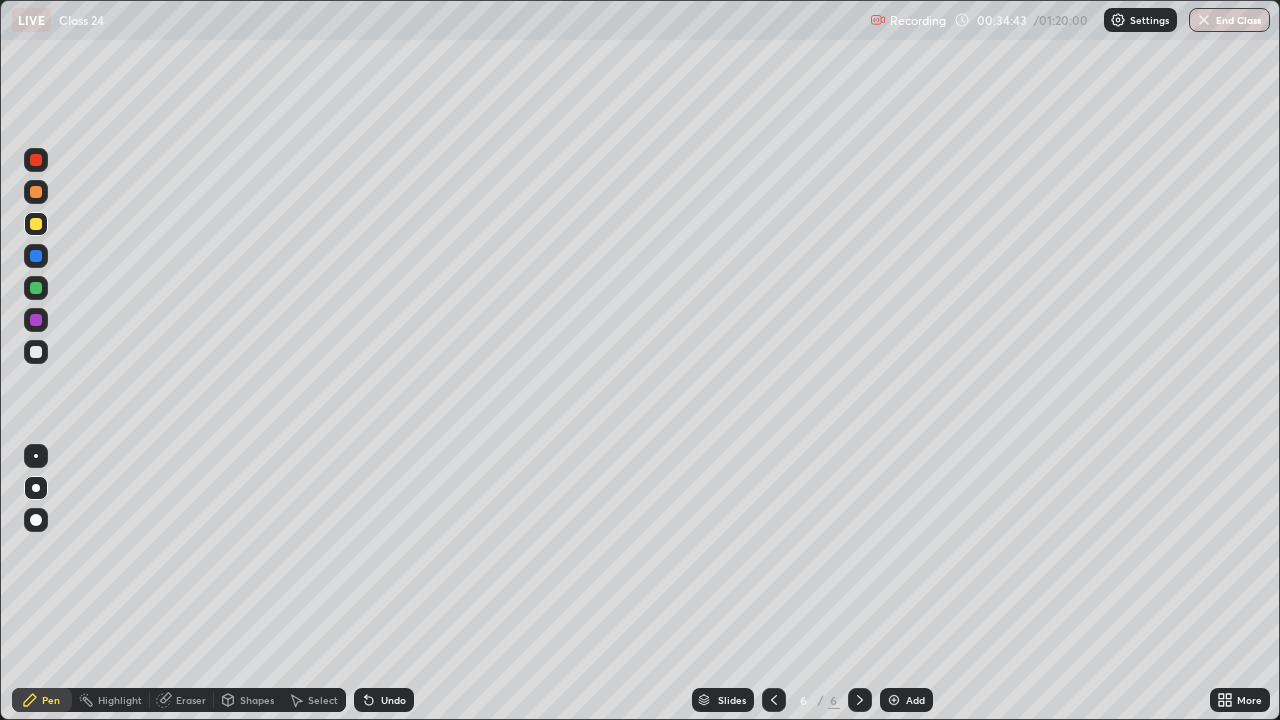 click on "Undo" at bounding box center (393, 700) 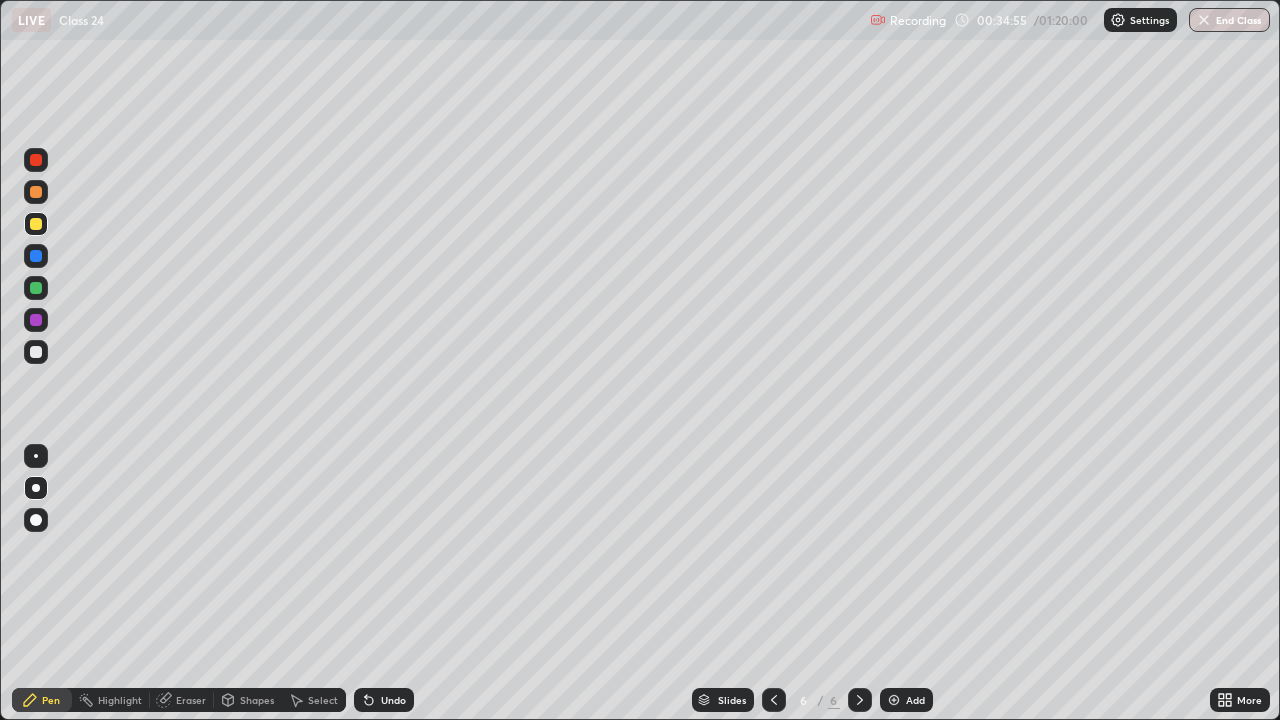 click at bounding box center [36, 192] 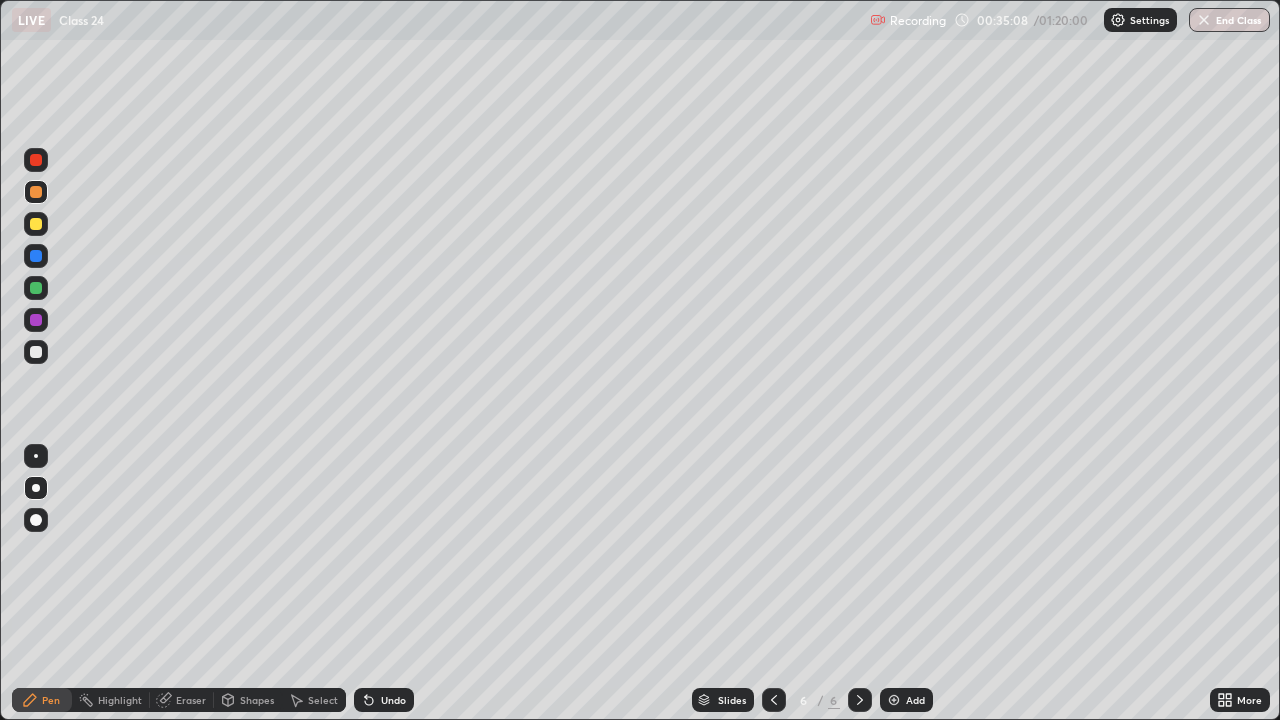 click on "Undo" at bounding box center [384, 700] 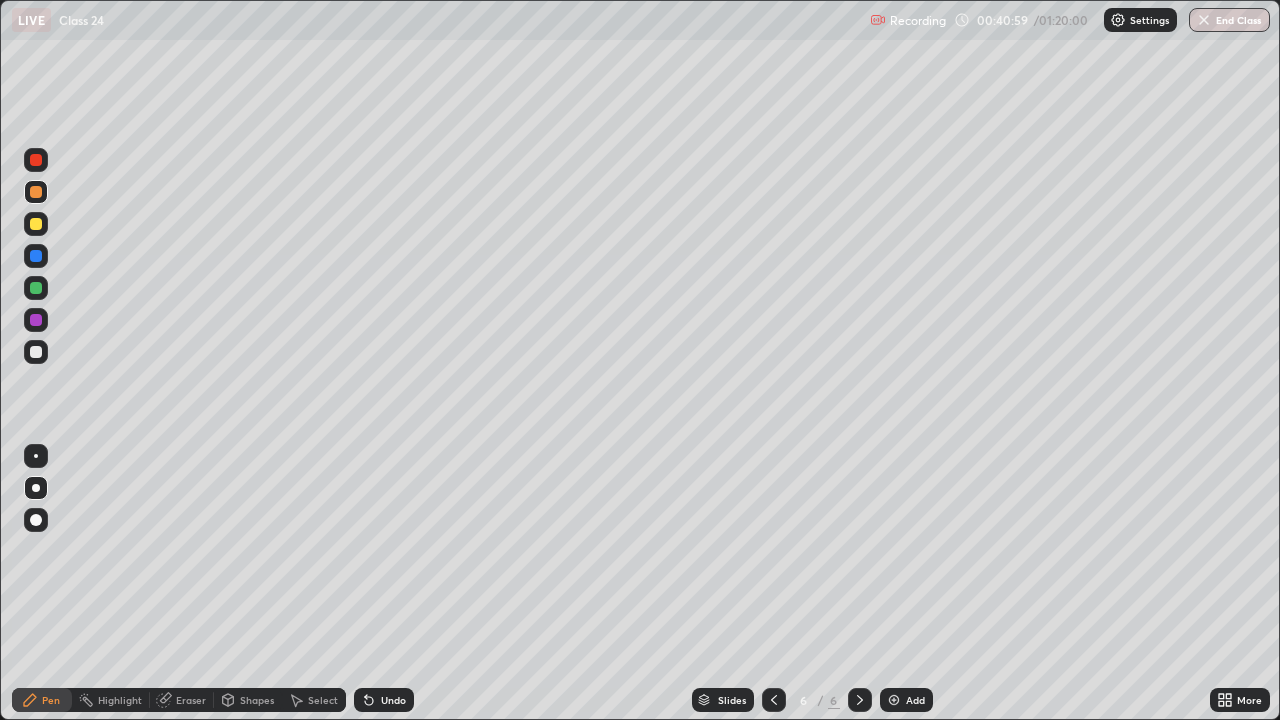 click at bounding box center (36, 224) 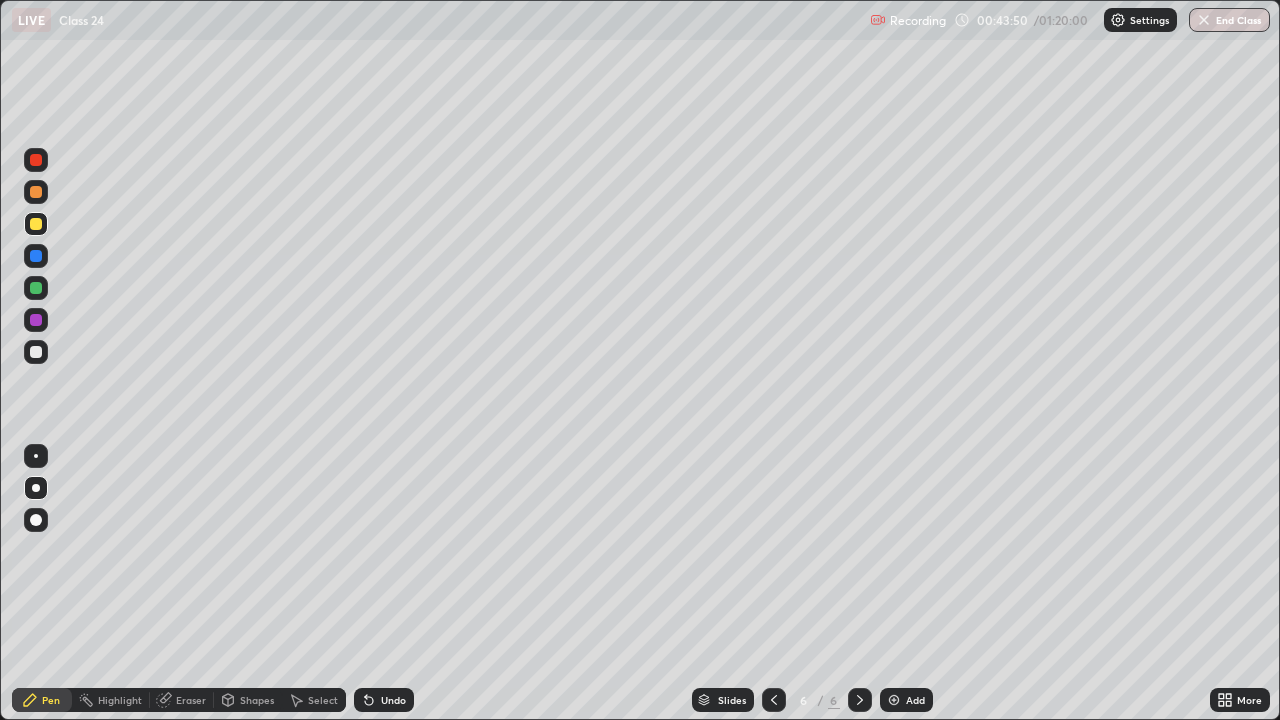 click at bounding box center (894, 700) 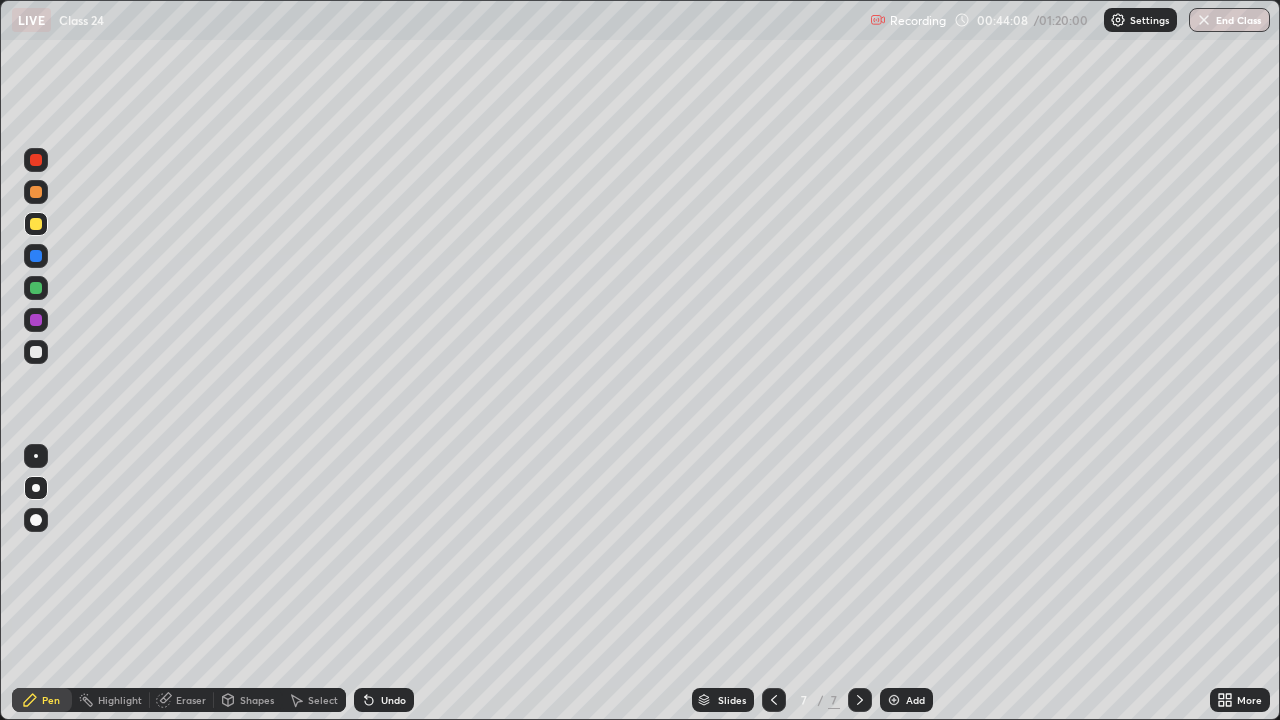 click at bounding box center [36, 256] 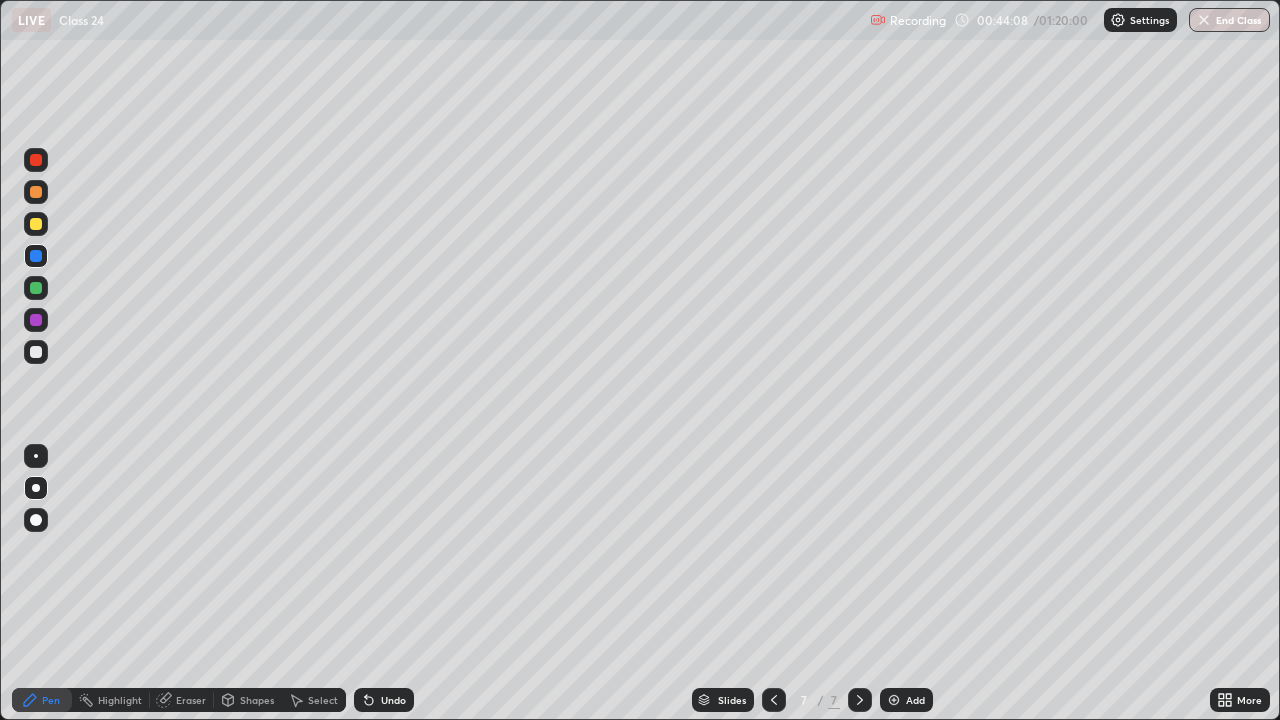 click at bounding box center (36, 192) 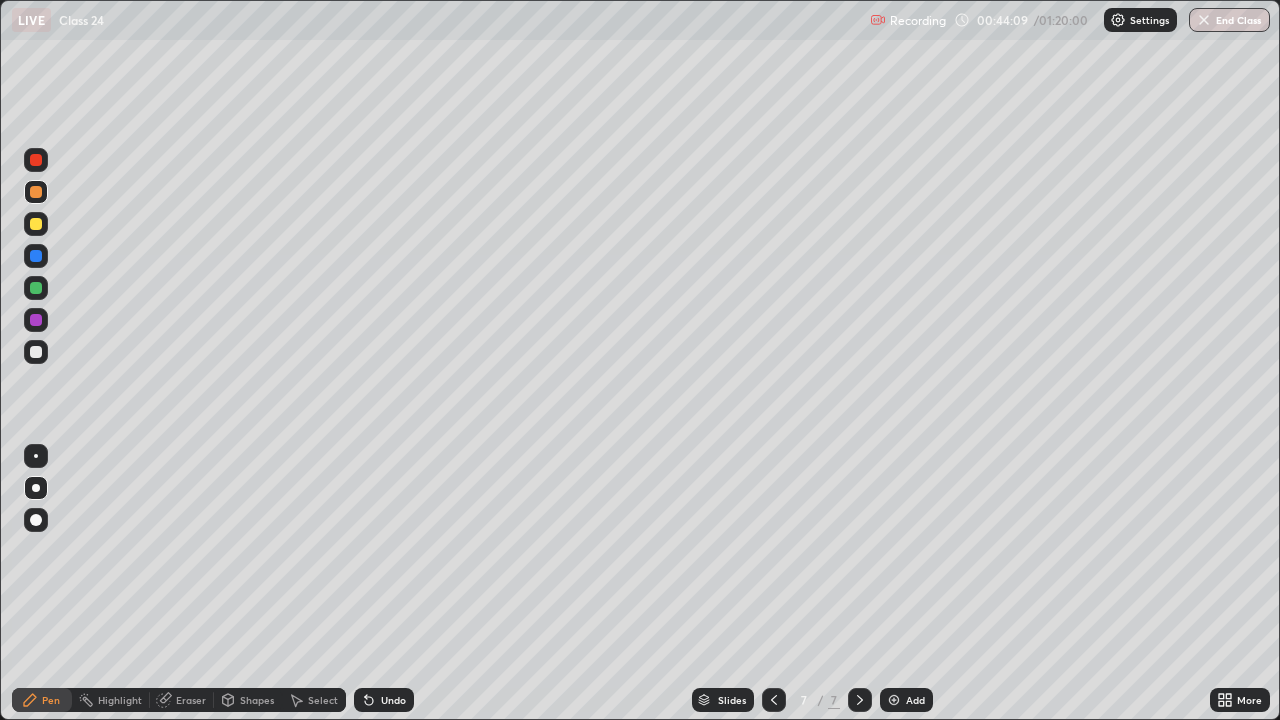 click at bounding box center (36, 192) 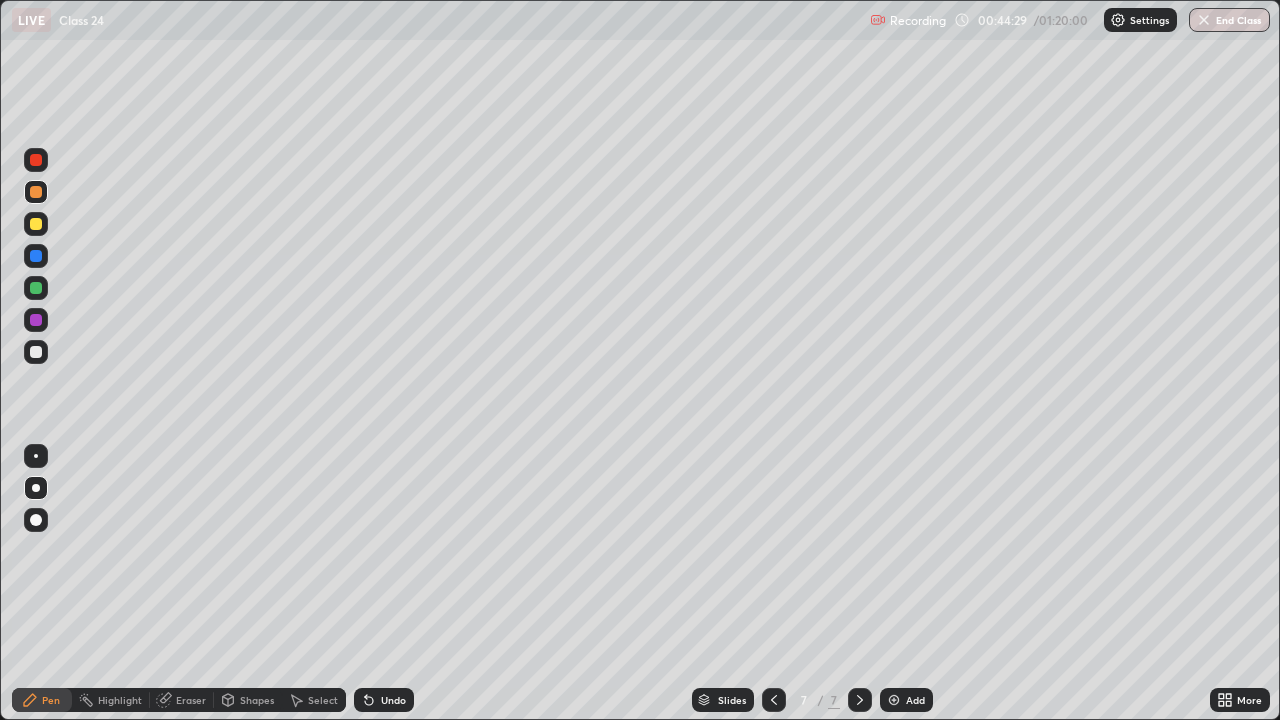 click at bounding box center (36, 288) 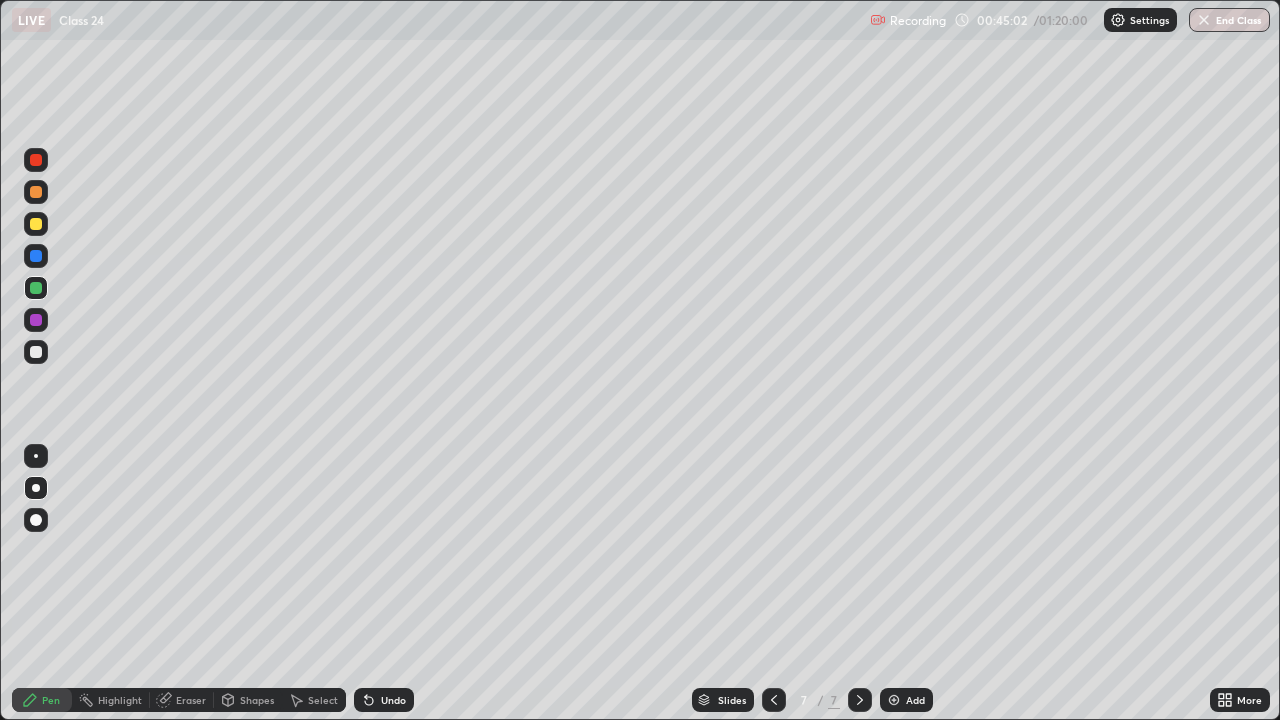 click at bounding box center (36, 192) 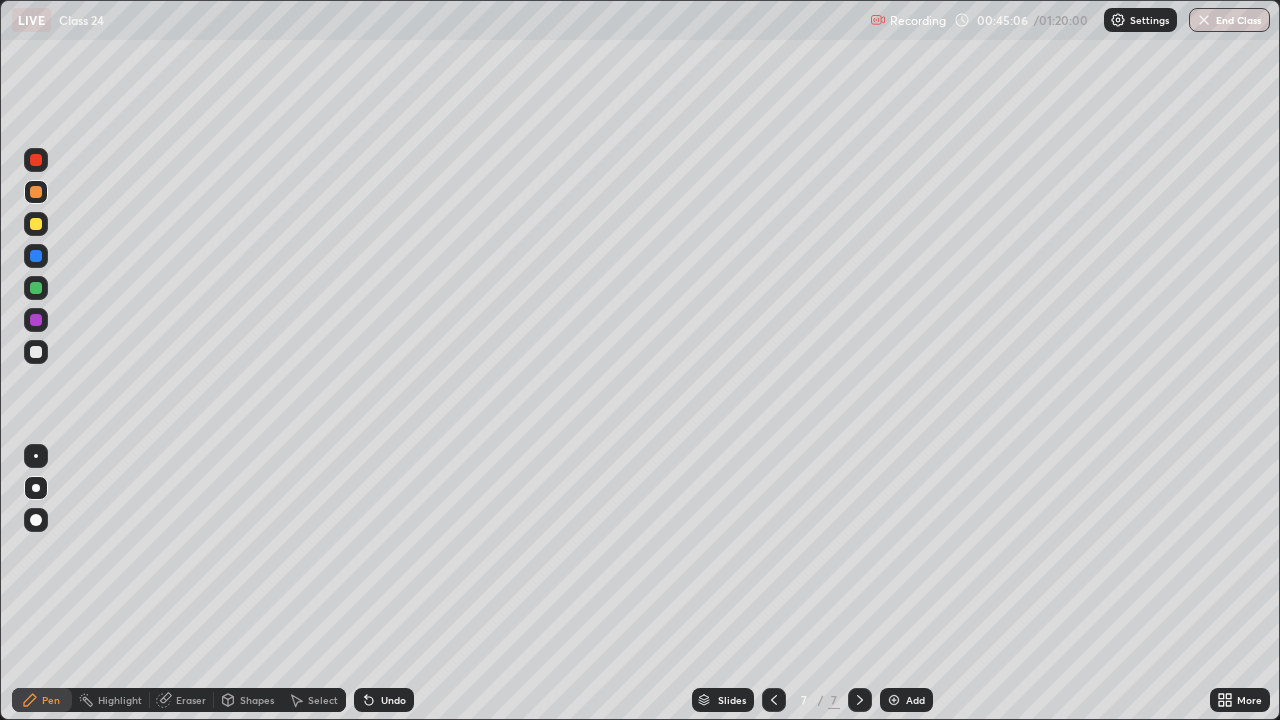 click at bounding box center (36, 288) 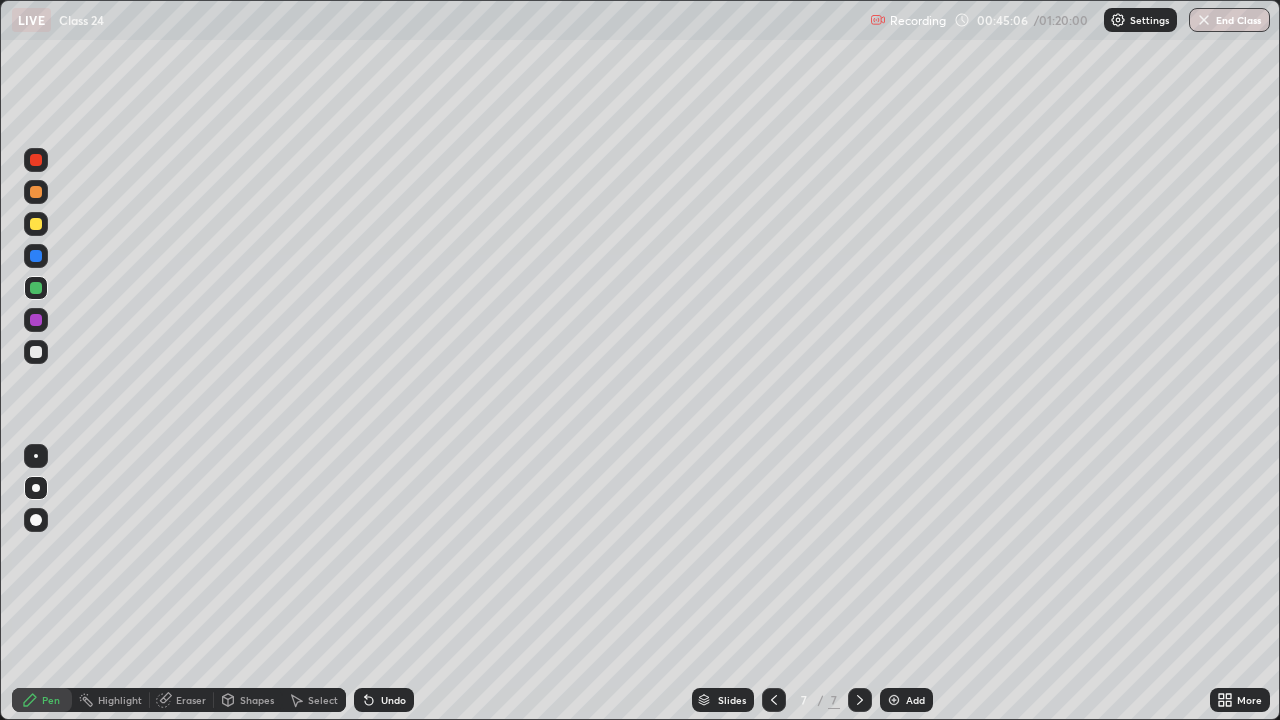 click at bounding box center [36, 288] 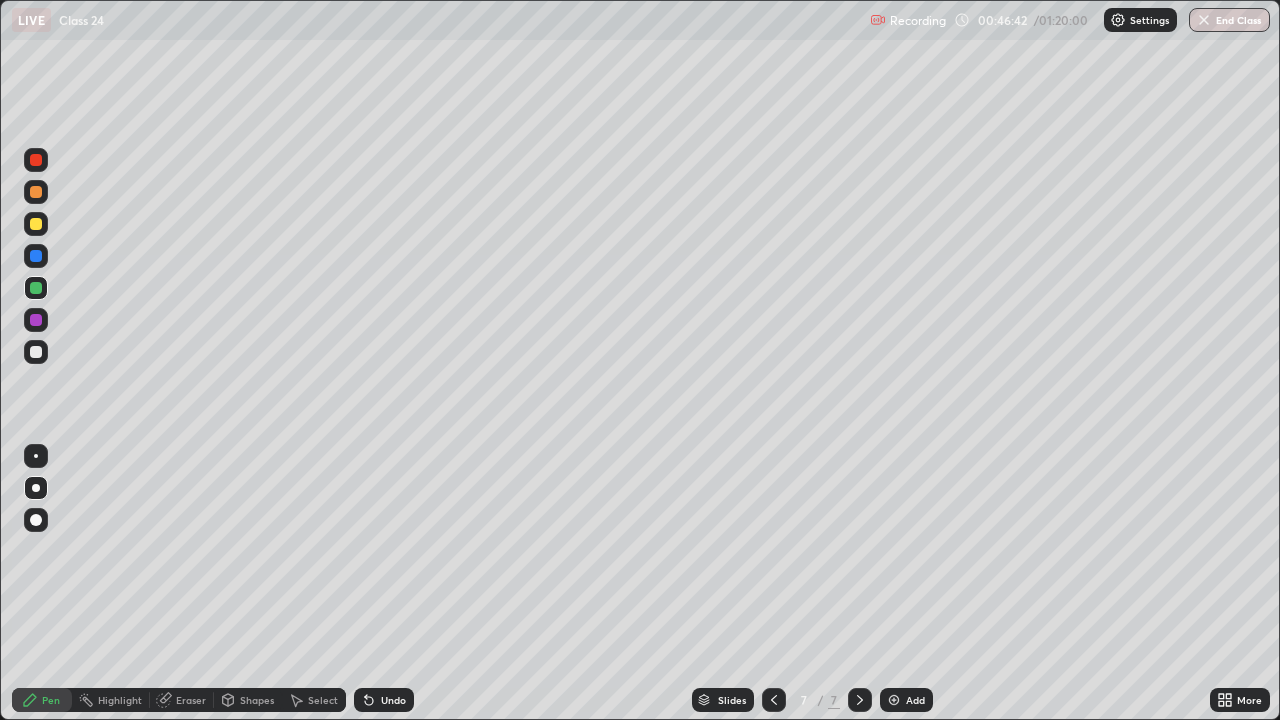 click at bounding box center (36, 456) 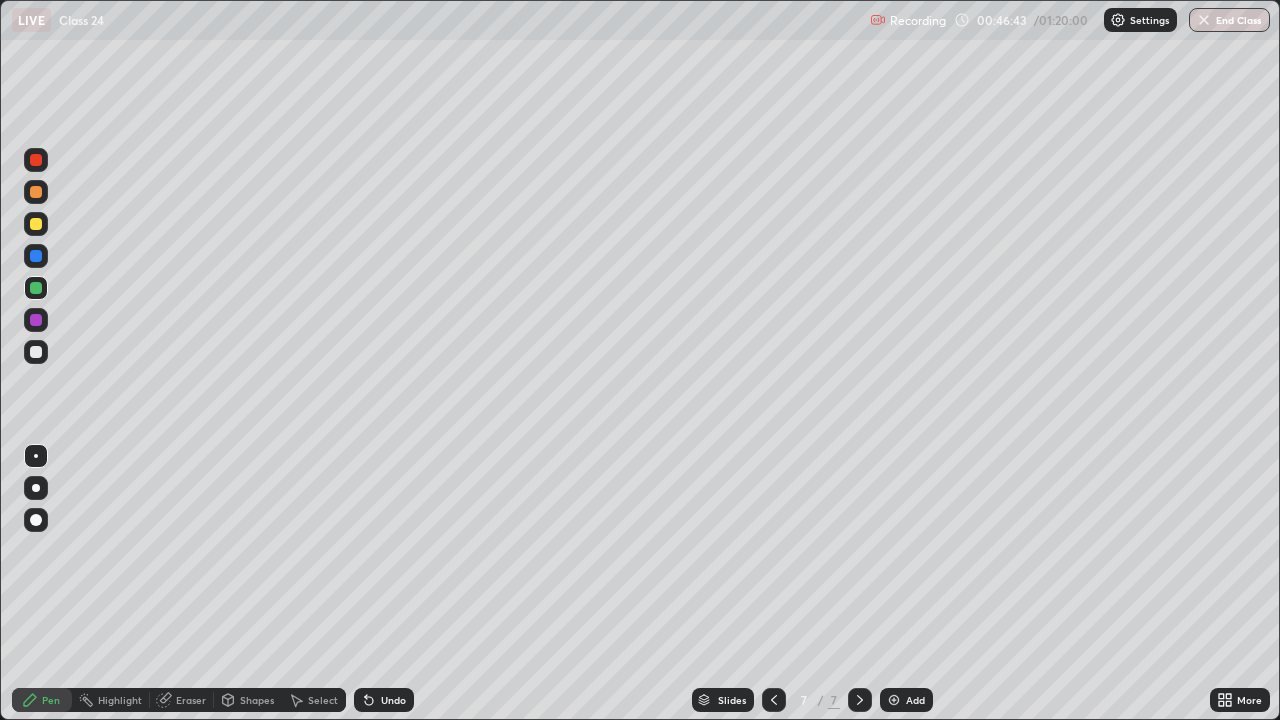 click at bounding box center (36, 352) 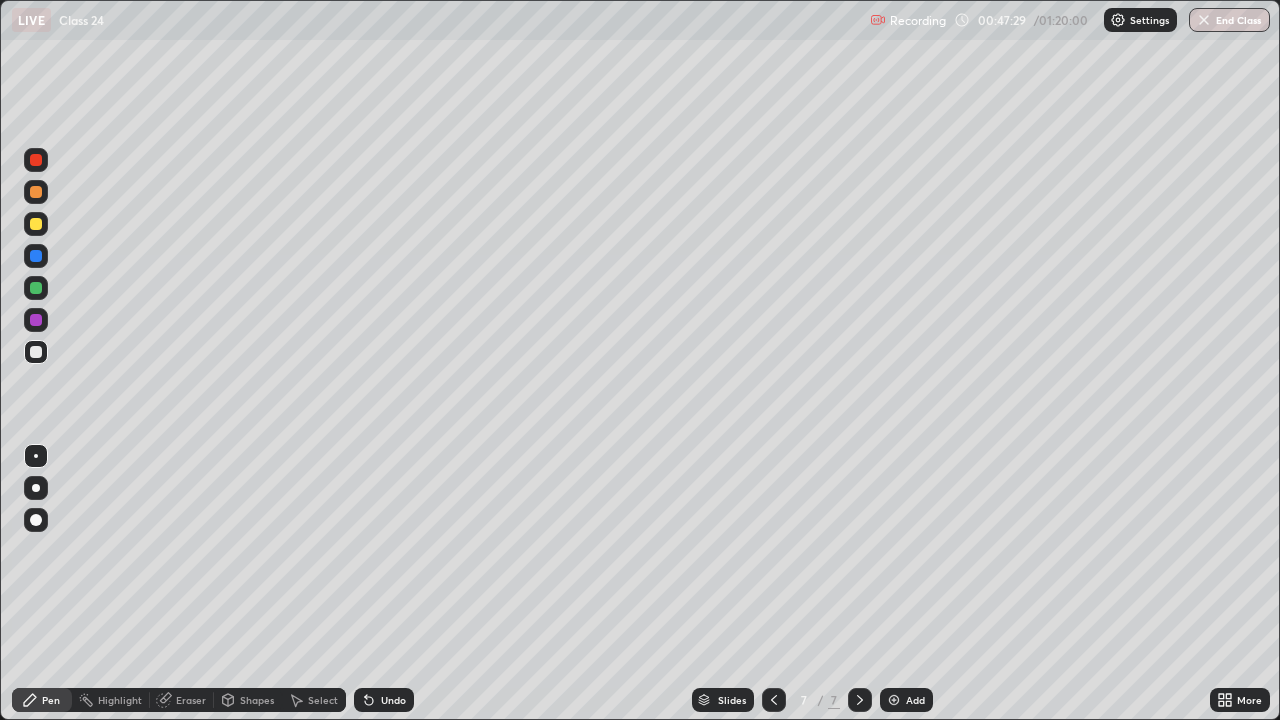 click at bounding box center (36, 288) 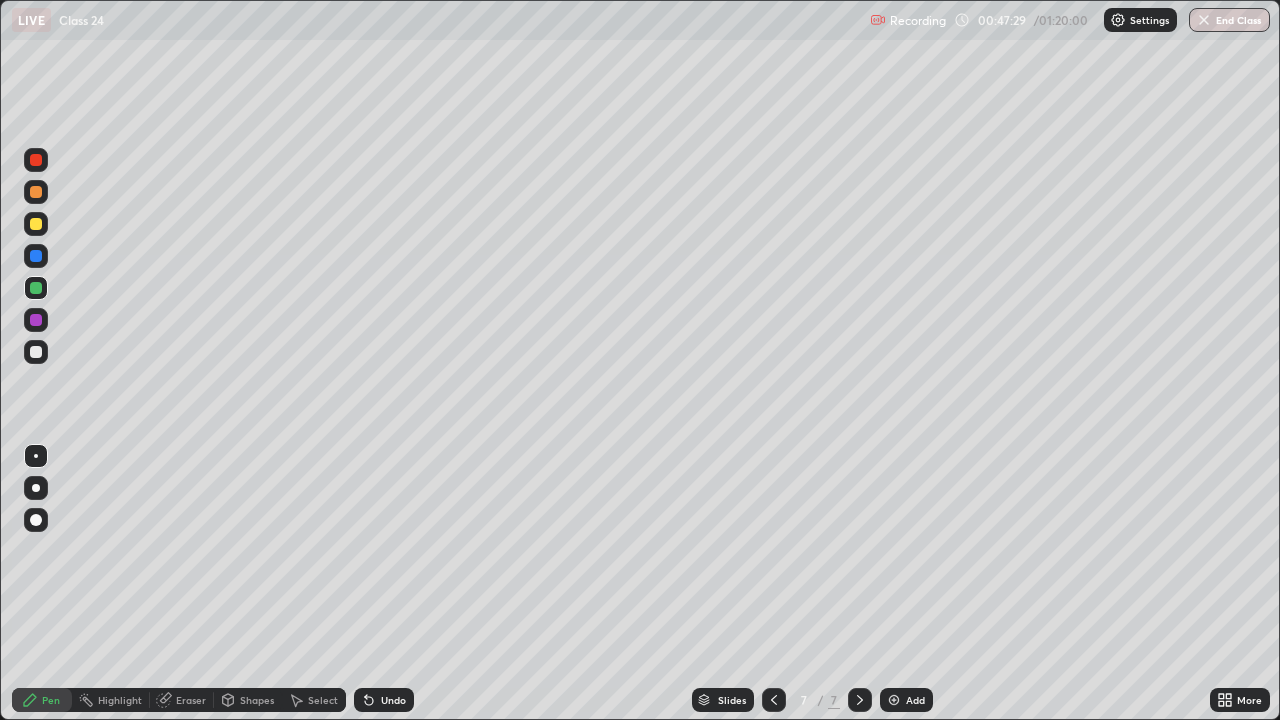 click at bounding box center [36, 288] 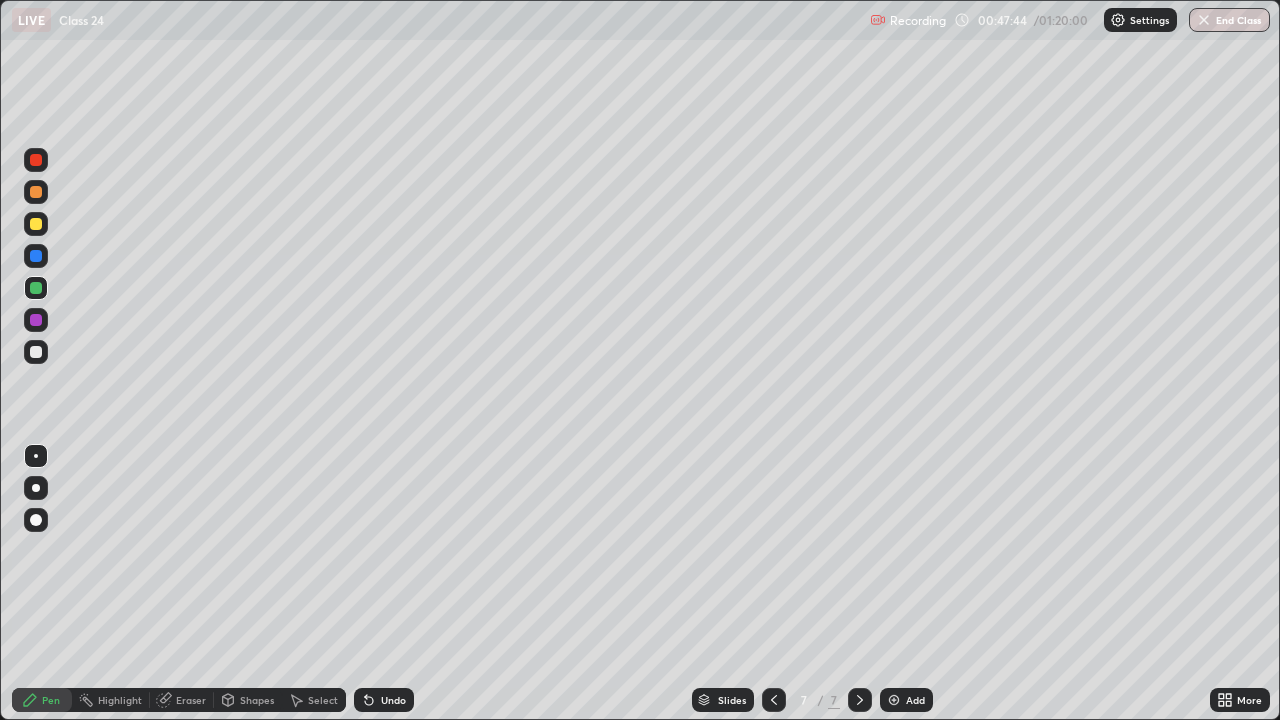 click 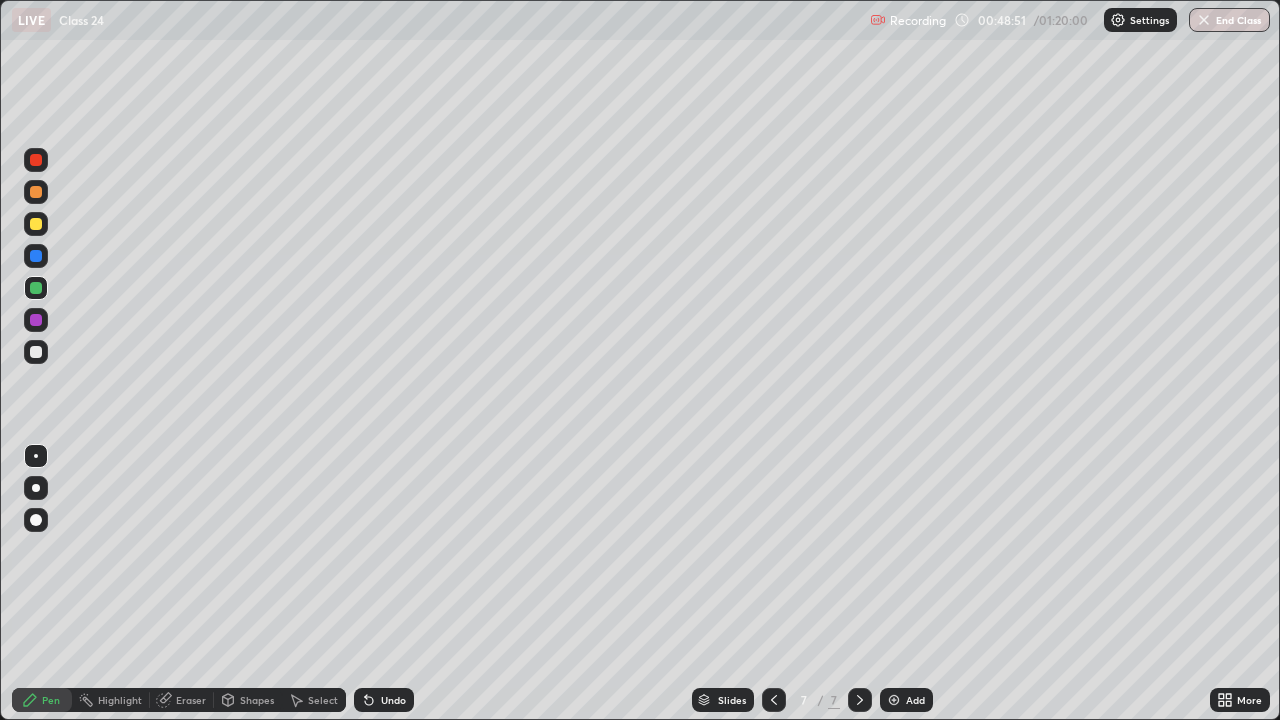 click at bounding box center [36, 192] 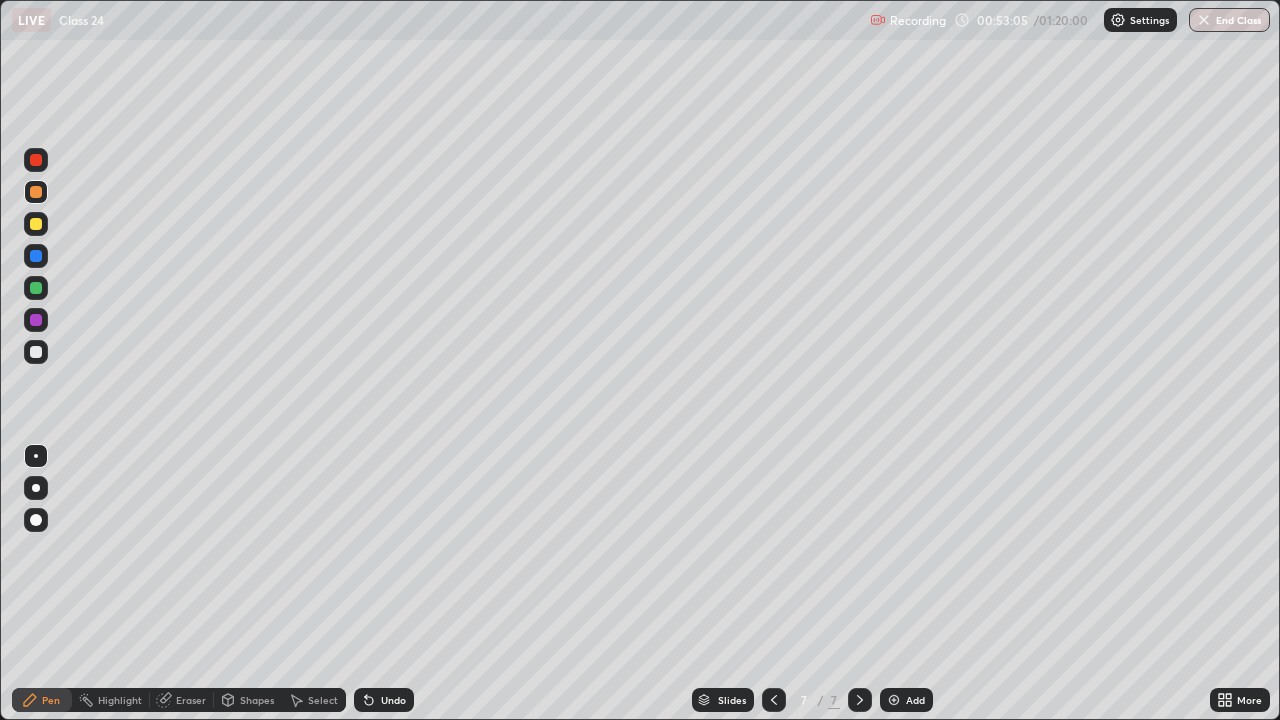 click on "Add" at bounding box center [915, 700] 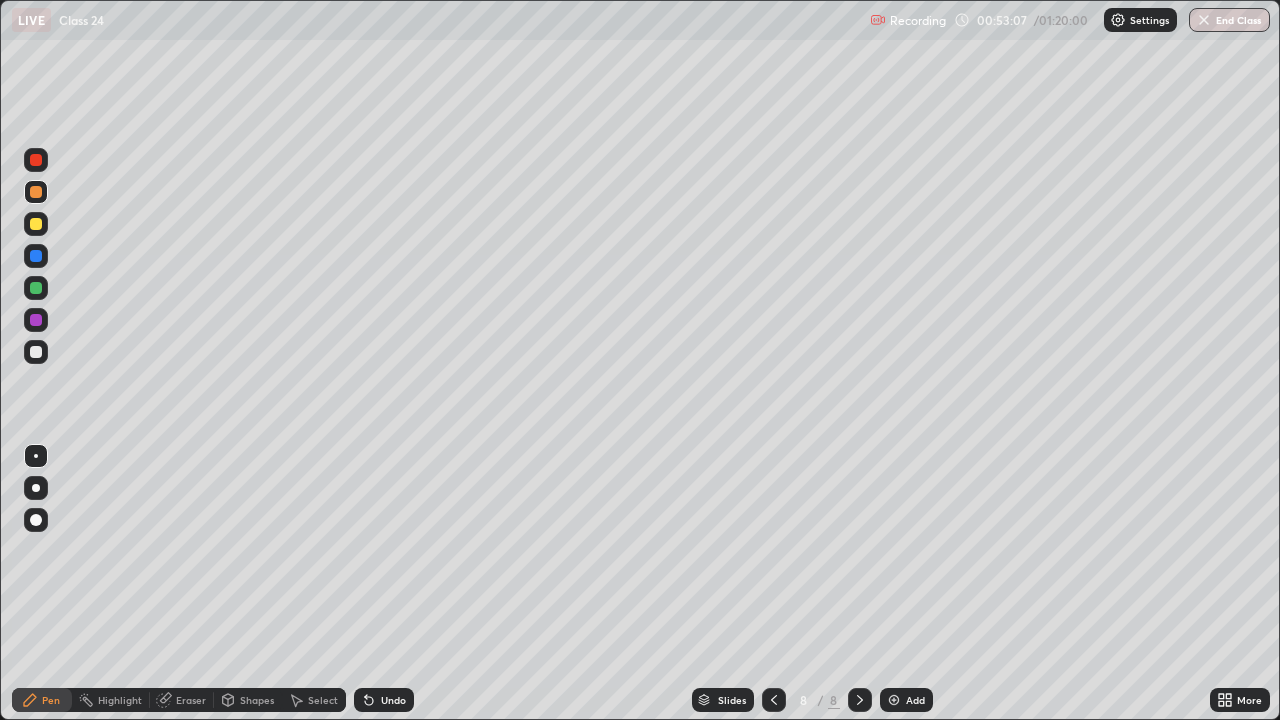 click 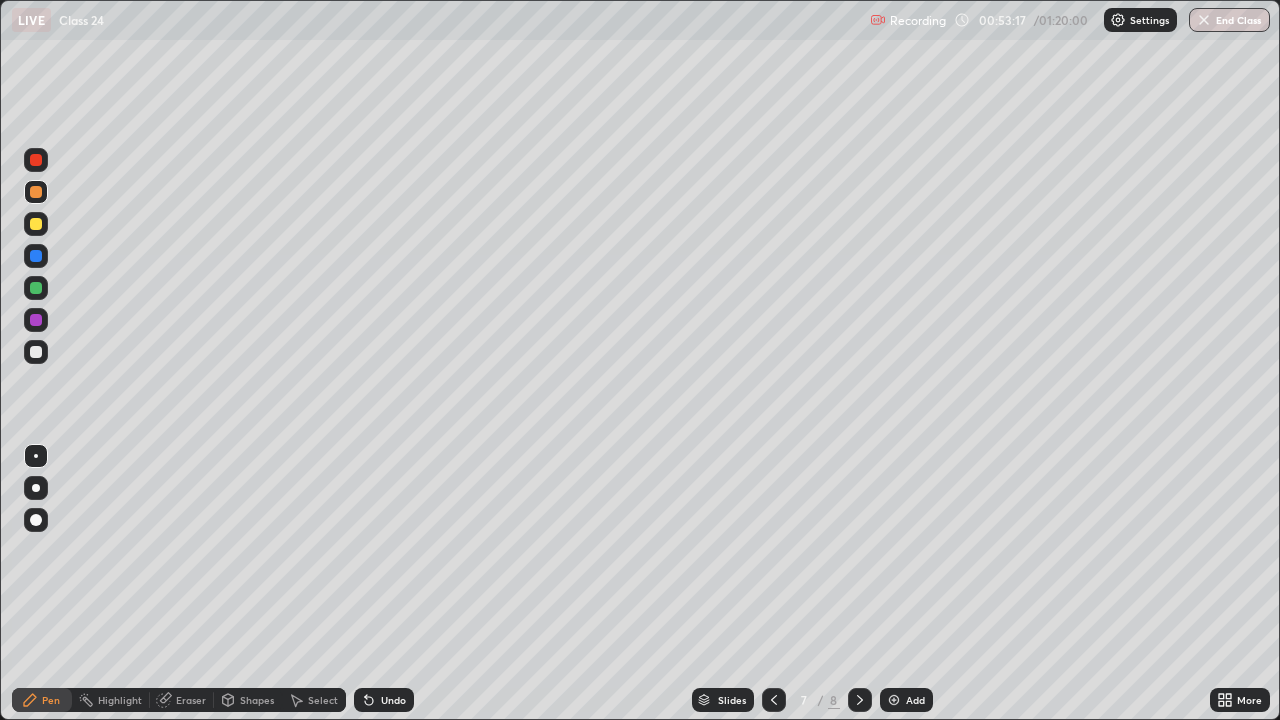 click 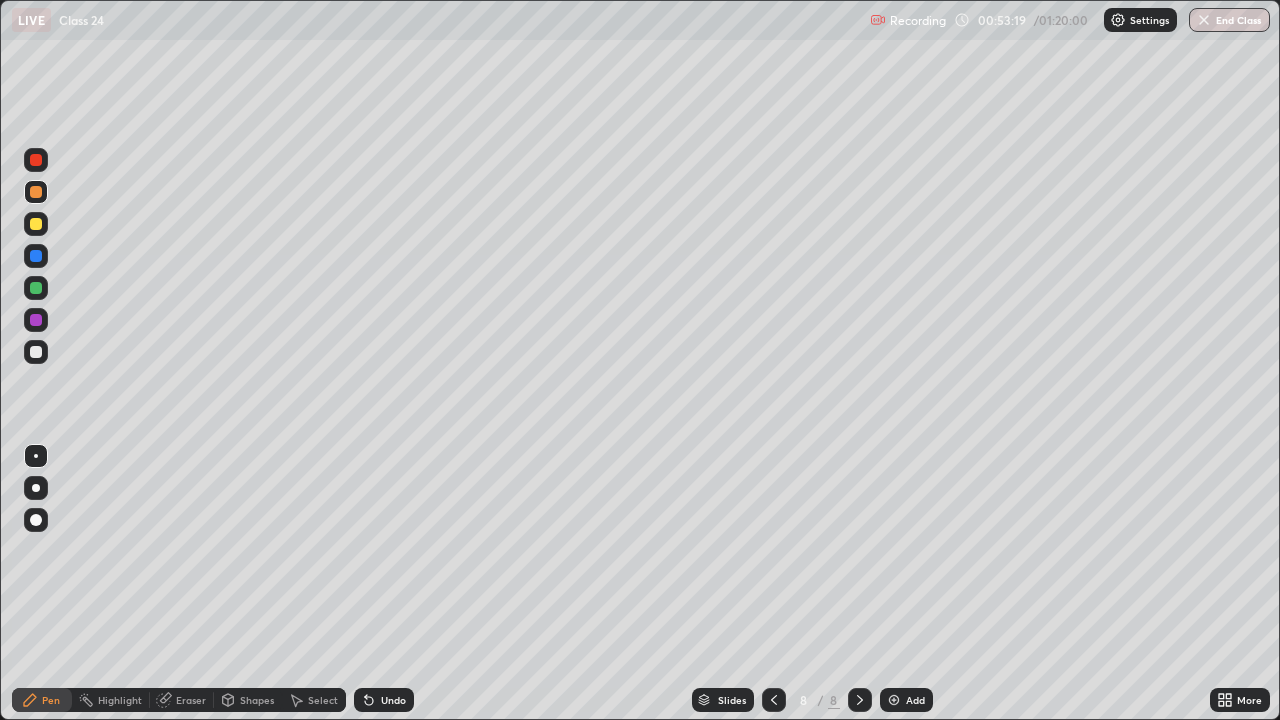 click at bounding box center [36, 224] 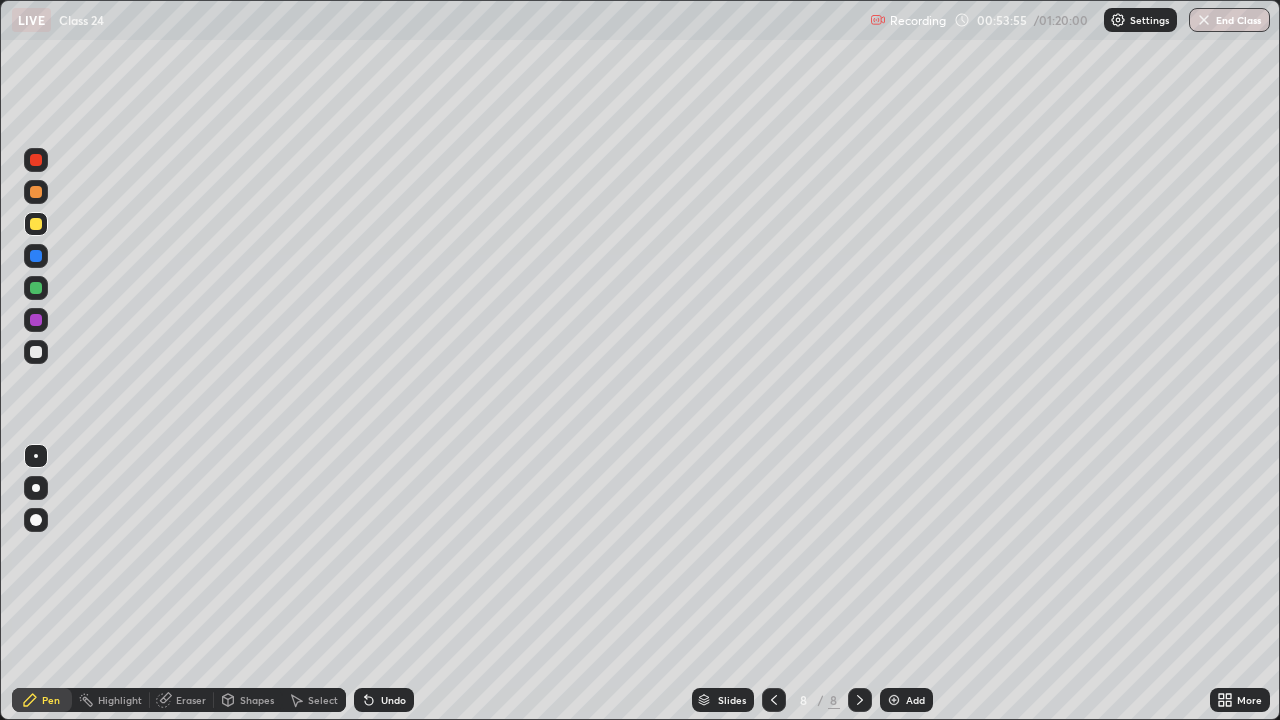 click on "Setting up your live class" at bounding box center (640, 360) 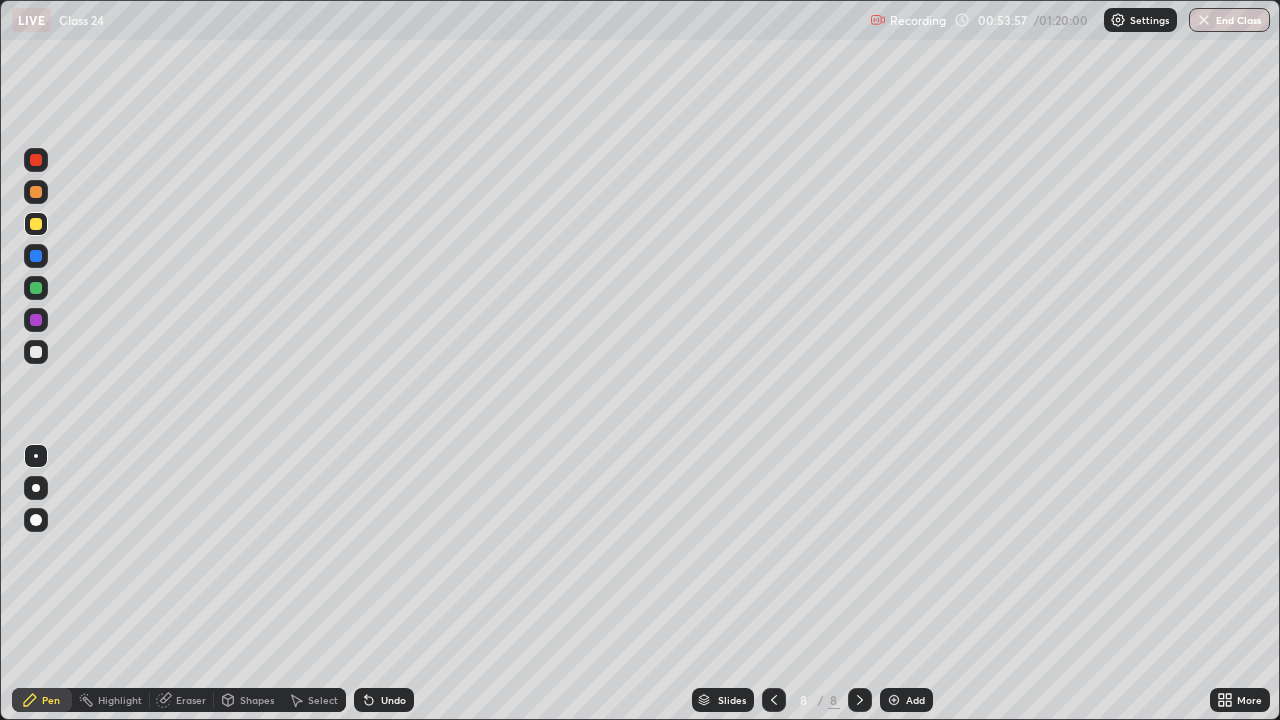 click at bounding box center (36, 288) 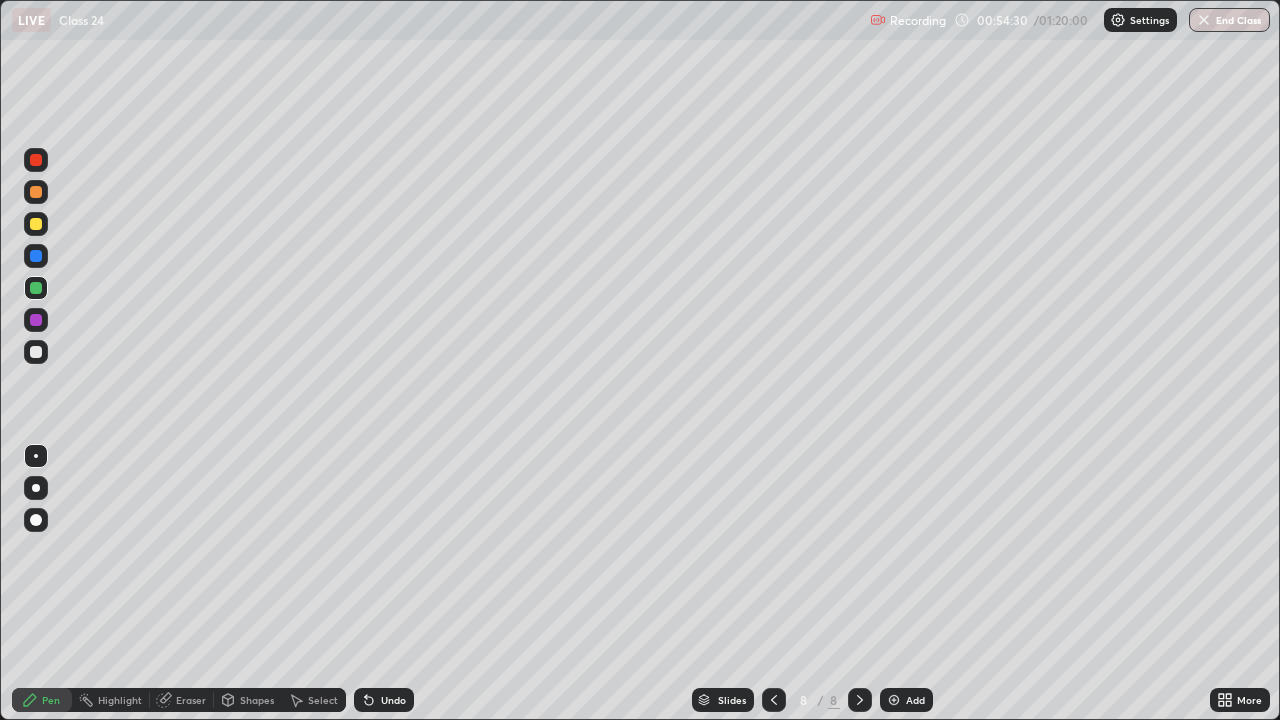 click at bounding box center [36, 320] 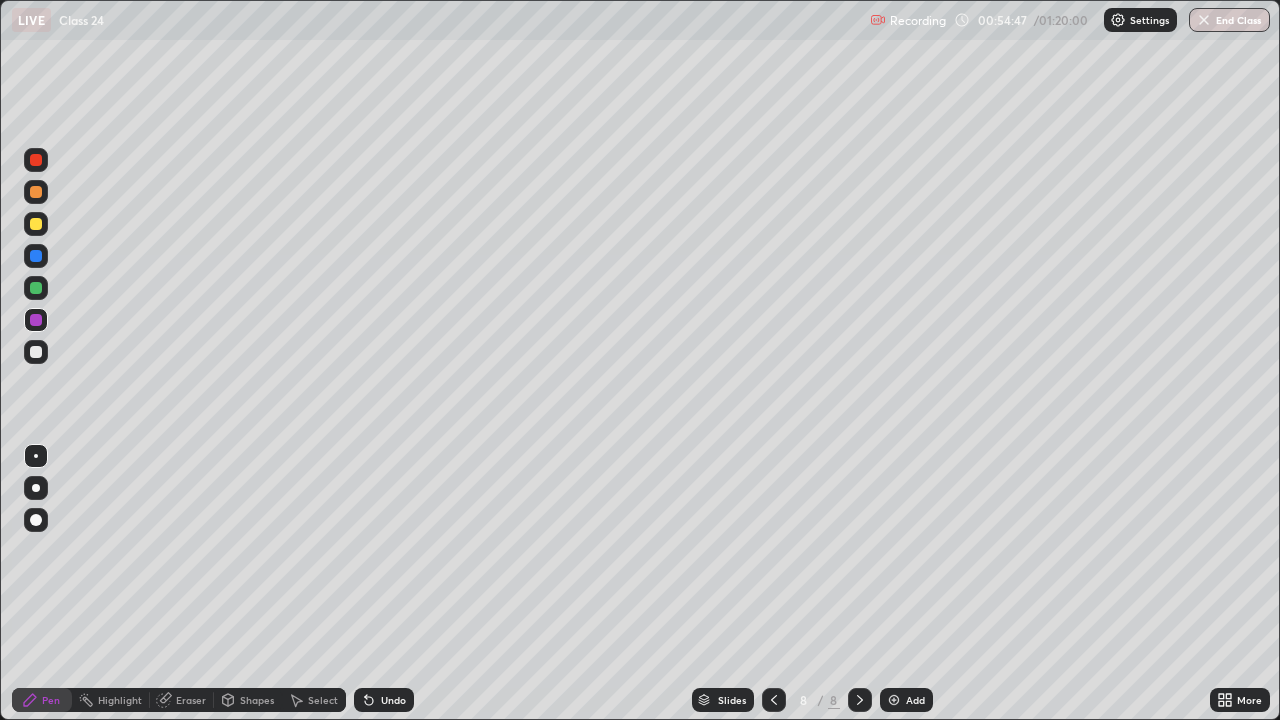 click at bounding box center [36, 288] 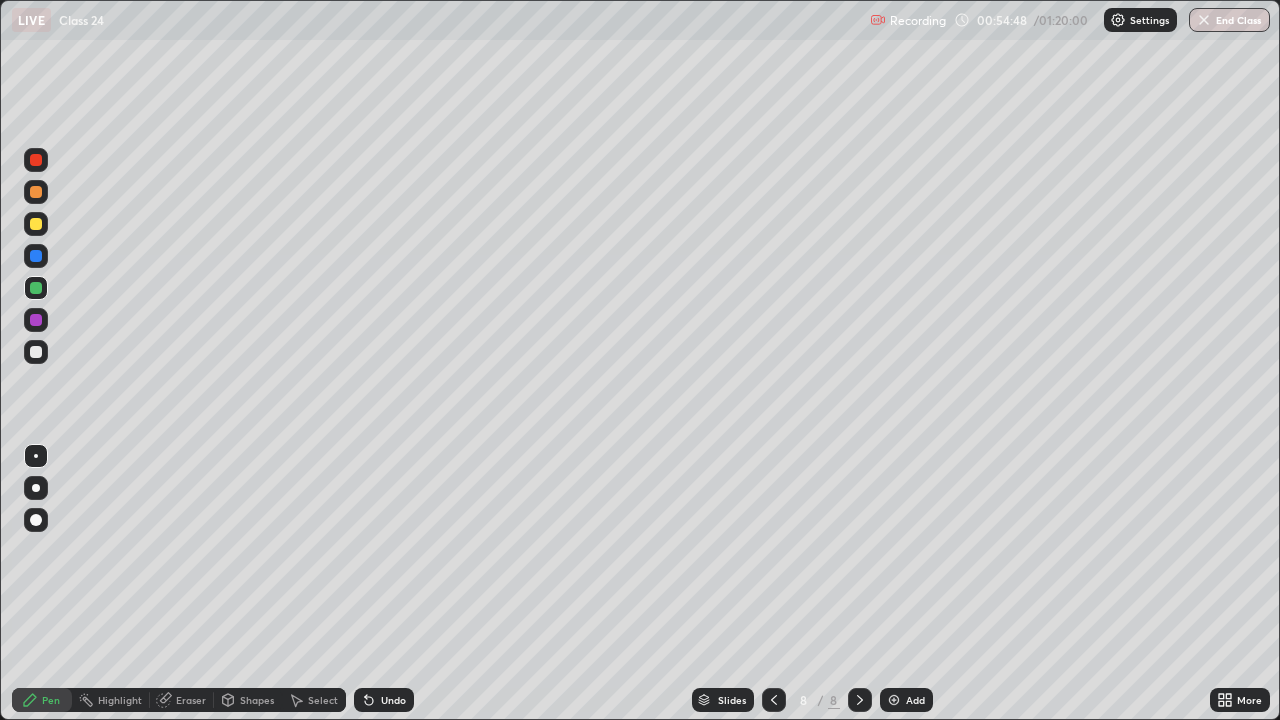 click at bounding box center (36, 288) 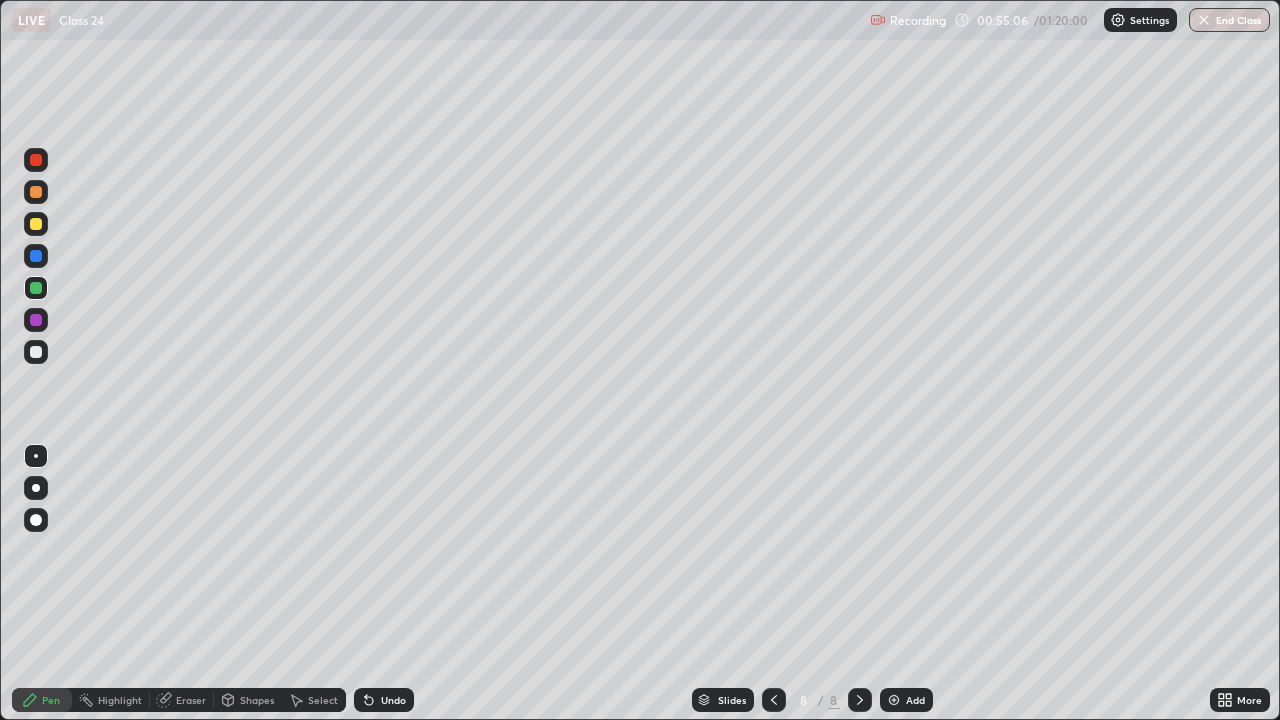 click on "Undo" at bounding box center (384, 700) 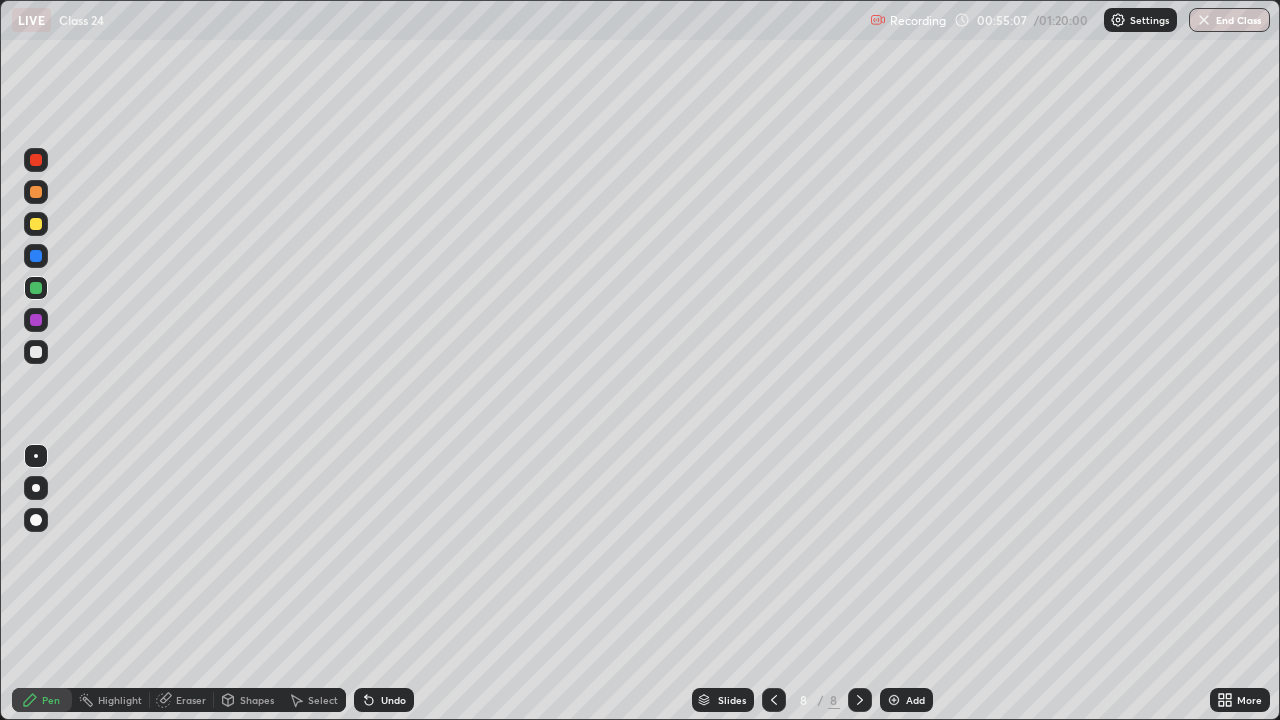 click on "Undo" at bounding box center (393, 700) 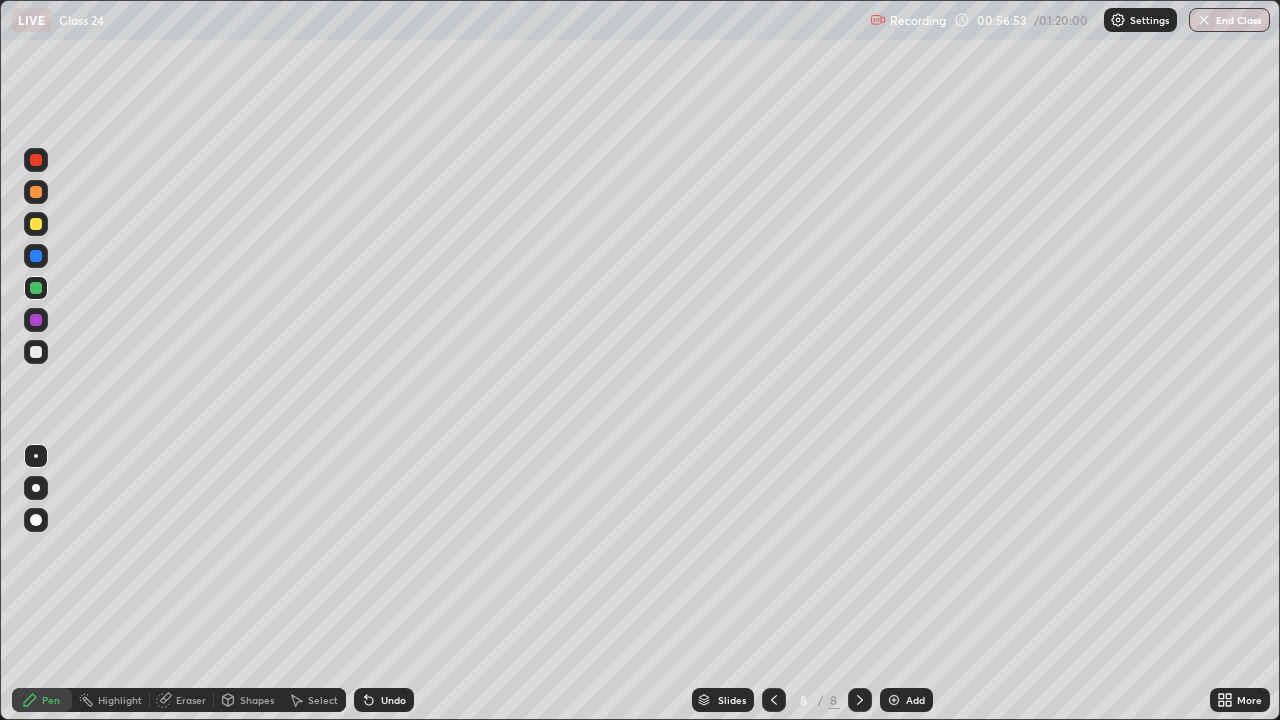 click at bounding box center (36, 224) 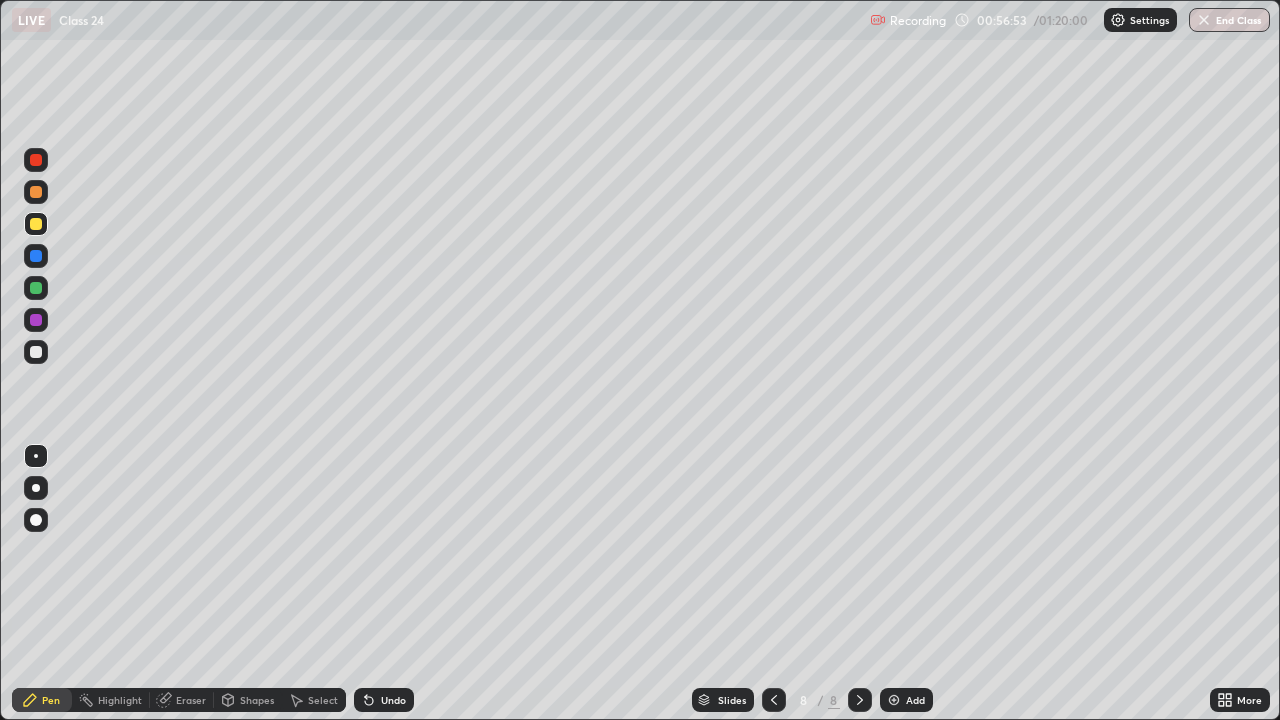 click at bounding box center (36, 224) 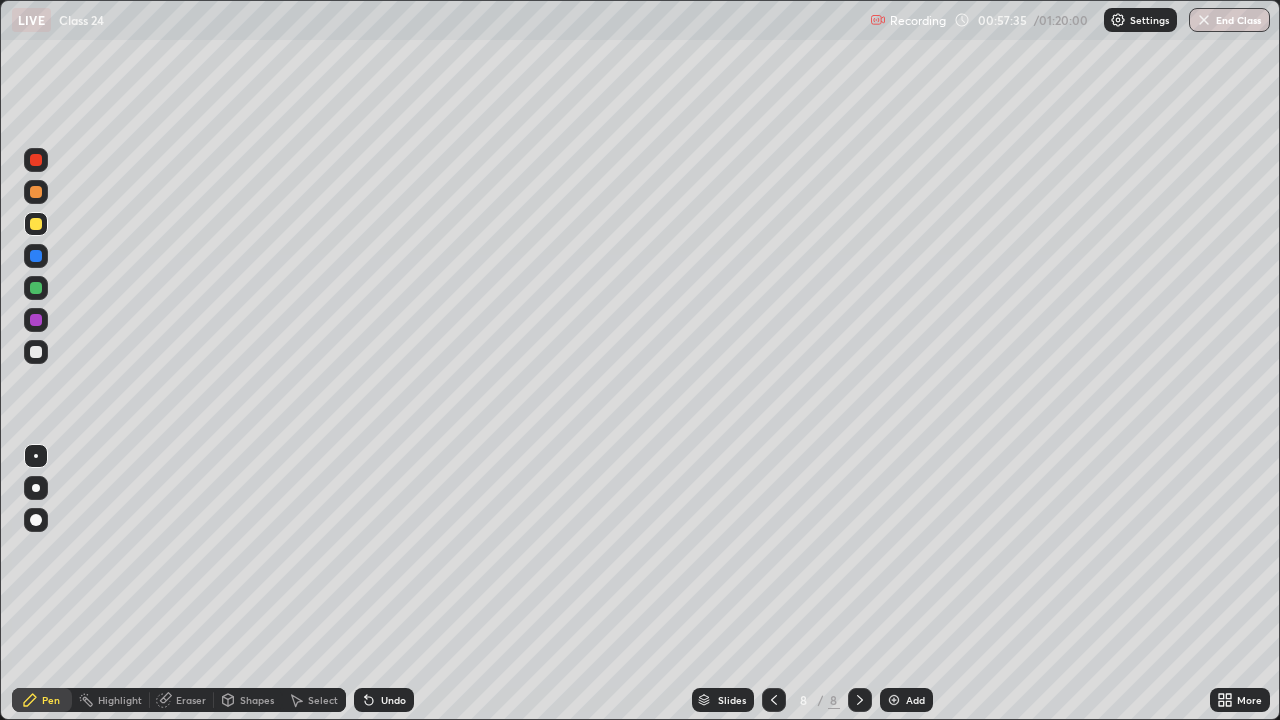 click at bounding box center (36, 288) 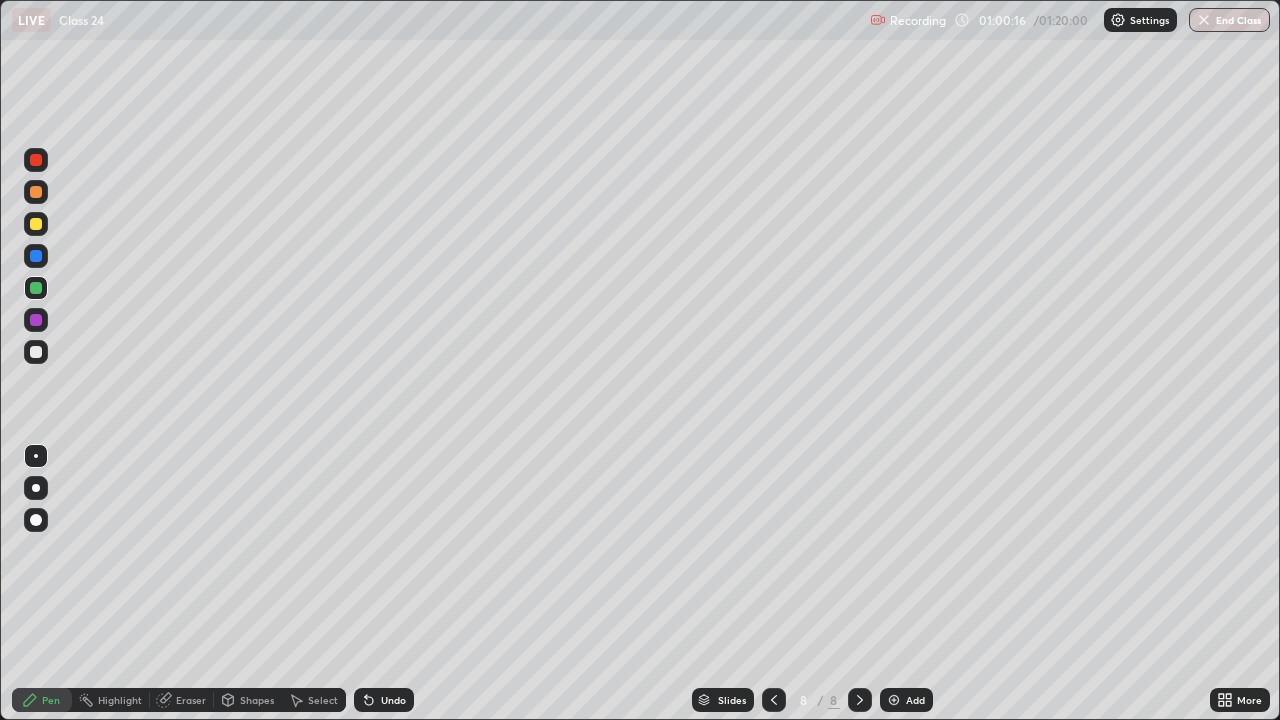 click at bounding box center (36, 224) 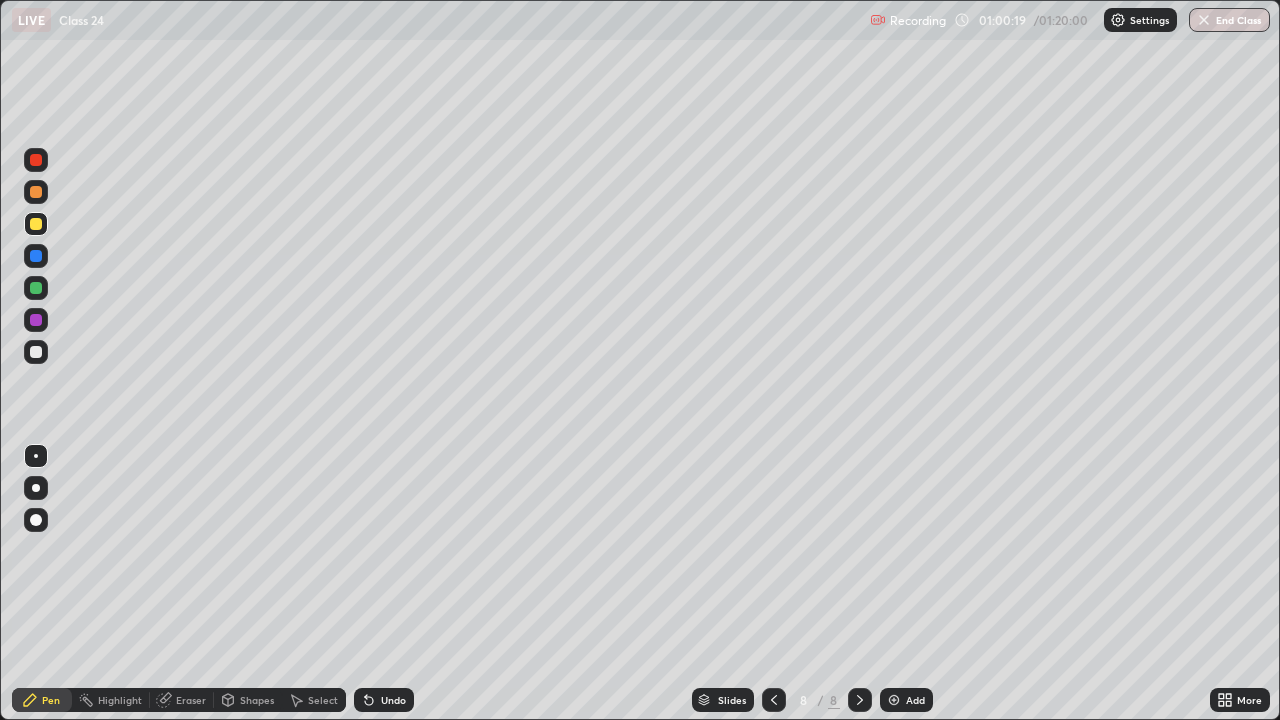 click on "Add" at bounding box center [915, 700] 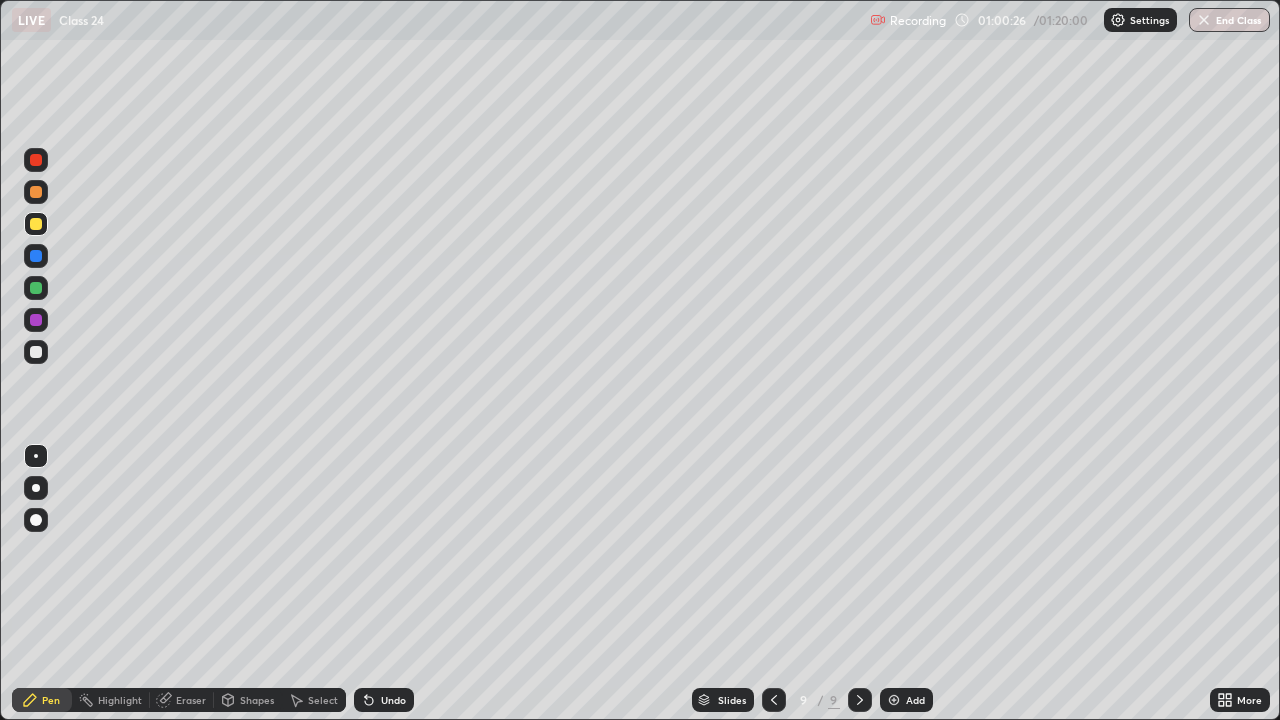 click at bounding box center (36, 256) 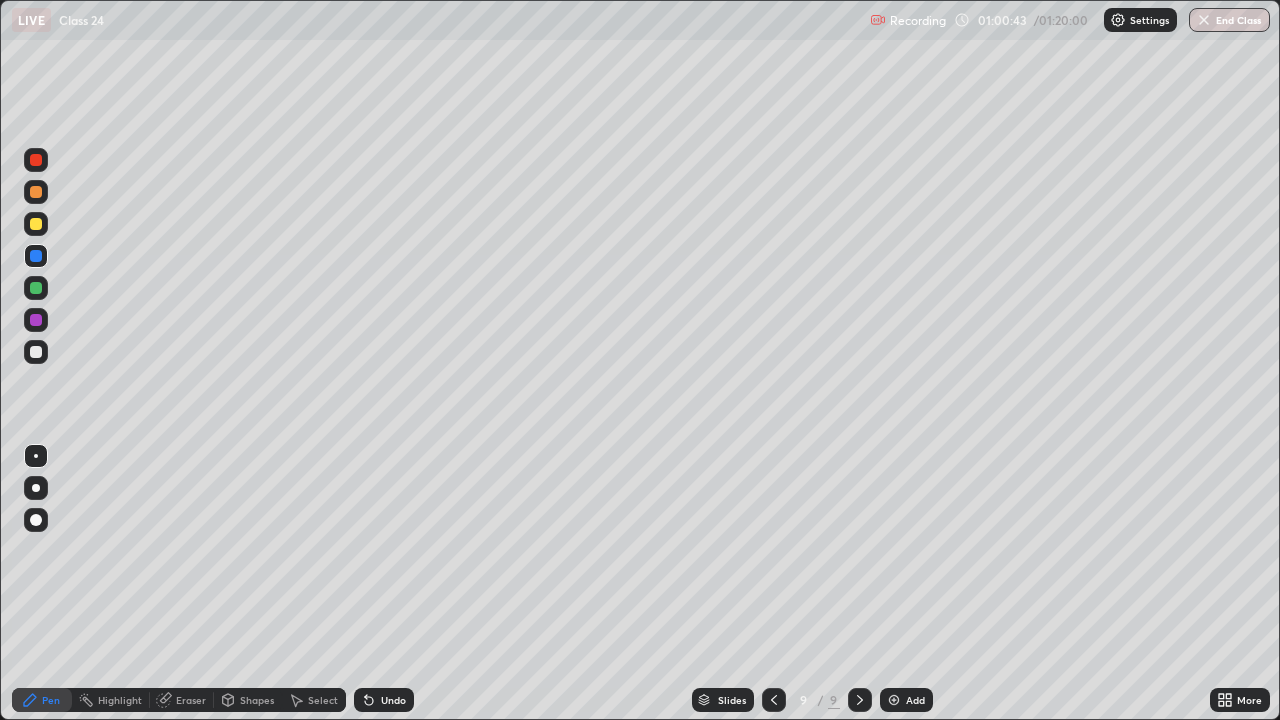 click at bounding box center [36, 224] 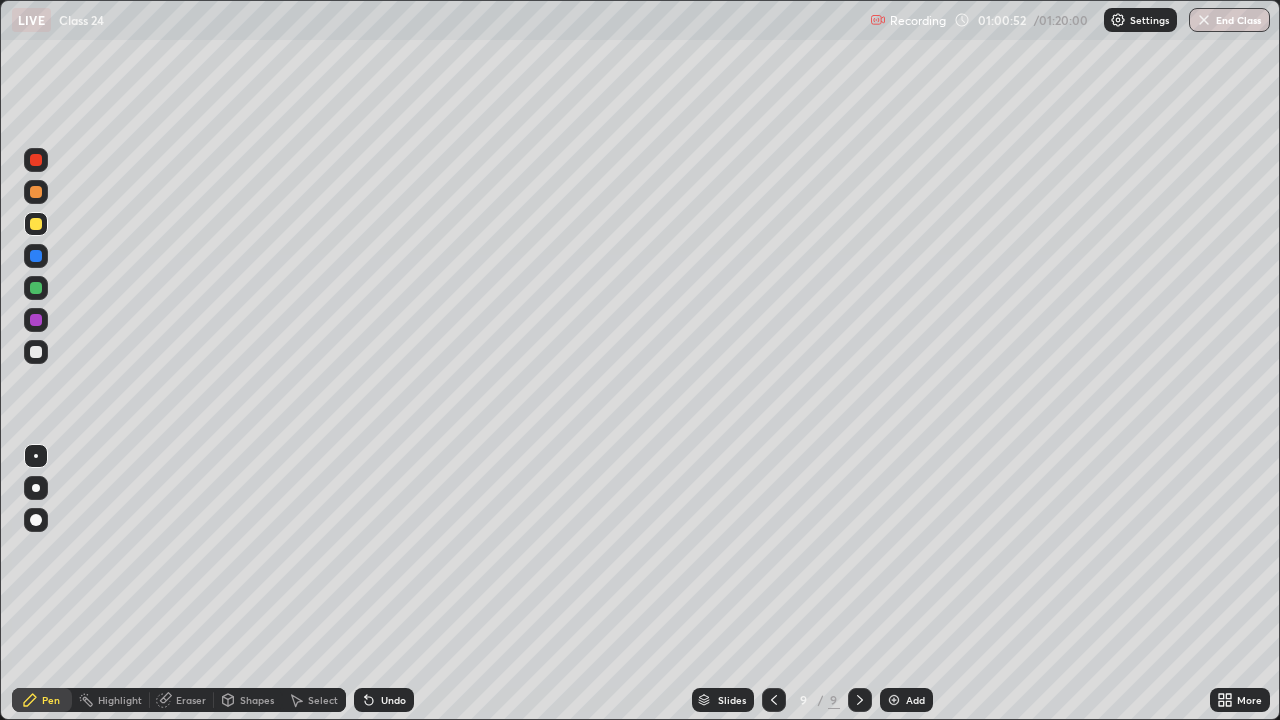 click at bounding box center [36, 352] 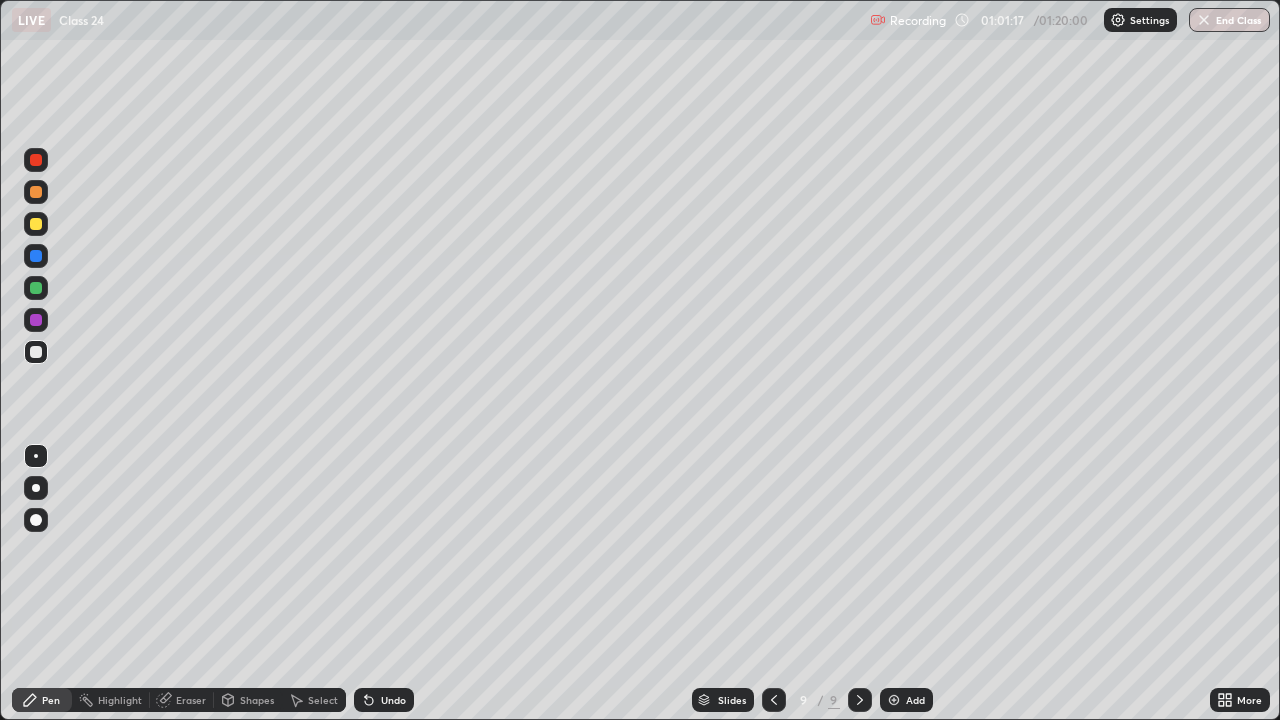 click on "Undo" at bounding box center (393, 700) 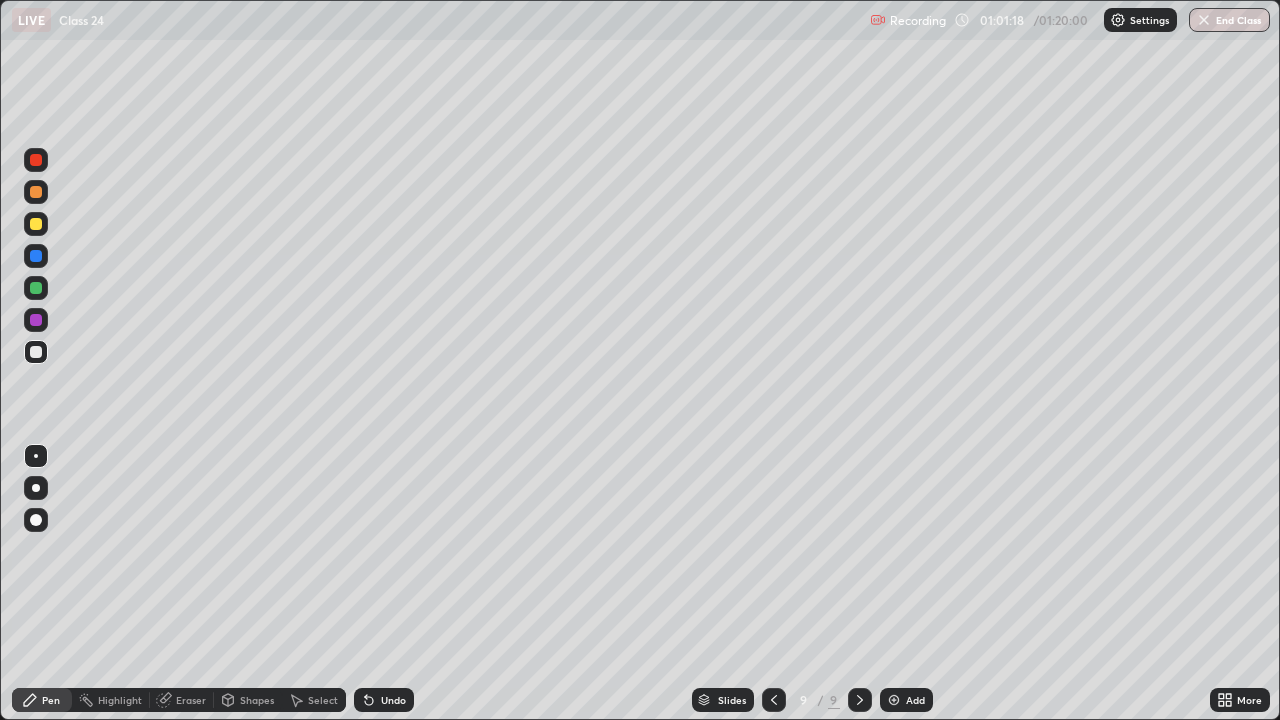 click on "Undo" at bounding box center (393, 700) 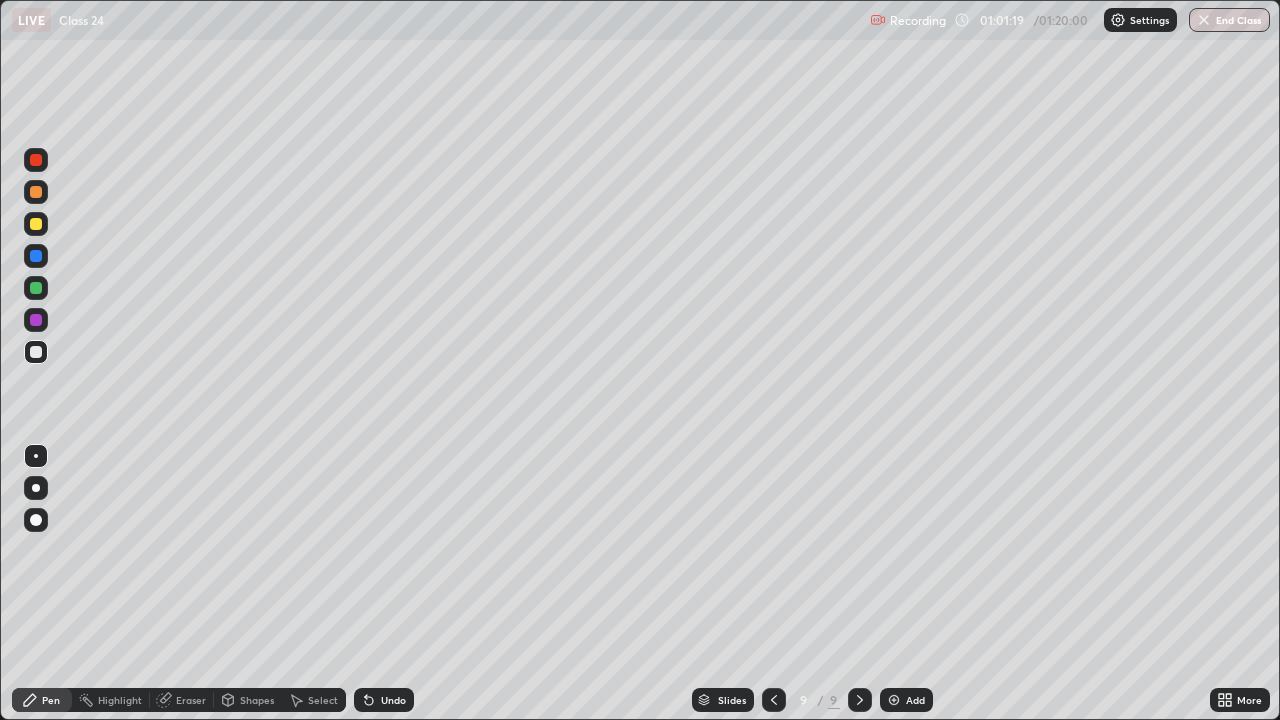 click on "Undo" at bounding box center (393, 700) 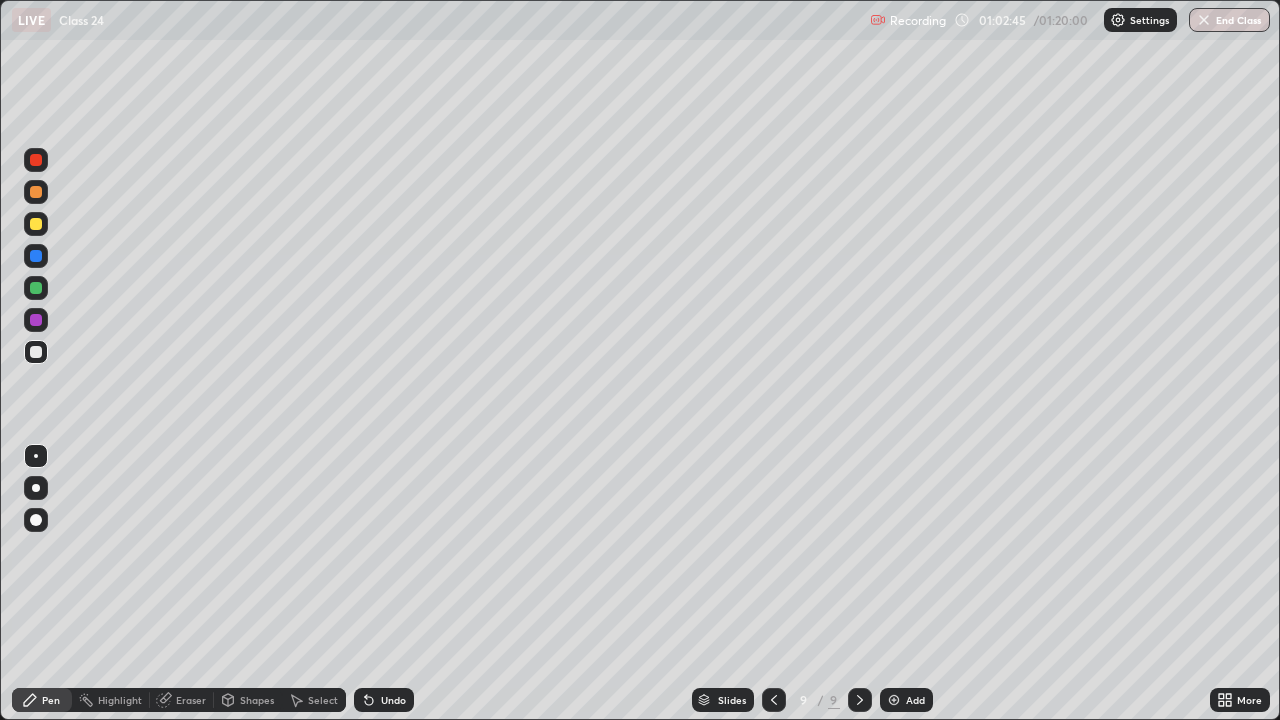 click at bounding box center [774, 700] 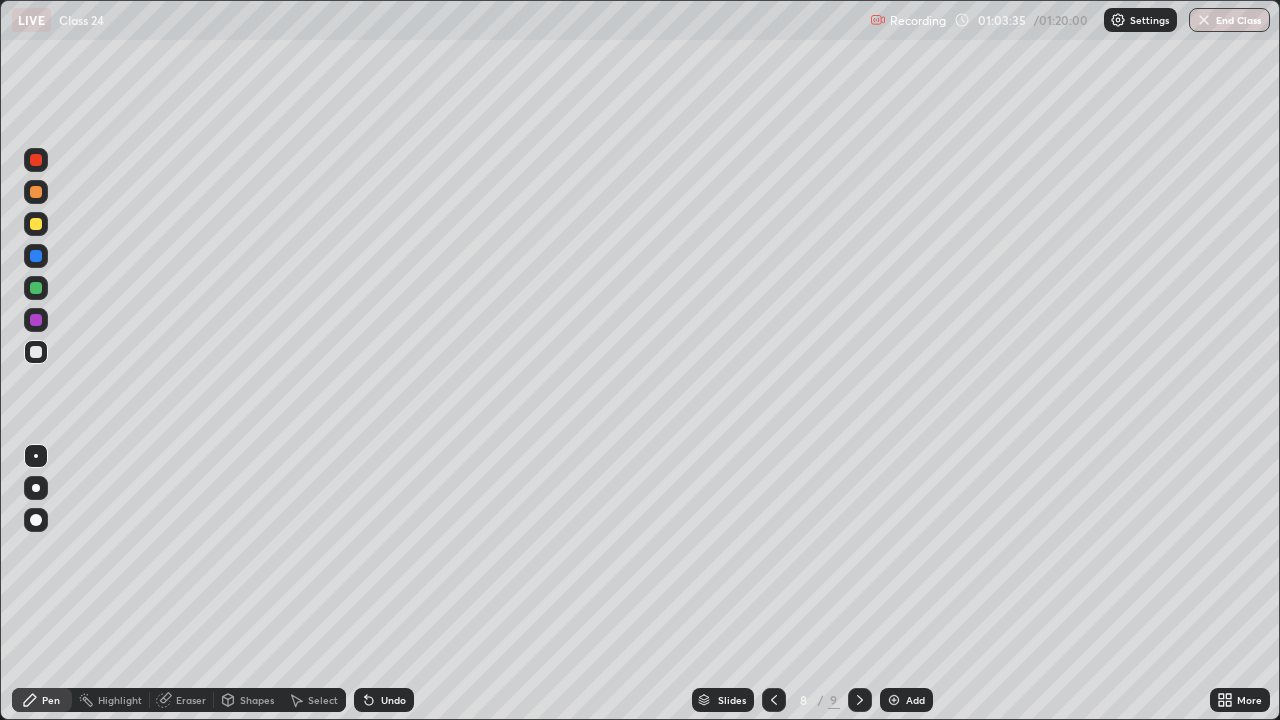 click 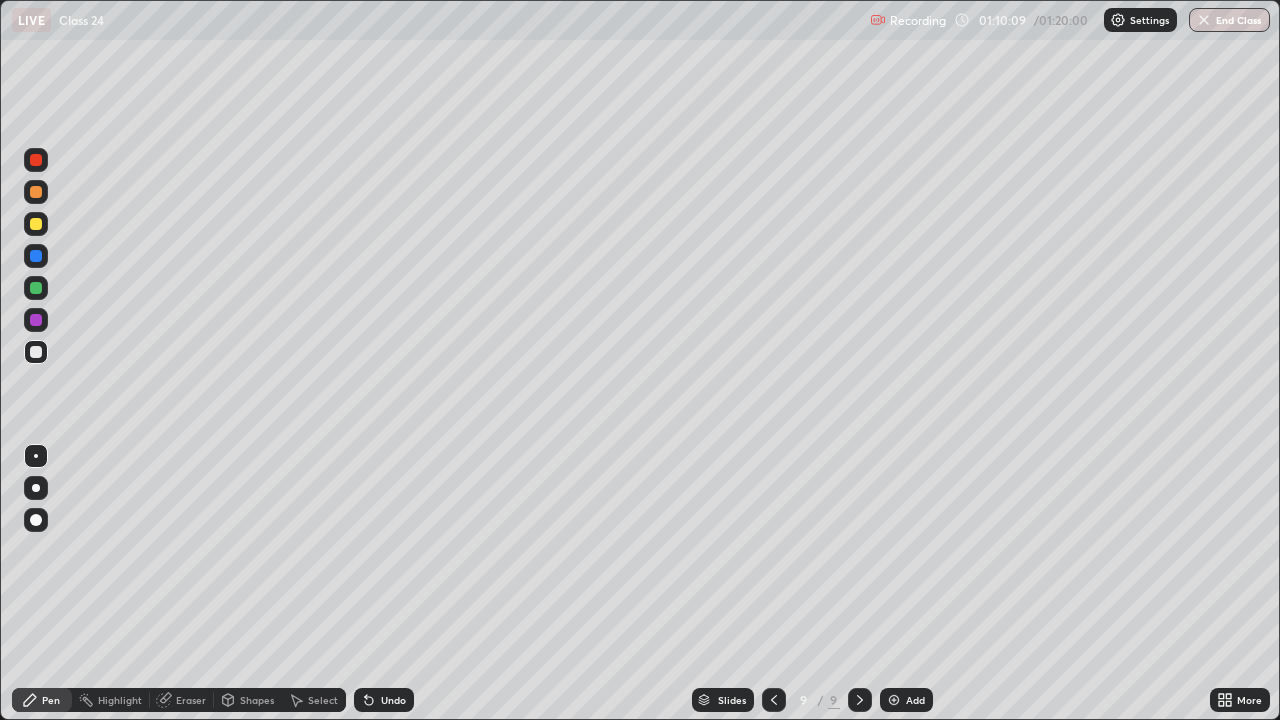 click on "Add" at bounding box center (906, 700) 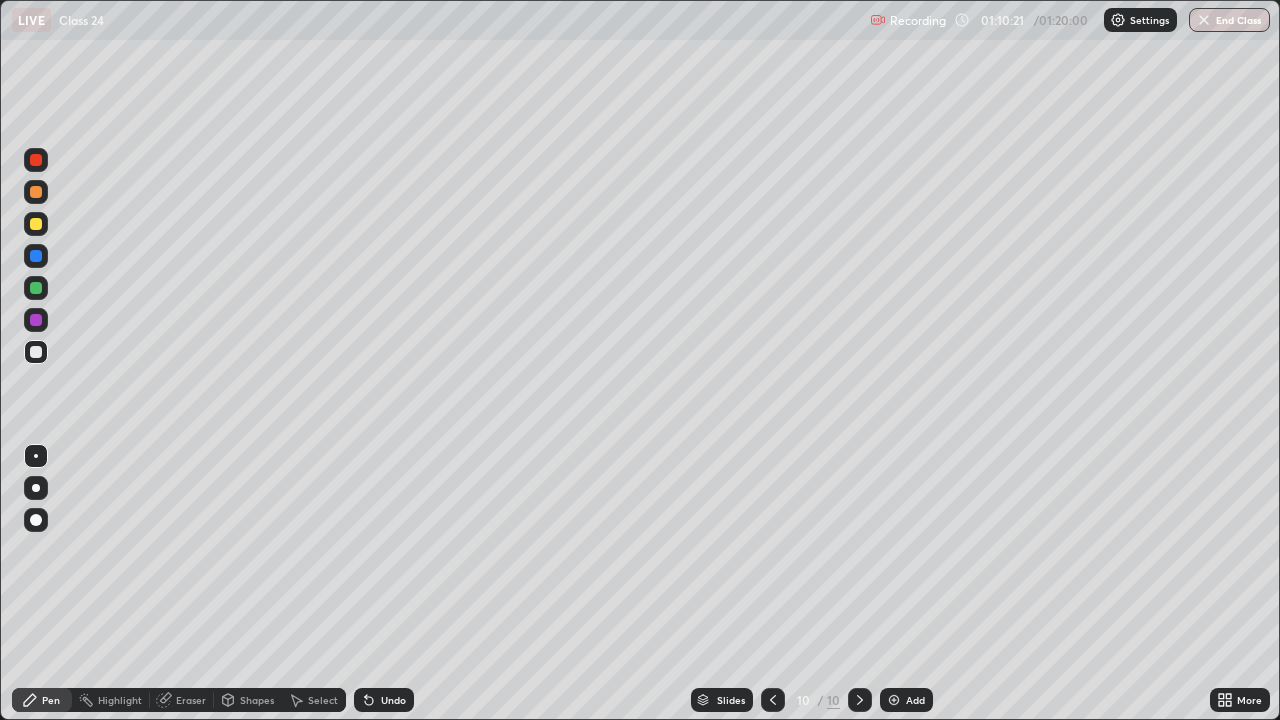 click at bounding box center [36, 224] 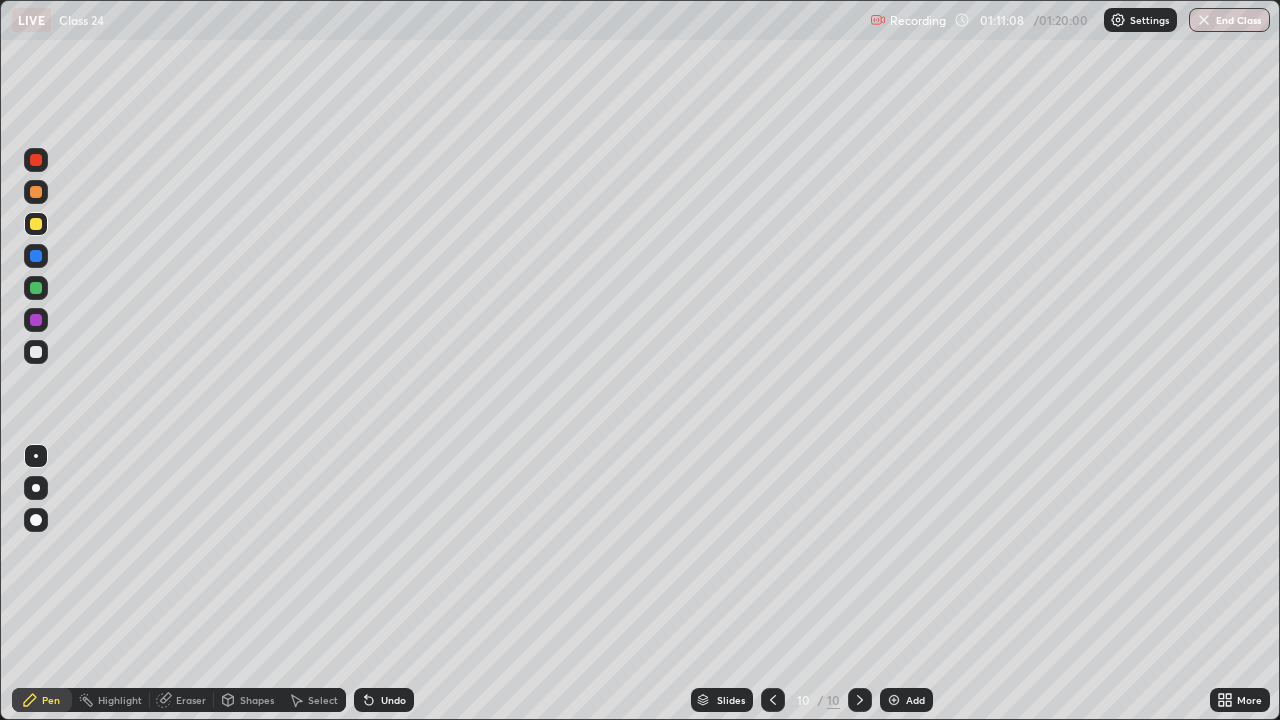 click on "Undo" at bounding box center [393, 700] 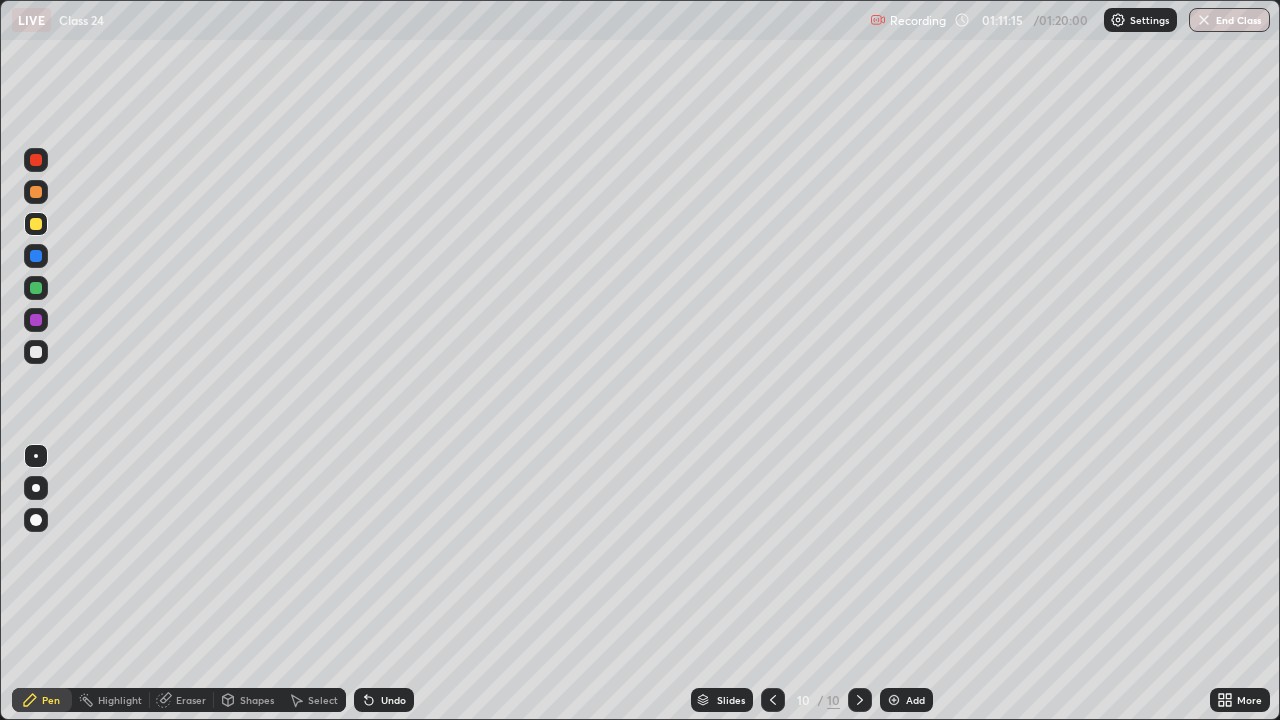 click at bounding box center [36, 352] 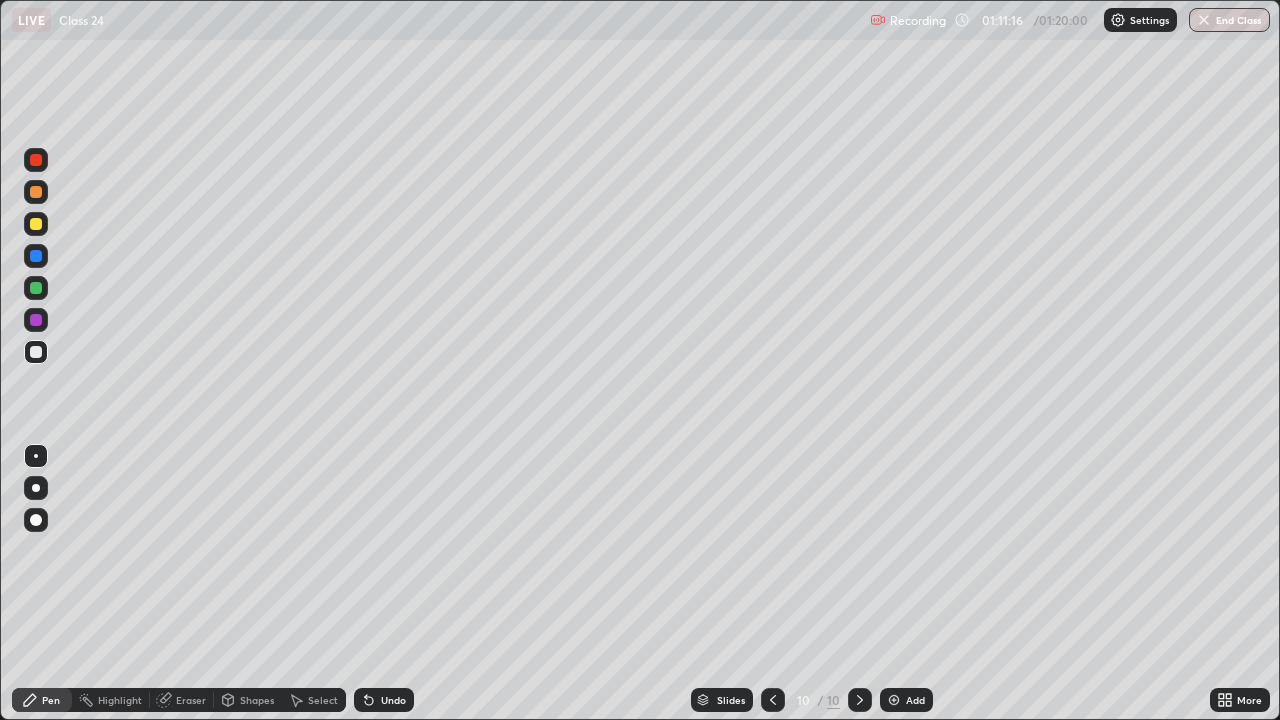 click at bounding box center [36, 352] 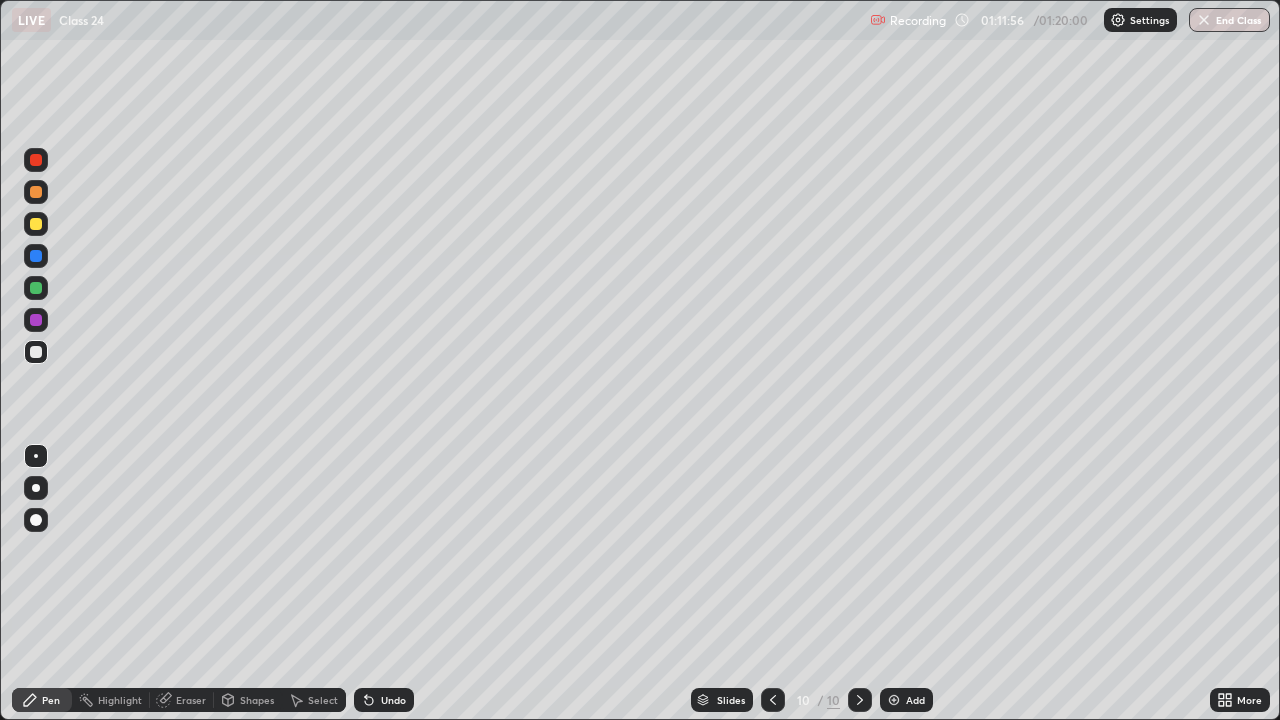click at bounding box center [36, 224] 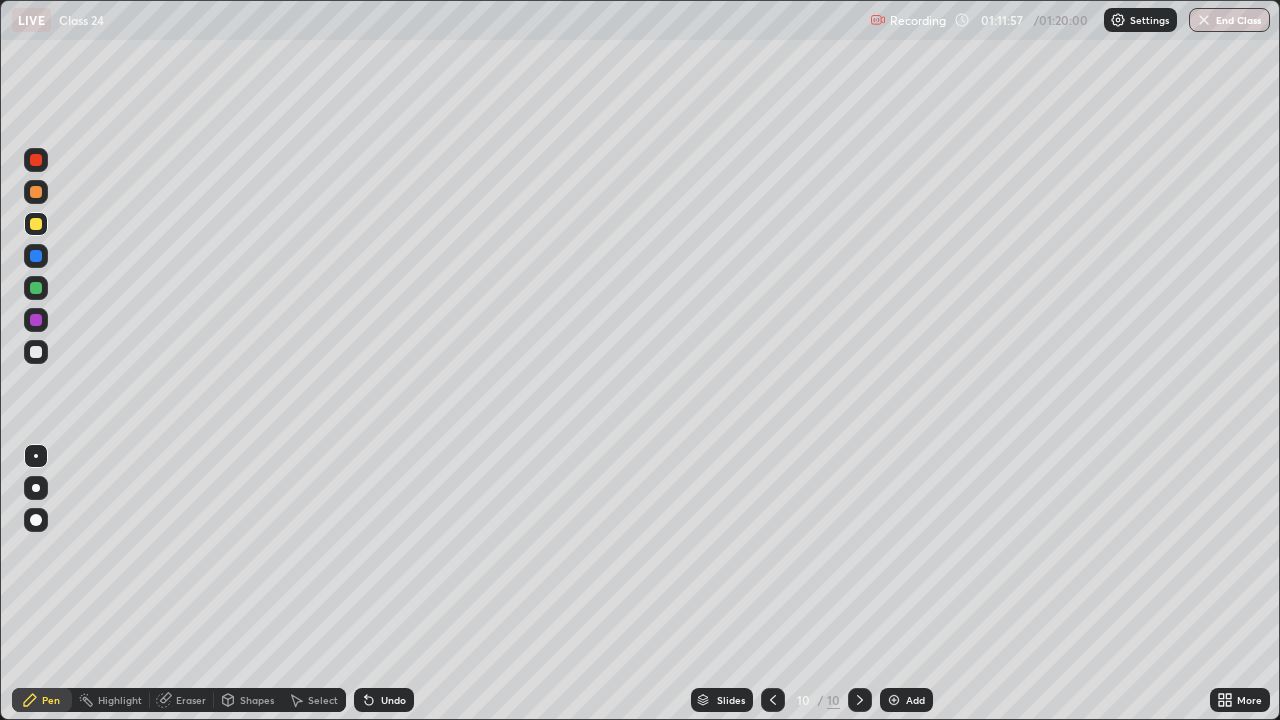 click at bounding box center [36, 224] 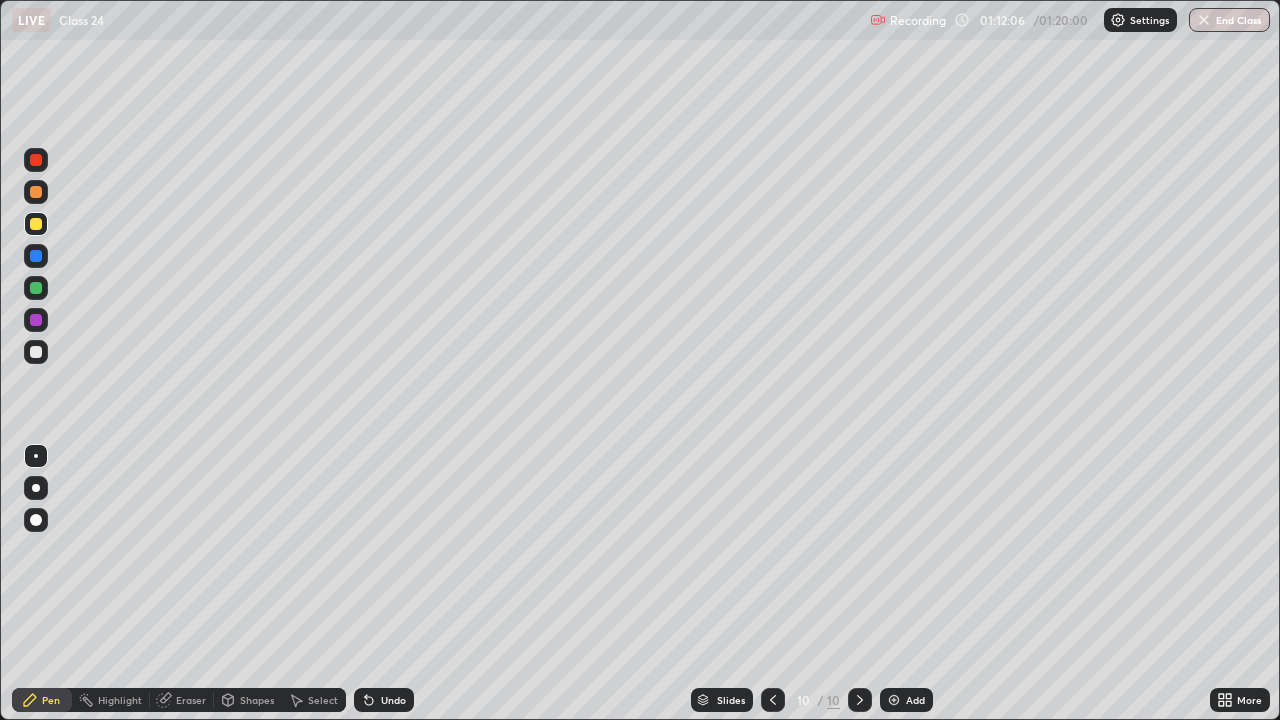 click on "Undo" at bounding box center [393, 700] 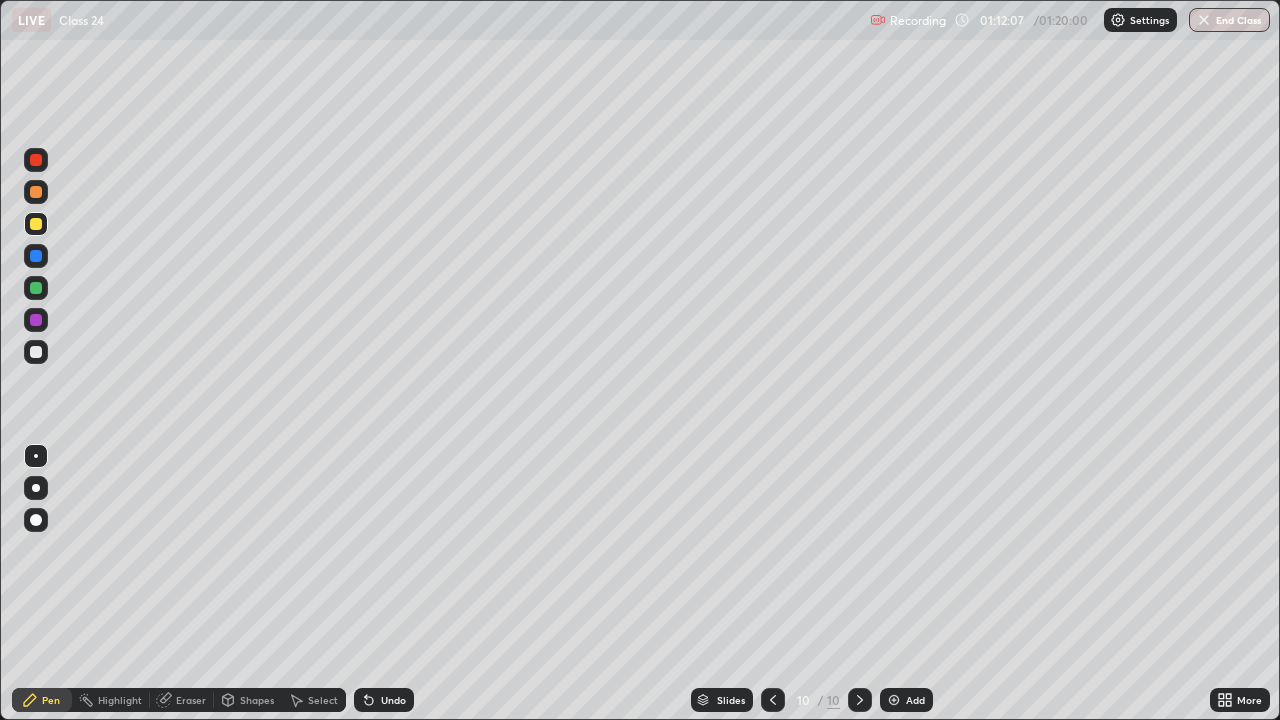 click on "Undo" at bounding box center [384, 700] 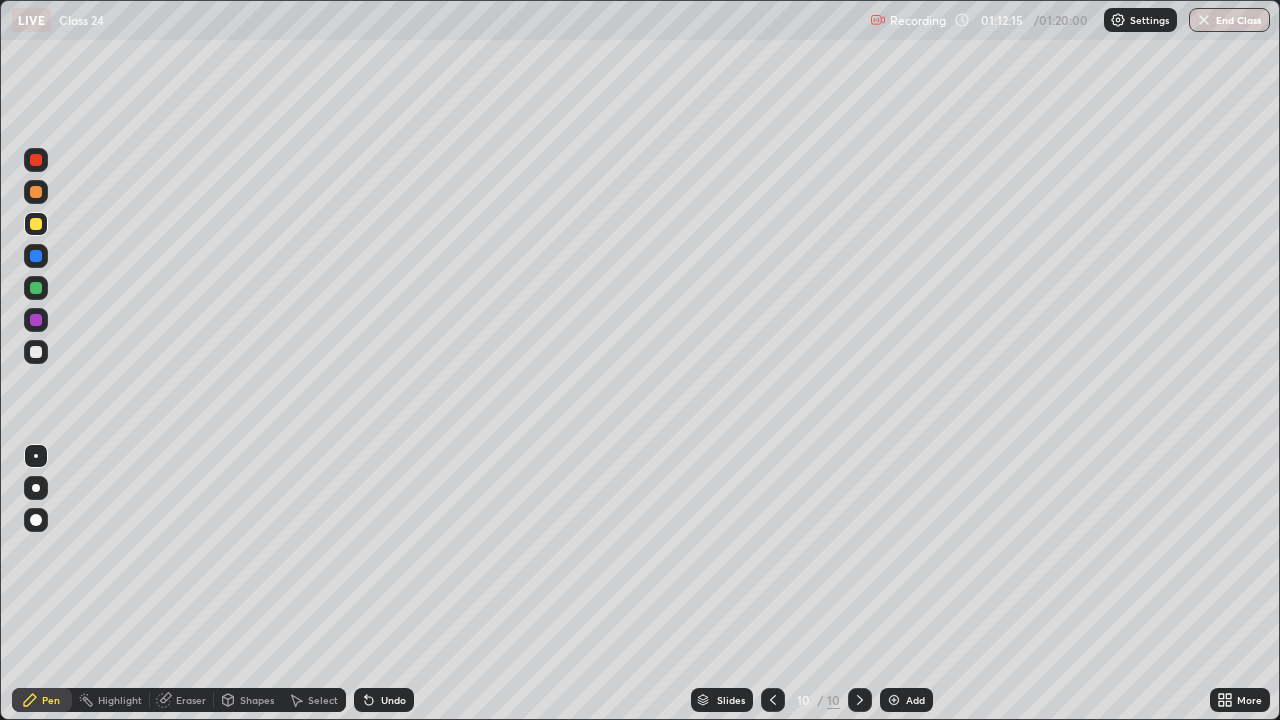 click on "Undo" at bounding box center [393, 700] 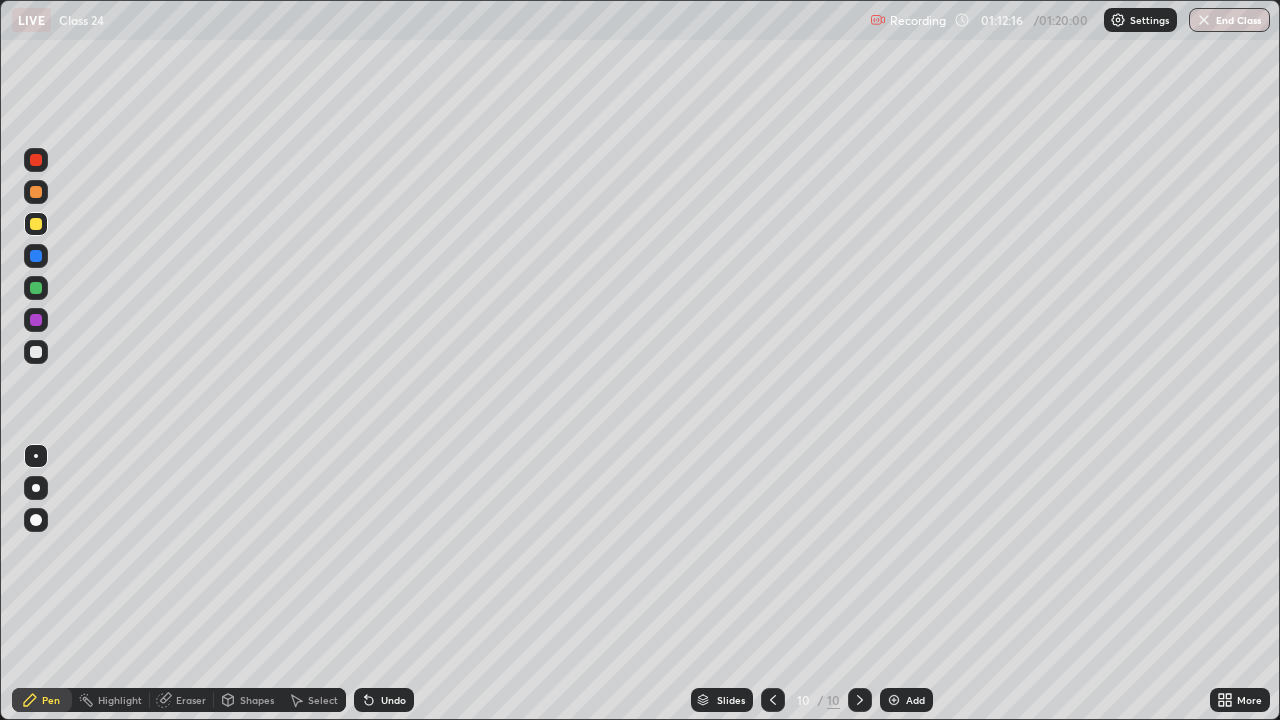 click on "Undo" at bounding box center [393, 700] 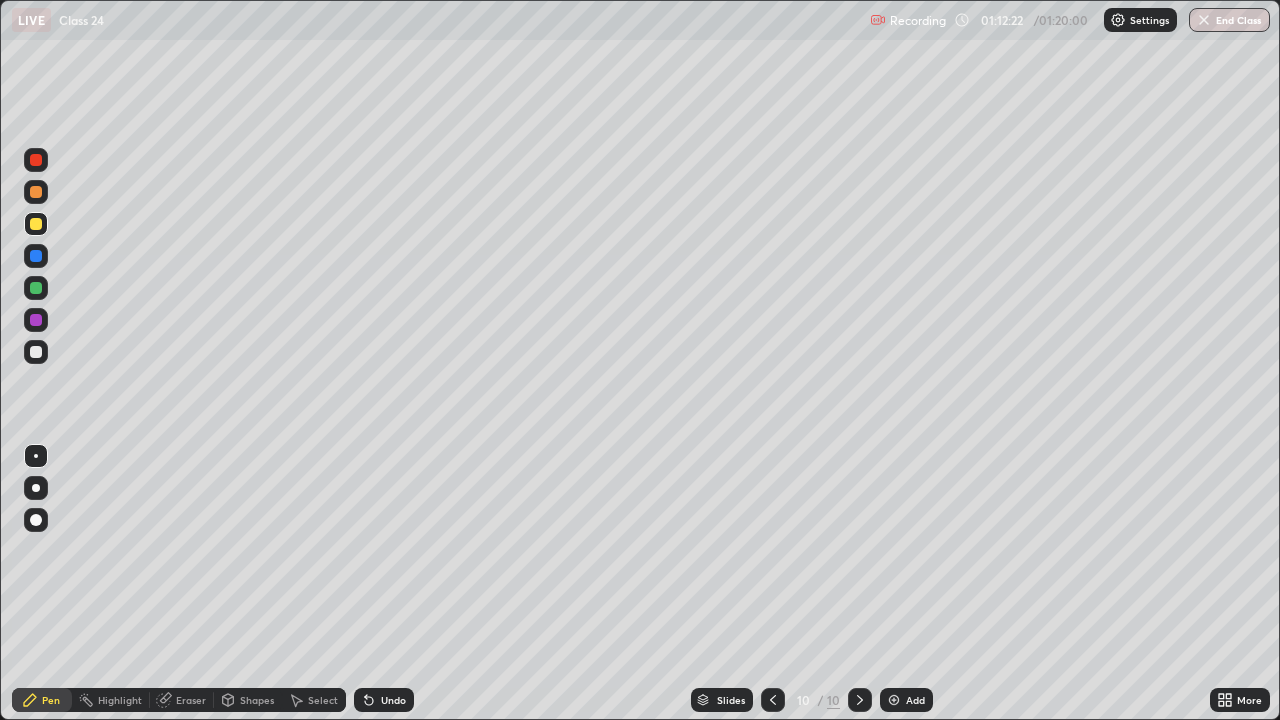 click at bounding box center (36, 352) 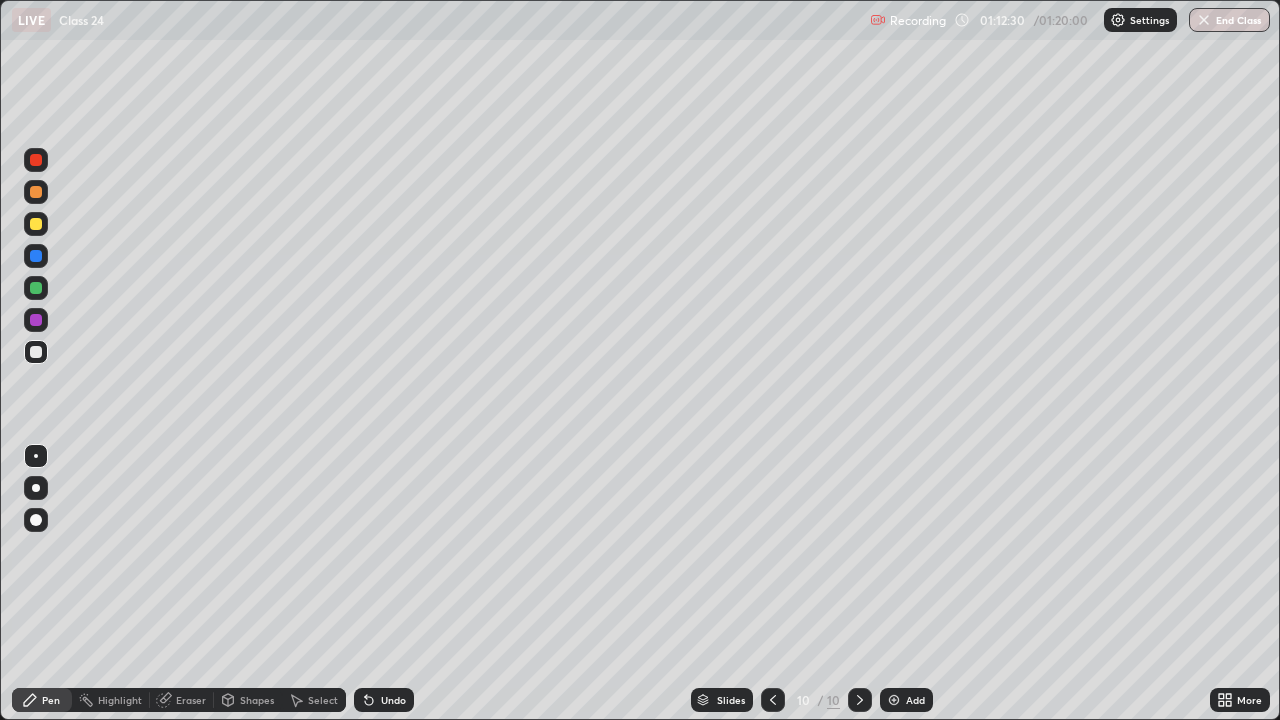 click at bounding box center (36, 224) 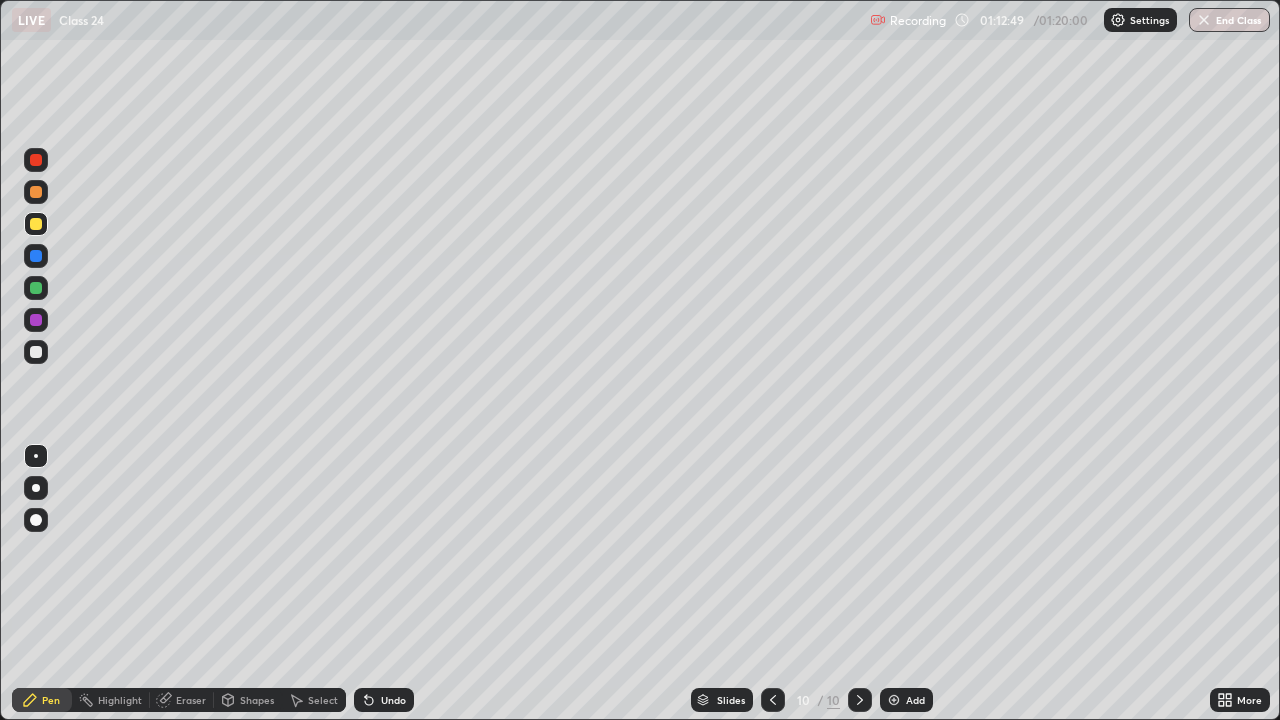 click 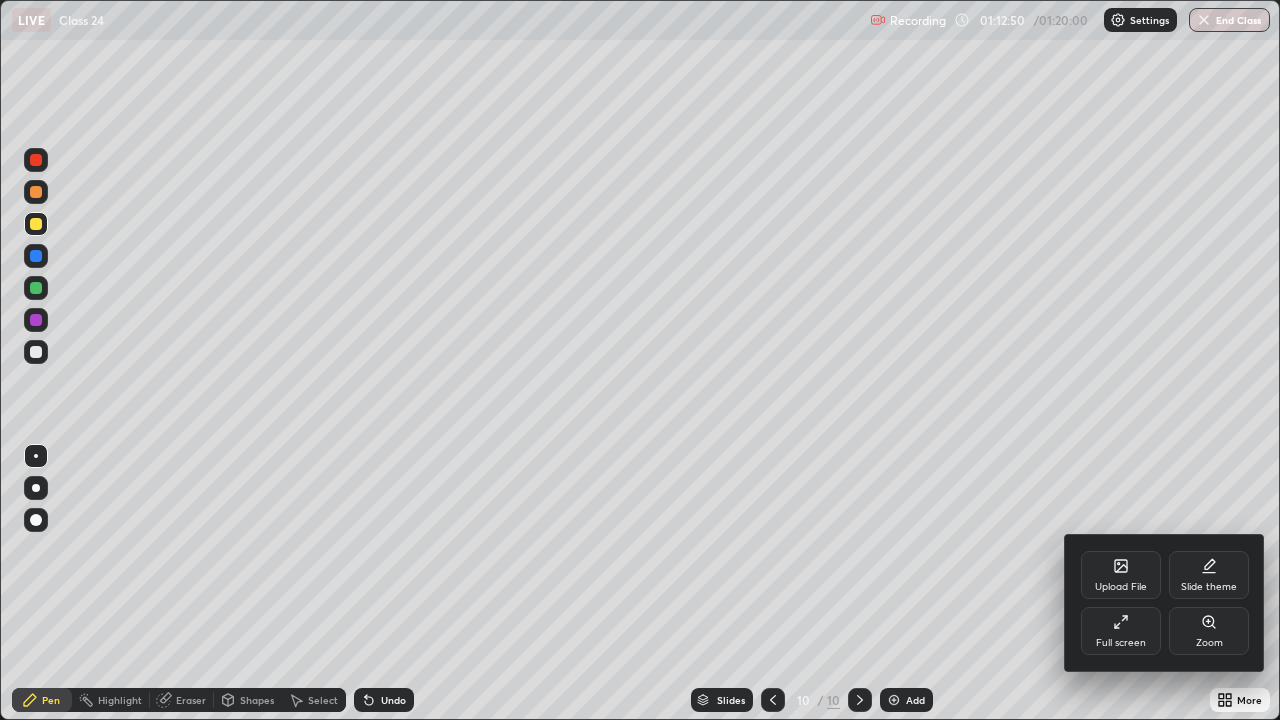 click on "Full screen" at bounding box center (1121, 631) 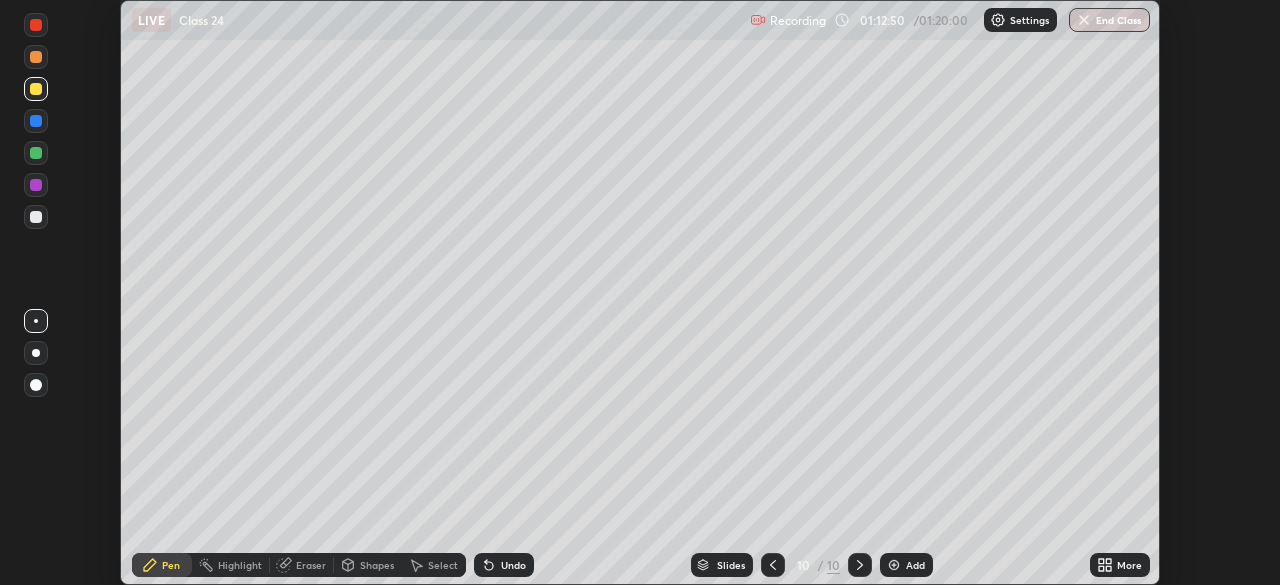 scroll, scrollTop: 585, scrollLeft: 1280, axis: both 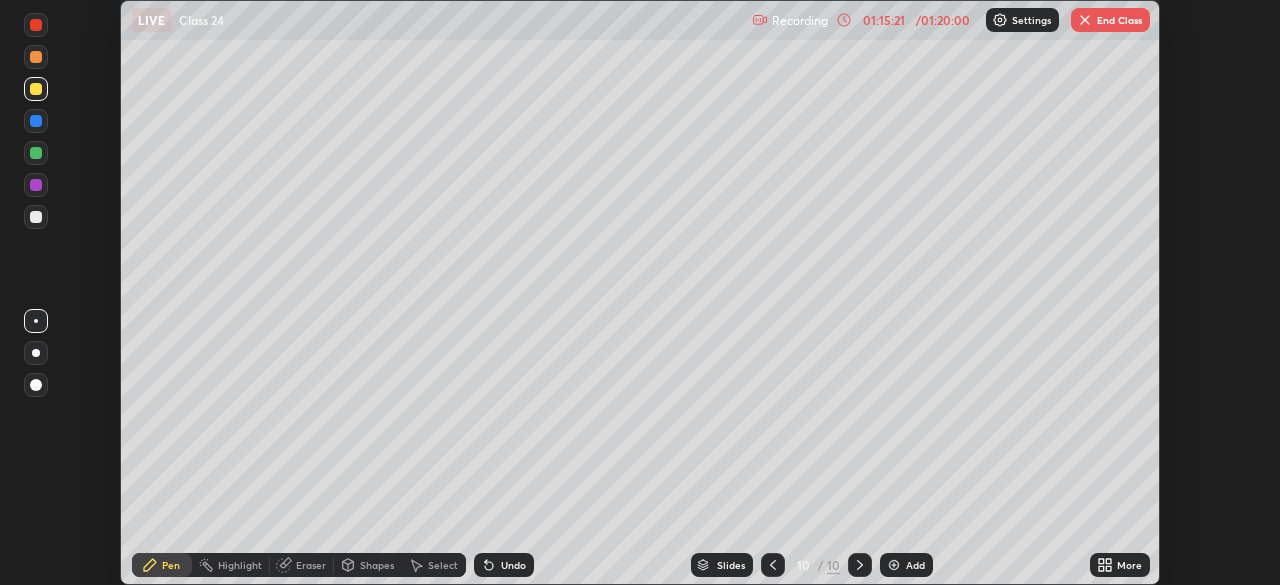 click on "End Class" at bounding box center [1110, 20] 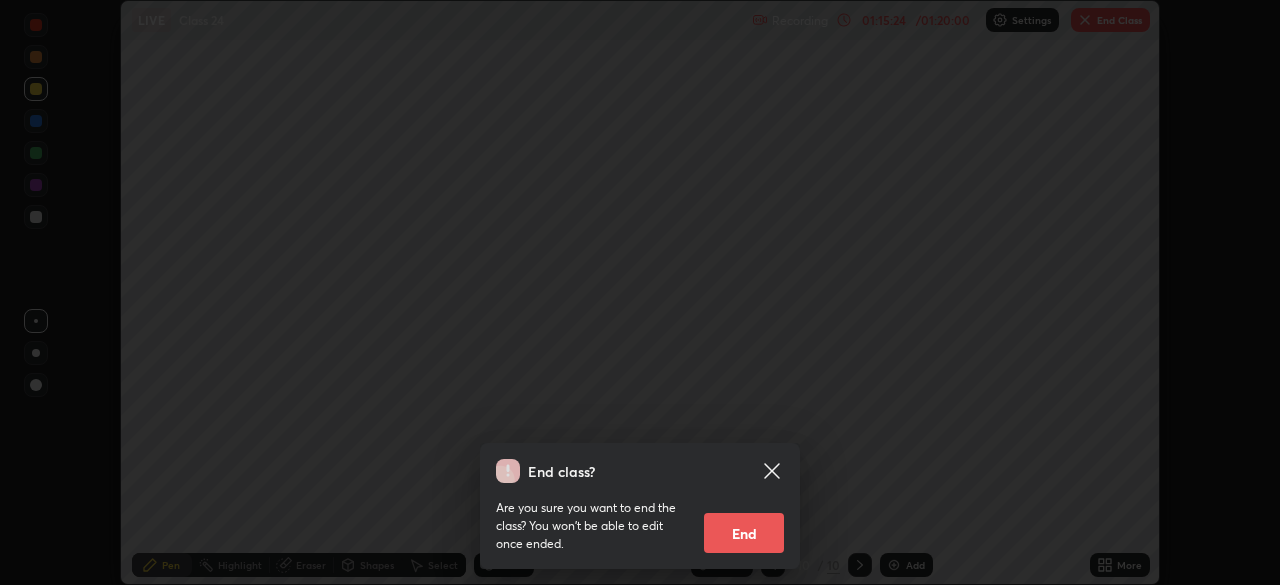 click 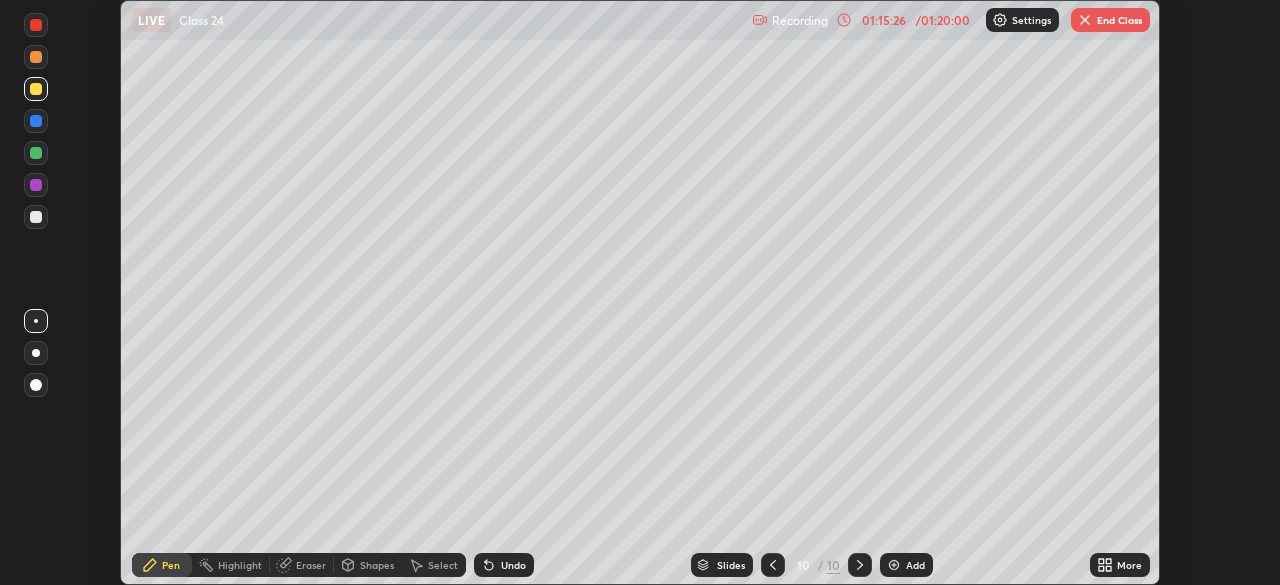 click on "More" at bounding box center [1120, 565] 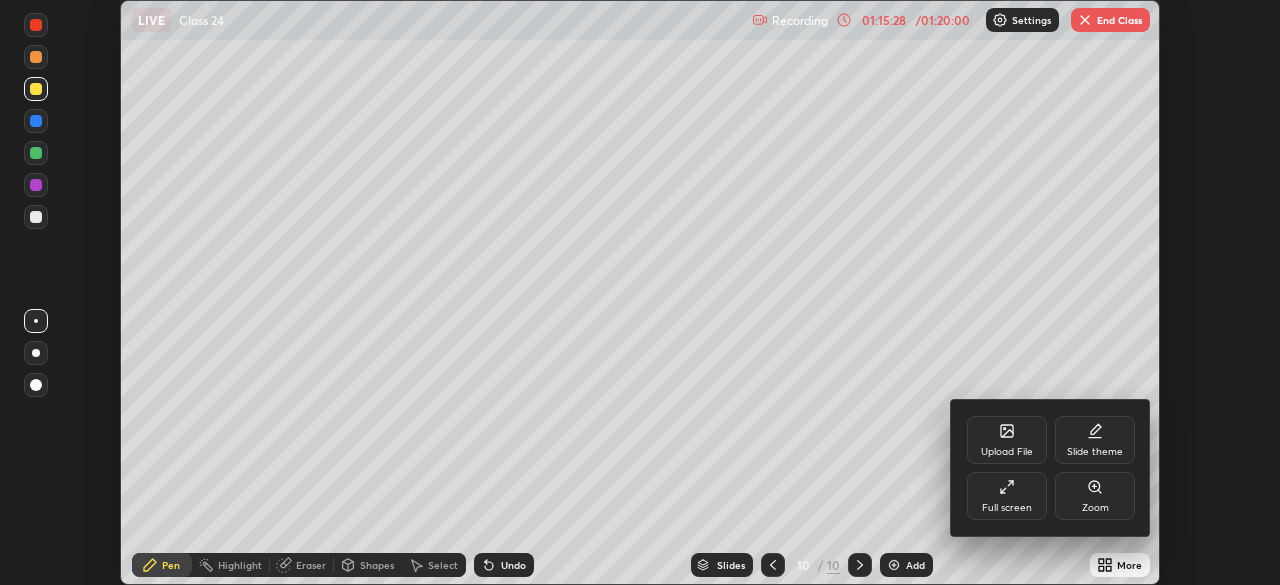 click on "Full screen" at bounding box center (1007, 496) 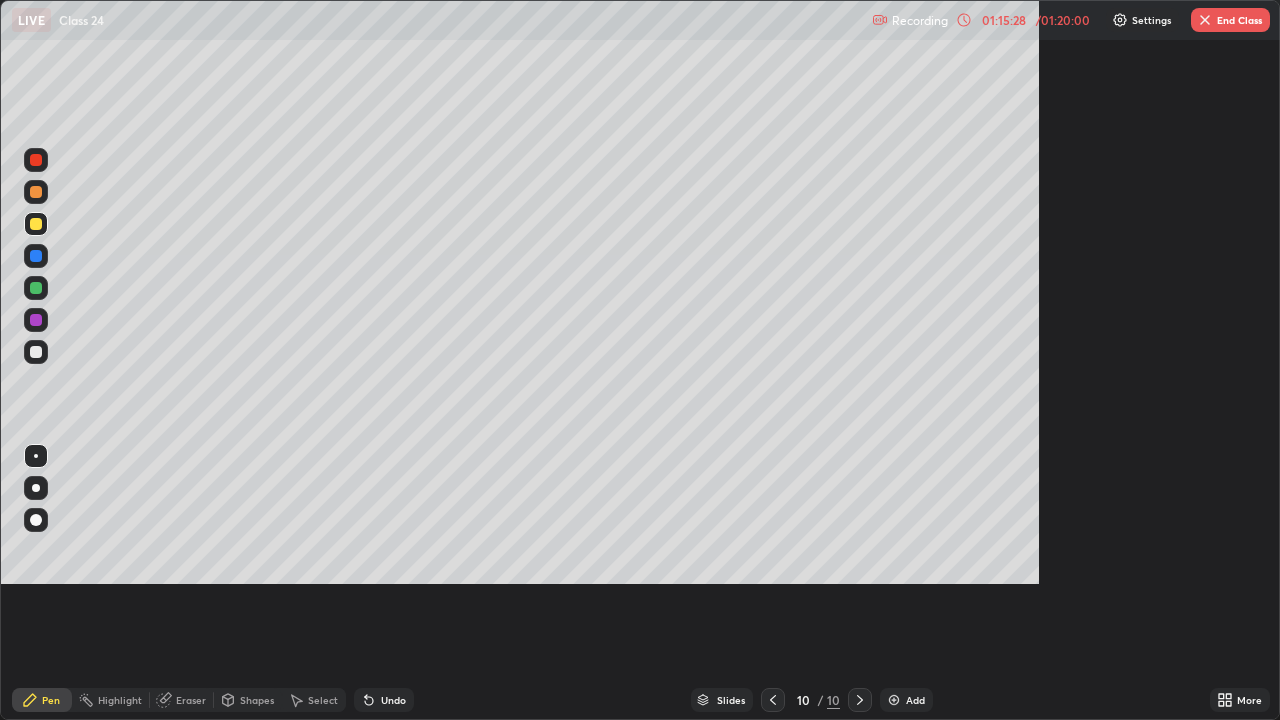 scroll, scrollTop: 99280, scrollLeft: 98720, axis: both 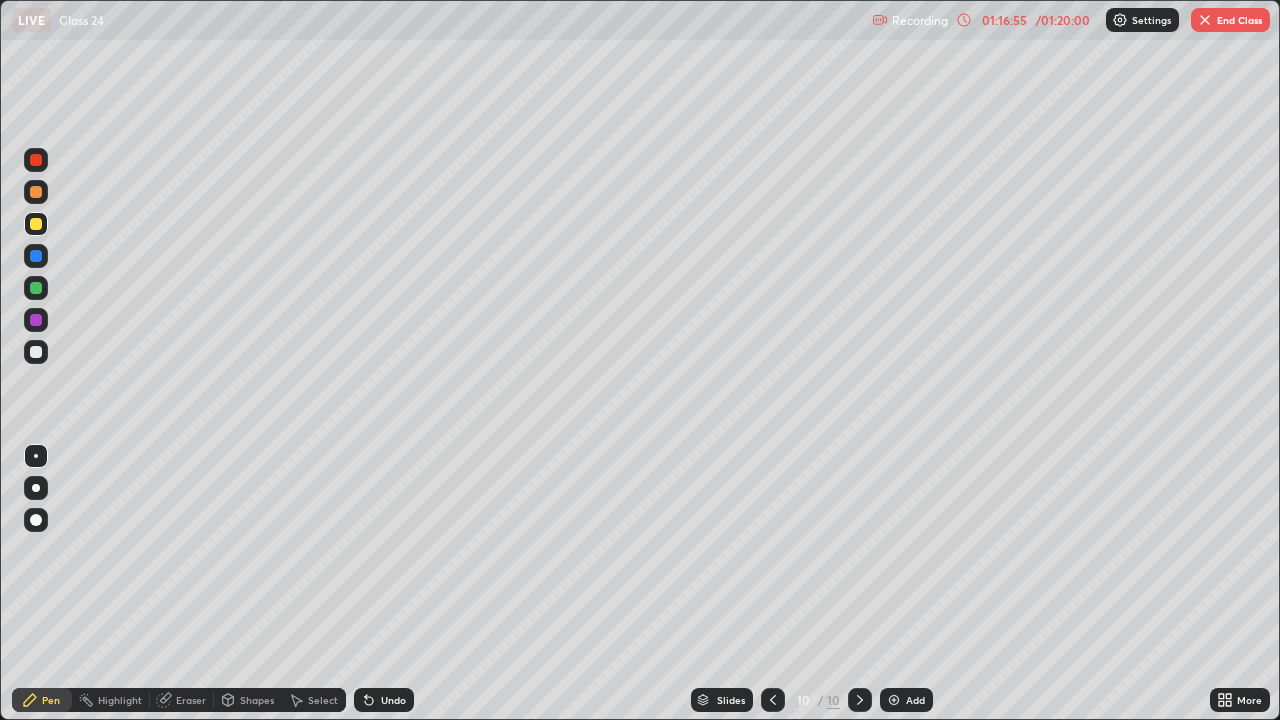 click at bounding box center [1205, 20] 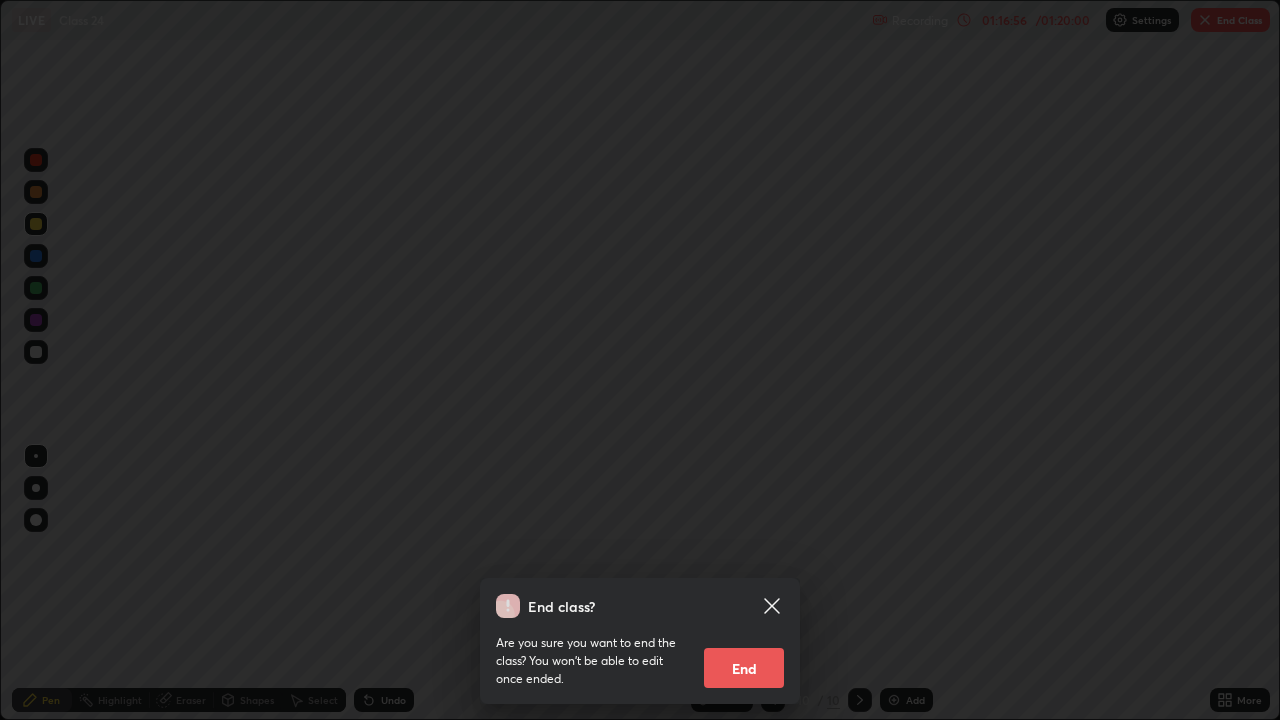 click on "End" at bounding box center (744, 668) 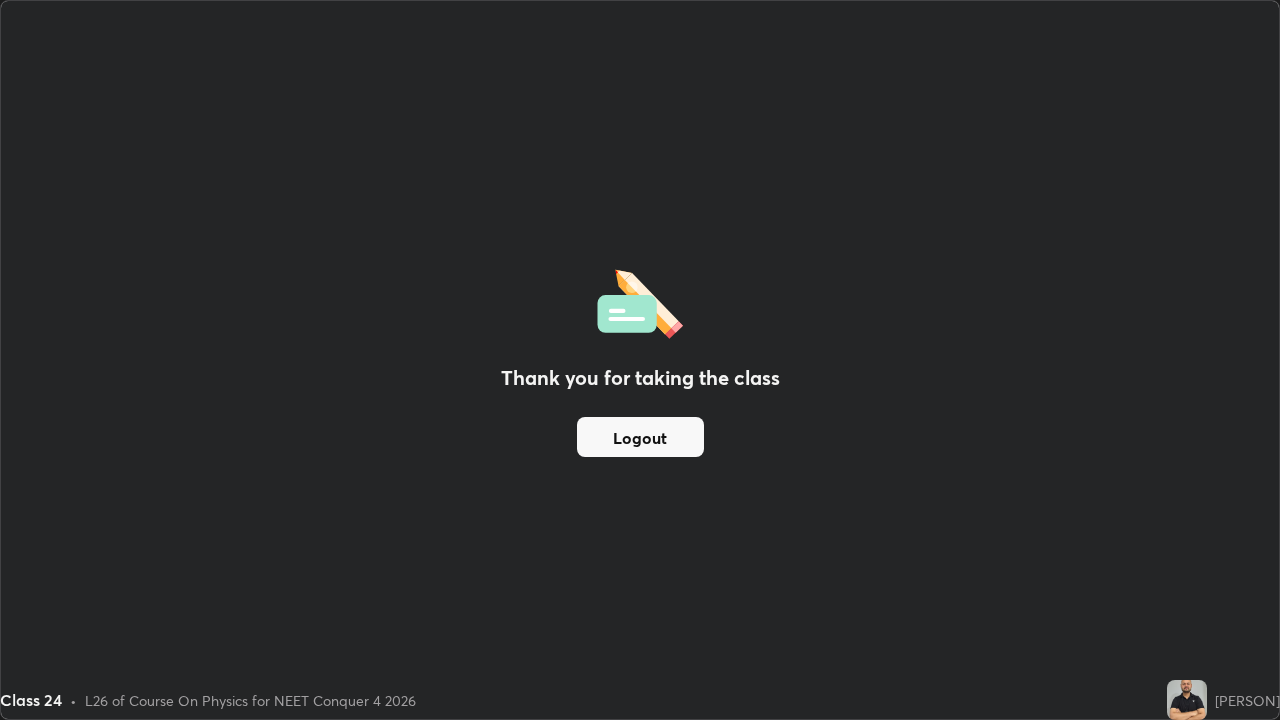 click on "Logout" at bounding box center [640, 437] 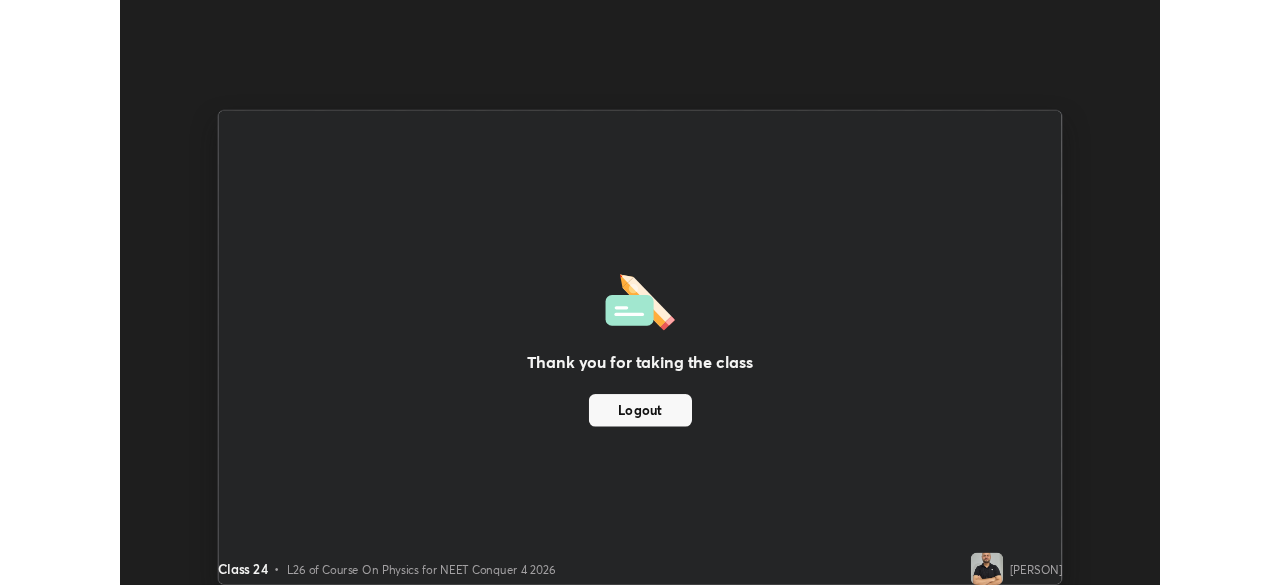 scroll, scrollTop: 585, scrollLeft: 1280, axis: both 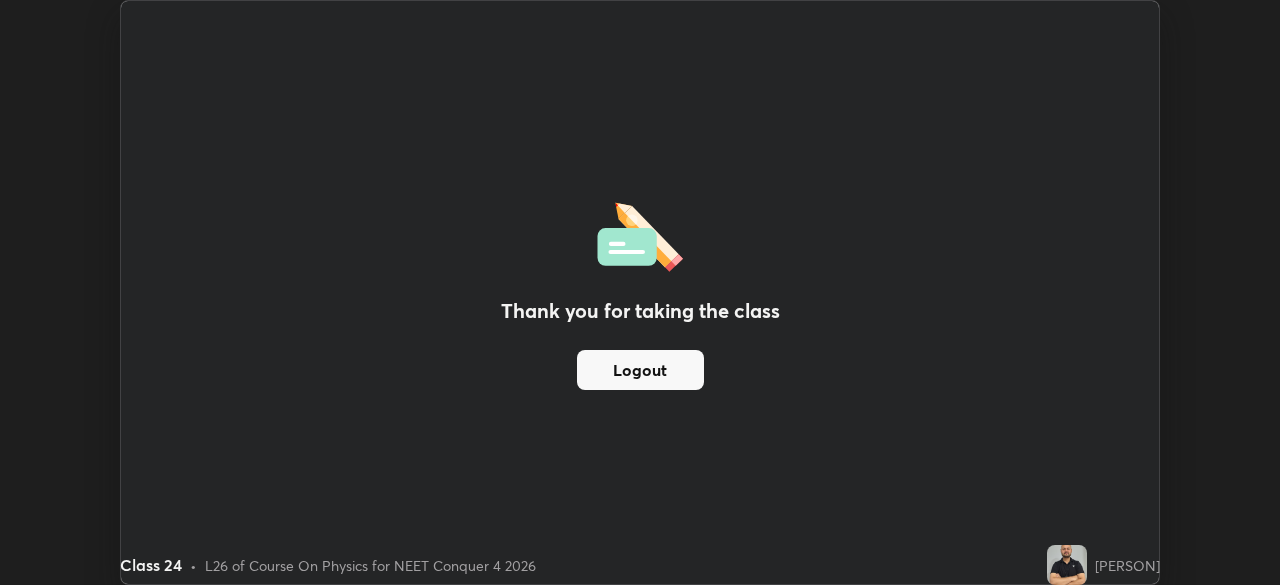 click on "Logout" at bounding box center (640, 370) 